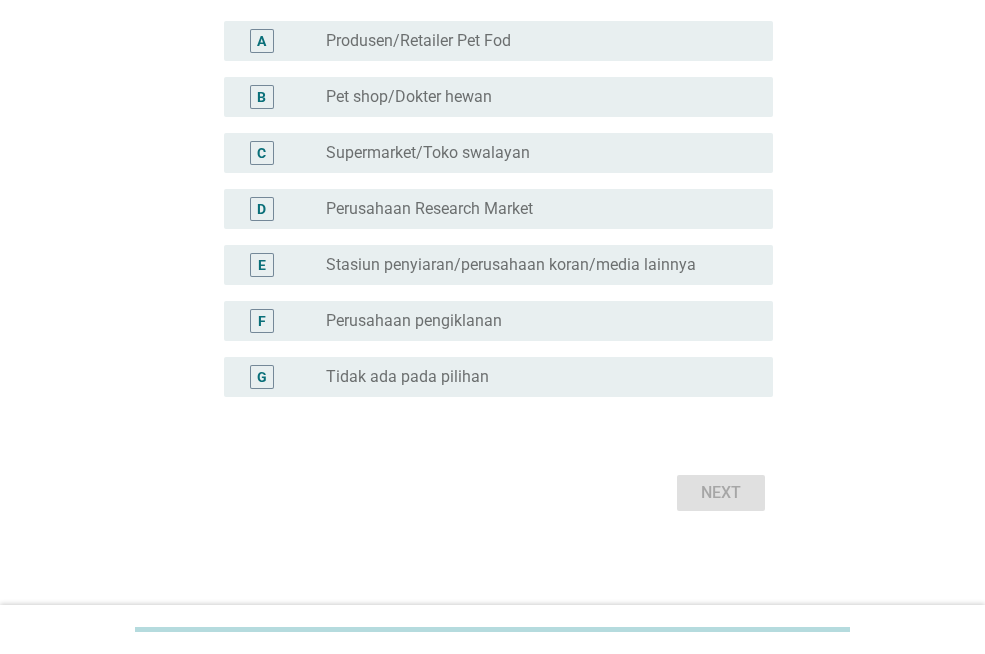 scroll, scrollTop: 228, scrollLeft: 0, axis: vertical 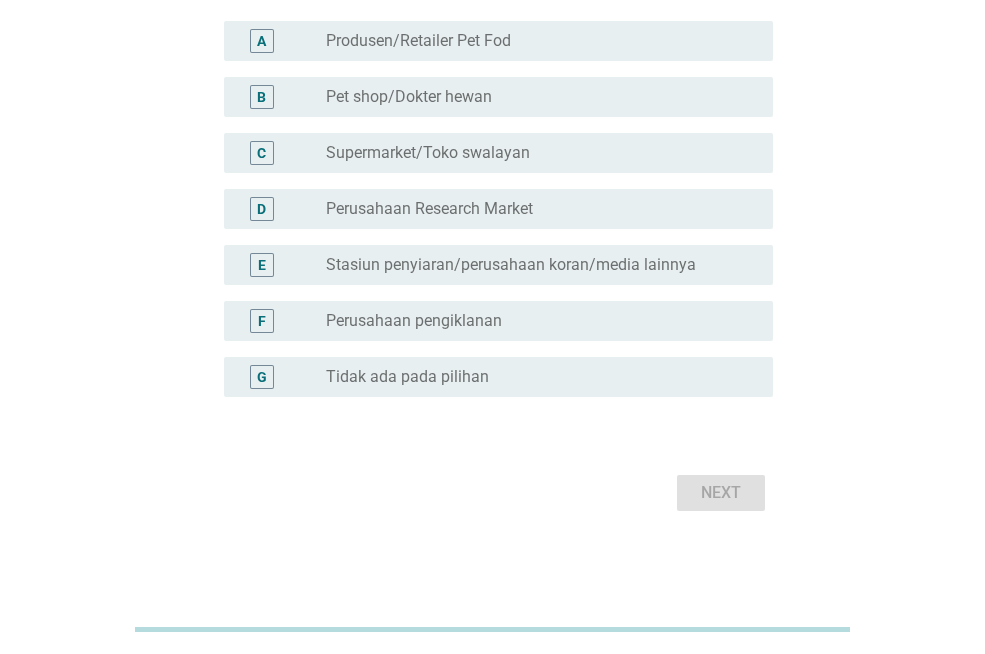 click on "radio_button_unchecked Tidak ada pada pilihan" at bounding box center (533, 377) 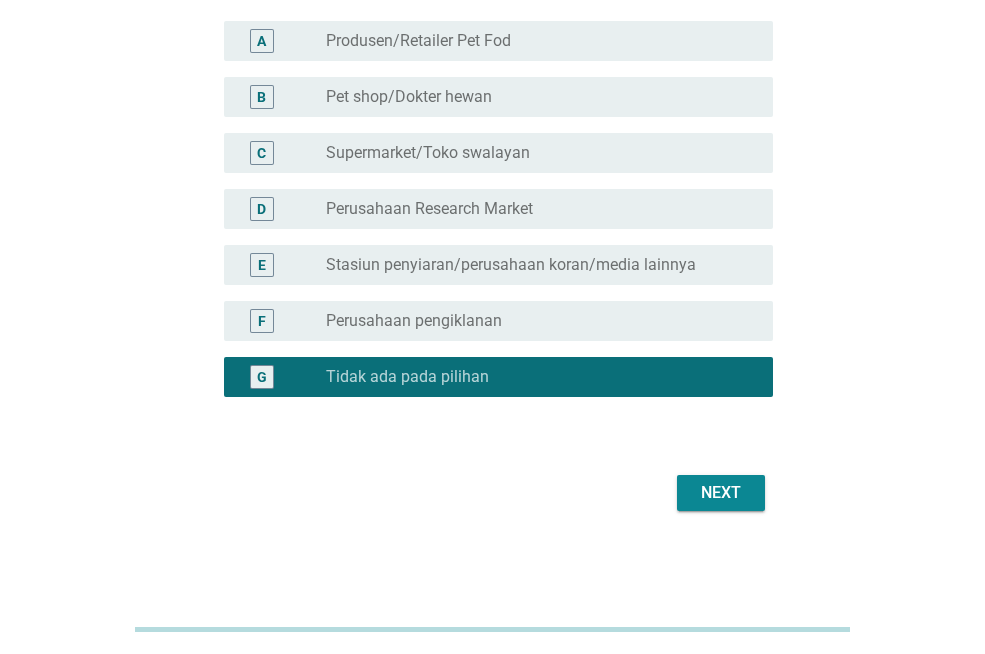 click on "Next" at bounding box center [721, 493] 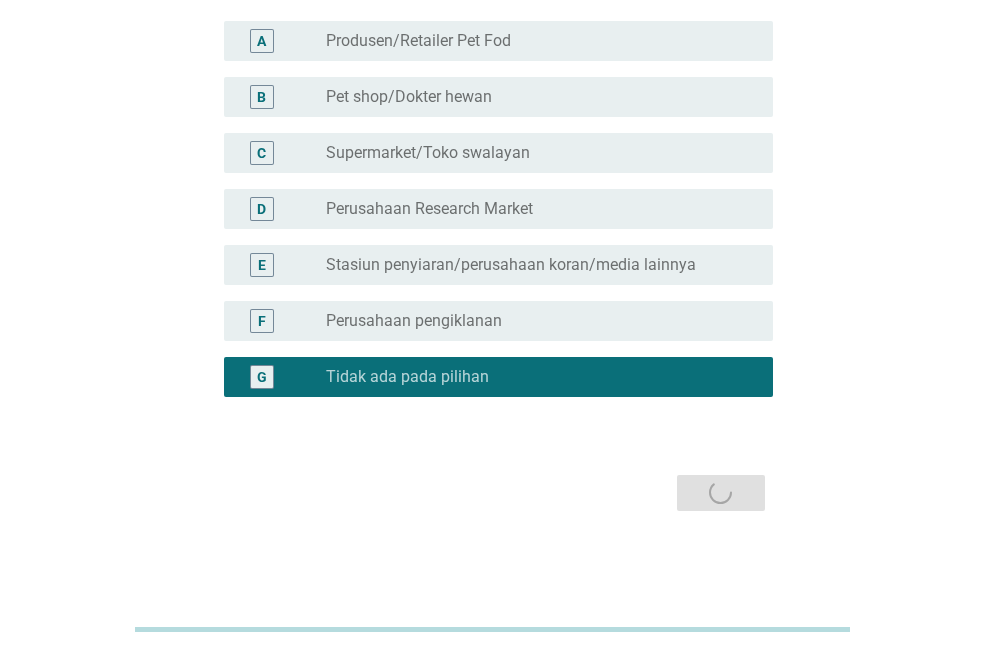 scroll, scrollTop: 0, scrollLeft: 0, axis: both 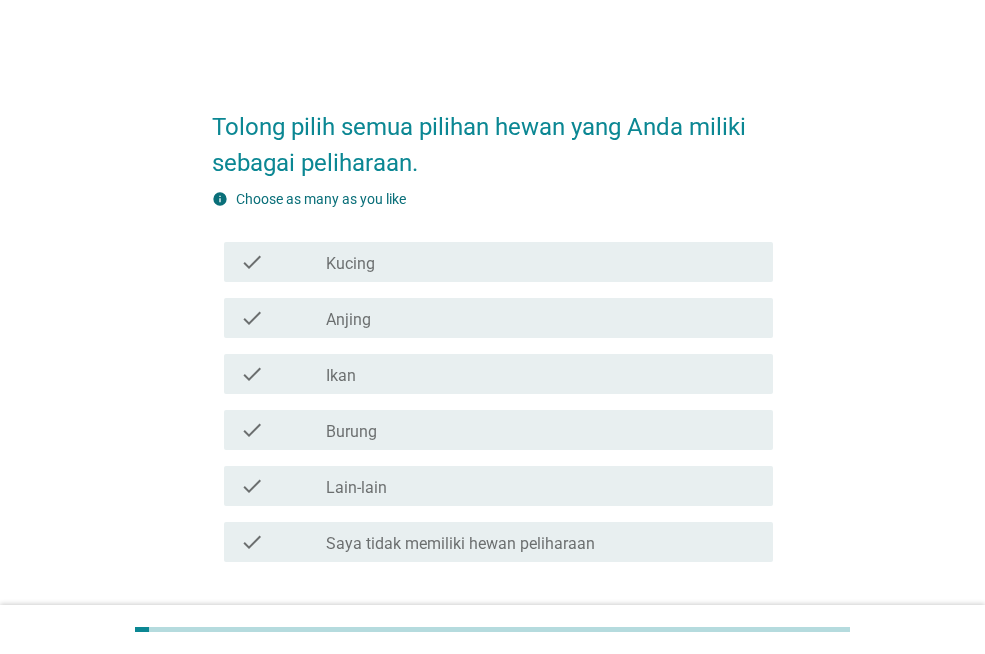 click on "check_box_outline_blank Kucing" at bounding box center [541, 262] 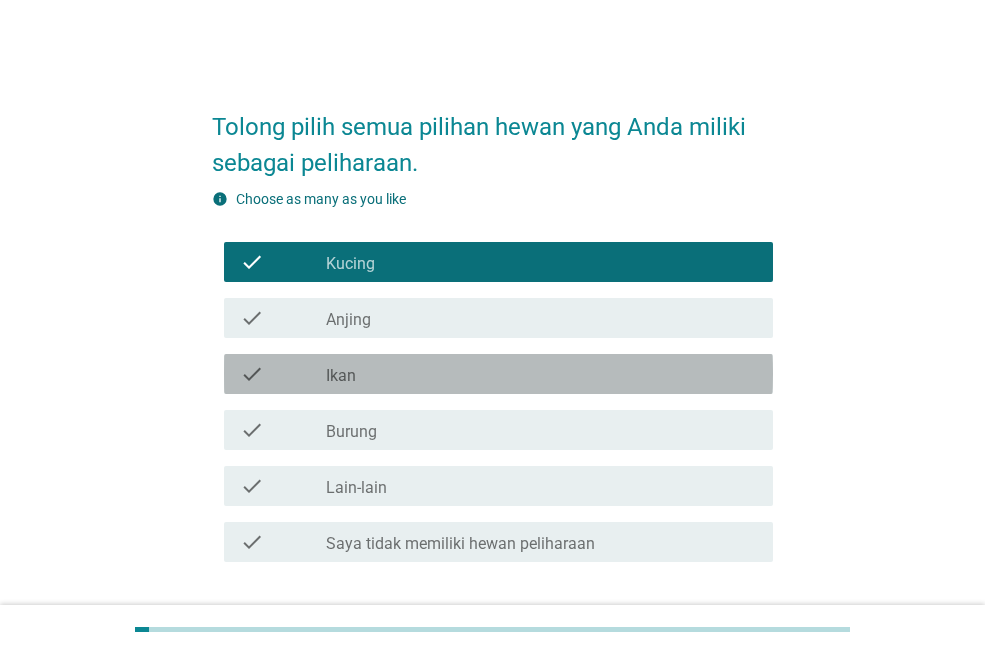 click on "check_box_outline_blank Ikan" at bounding box center (541, 374) 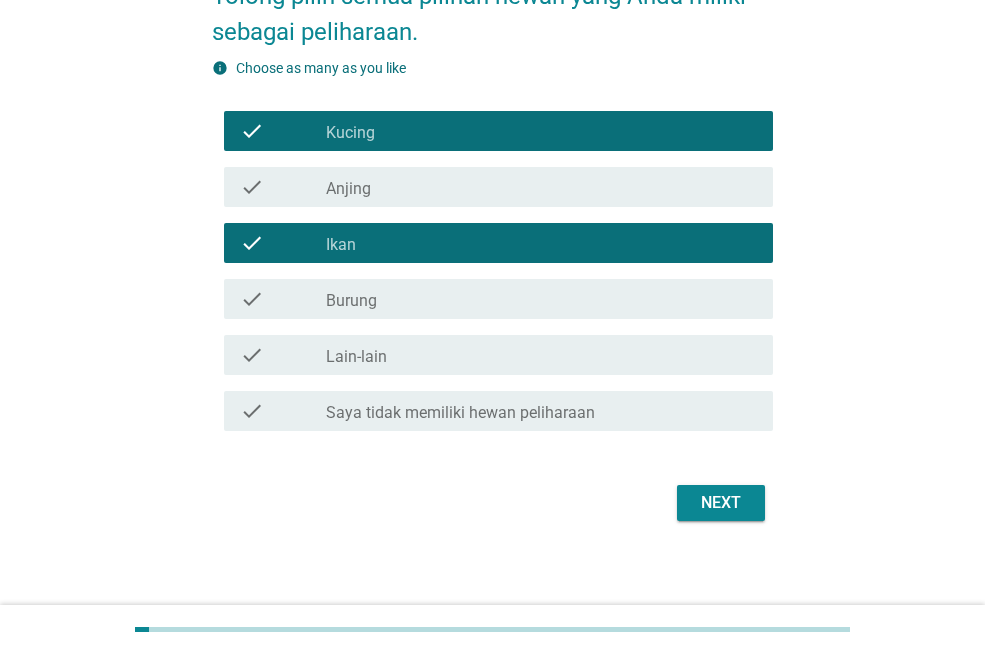 scroll, scrollTop: 141, scrollLeft: 0, axis: vertical 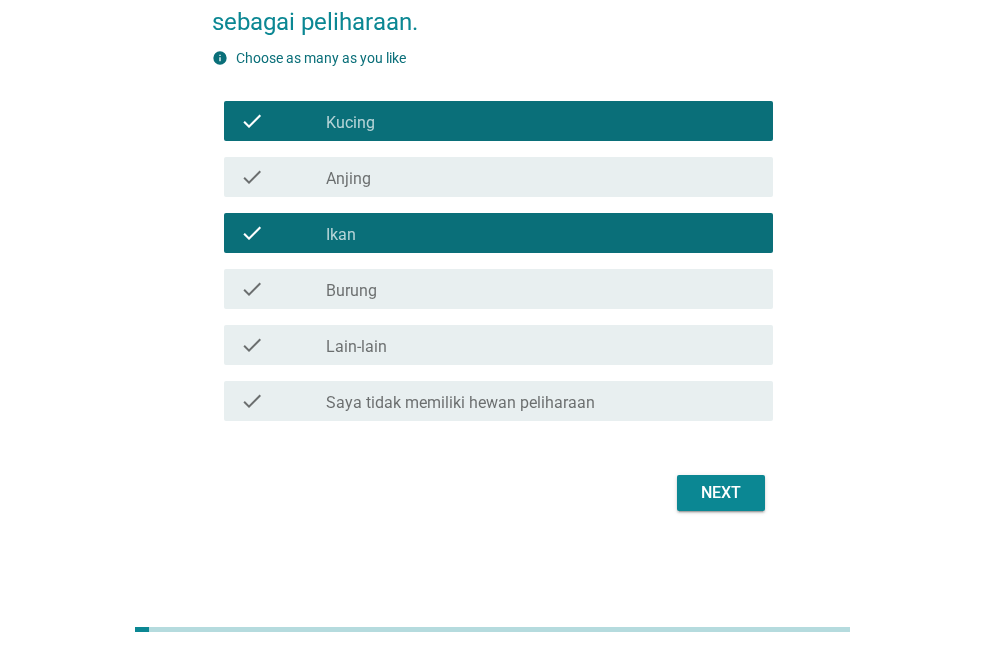 click on "Next" at bounding box center [721, 493] 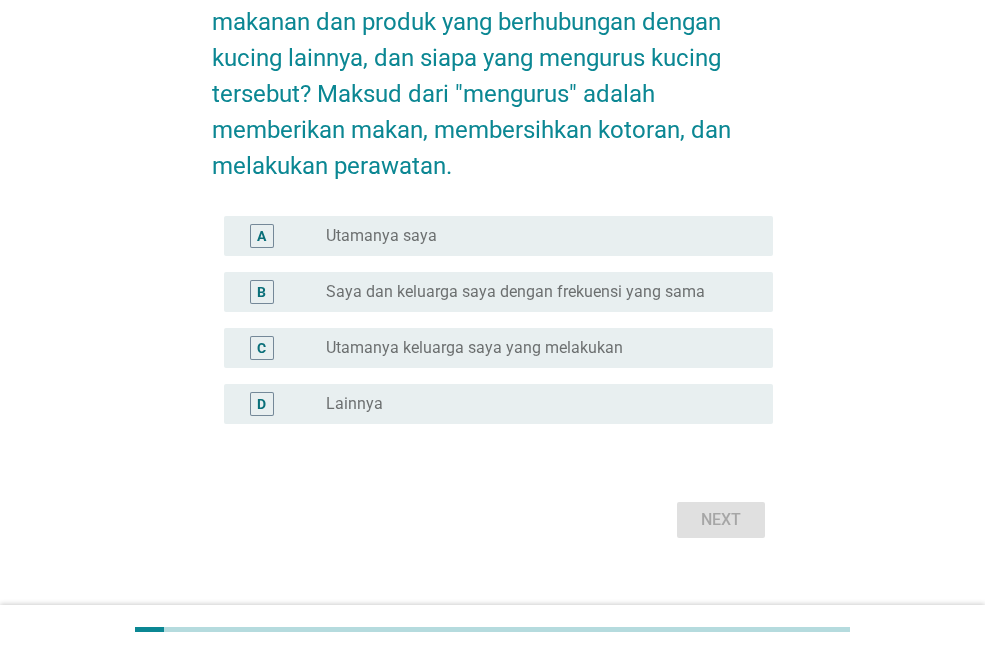 scroll, scrollTop: 0, scrollLeft: 0, axis: both 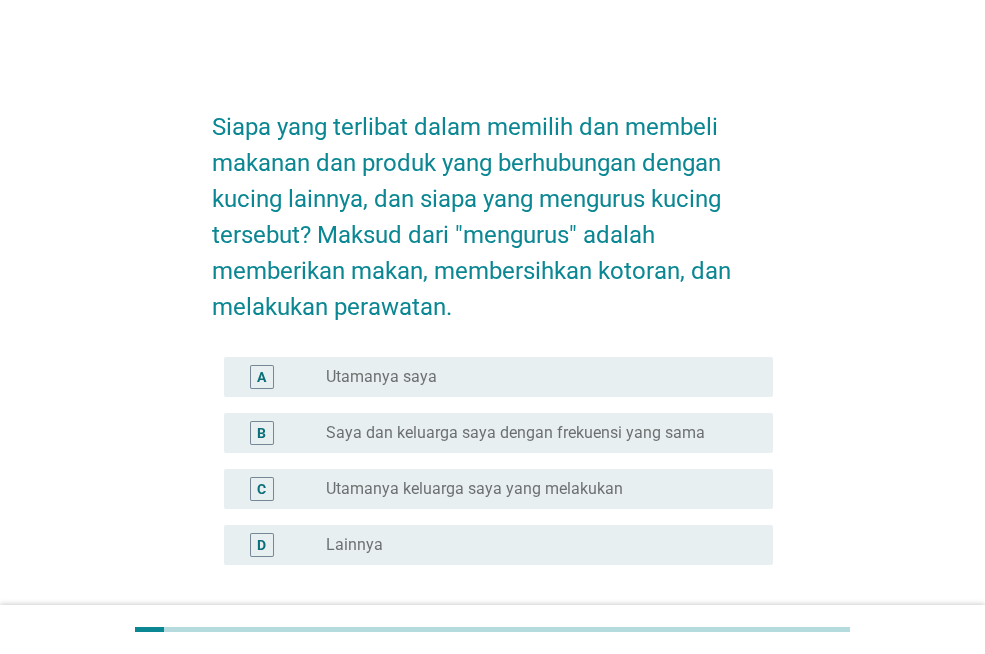 click on "radio_button_unchecked Utamanya saya" at bounding box center (541, 377) 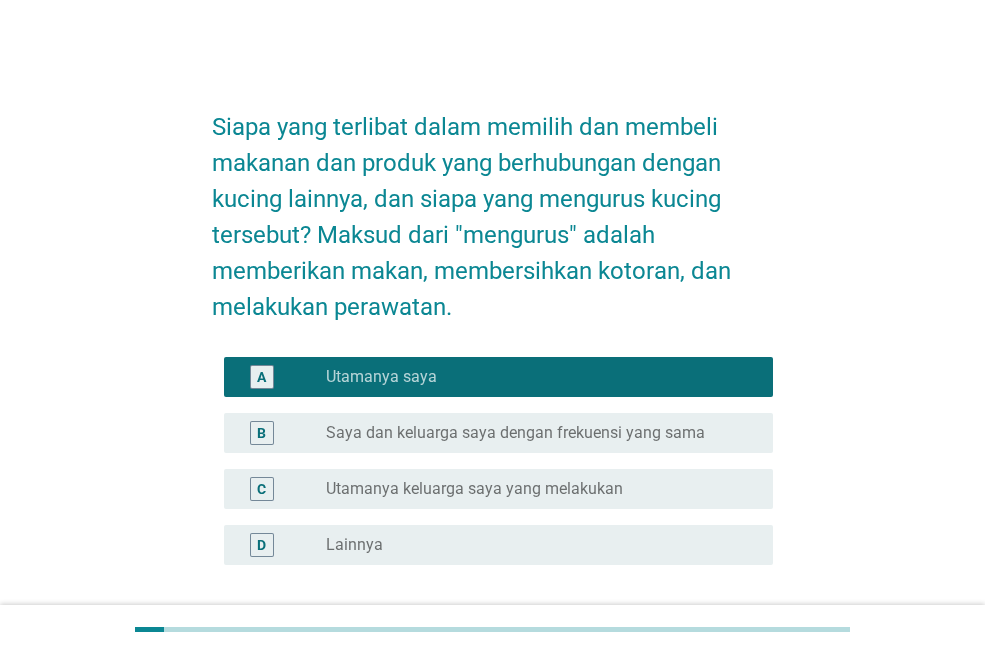 scroll, scrollTop: 168, scrollLeft: 0, axis: vertical 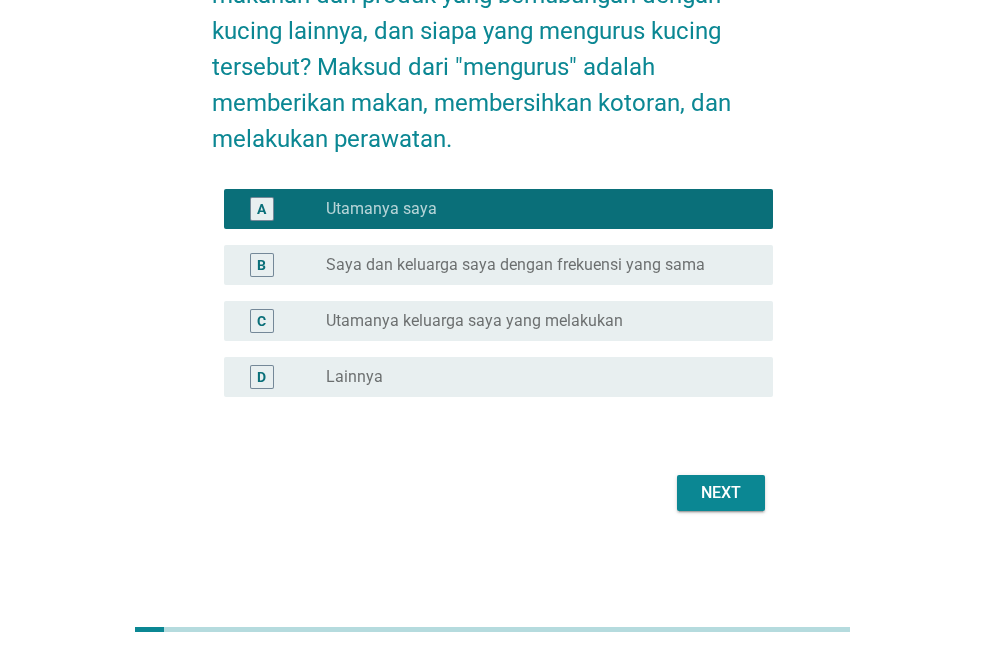 click on "Next" at bounding box center [721, 493] 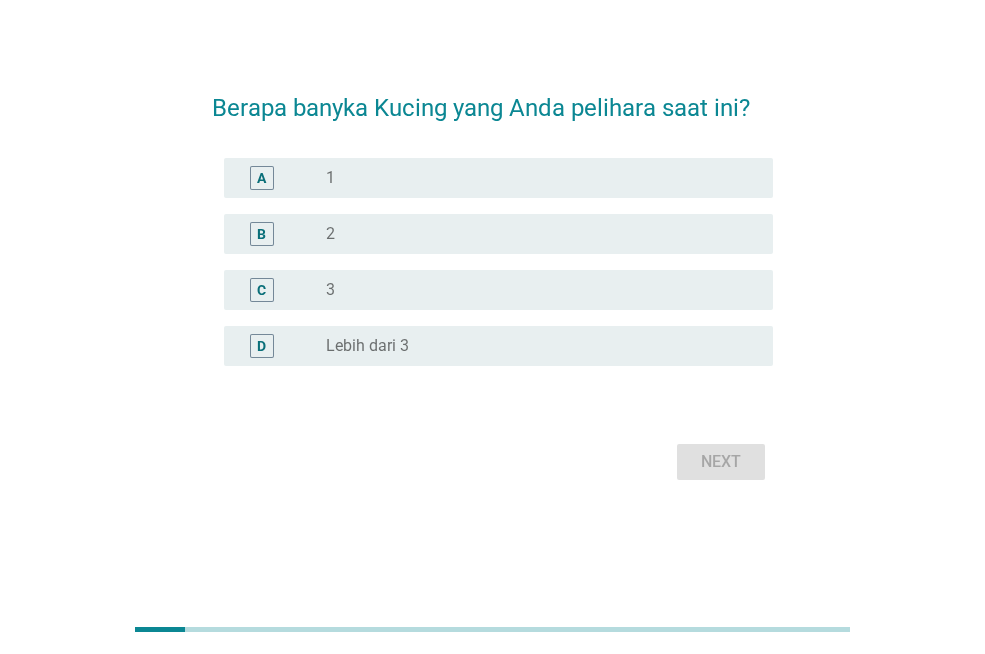 scroll, scrollTop: 0, scrollLeft: 0, axis: both 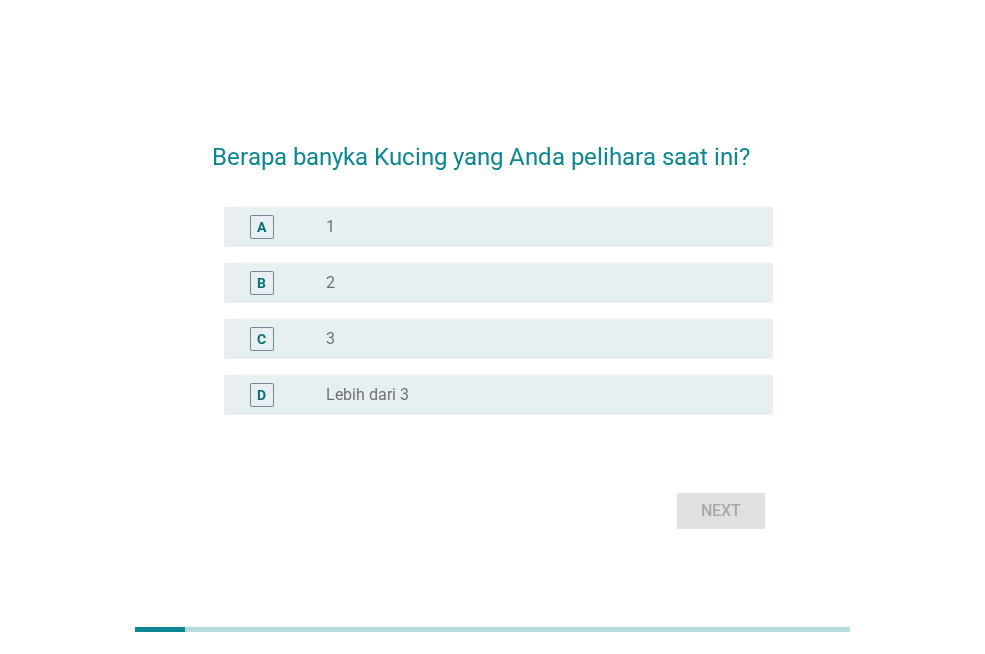 click on "radio_button_unchecked 1" at bounding box center [533, 227] 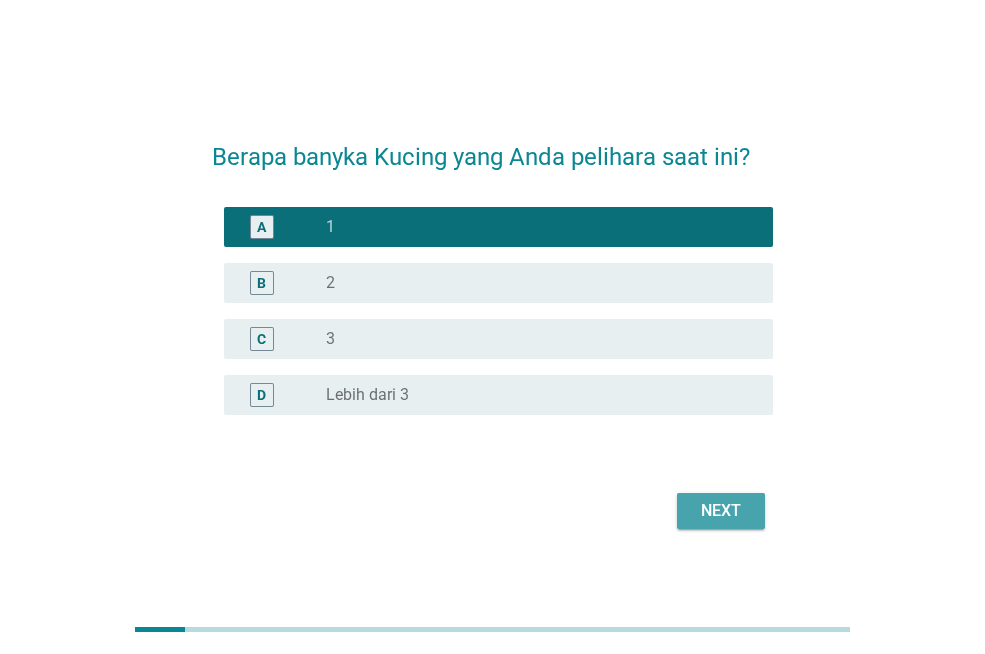click on "Next" at bounding box center [721, 511] 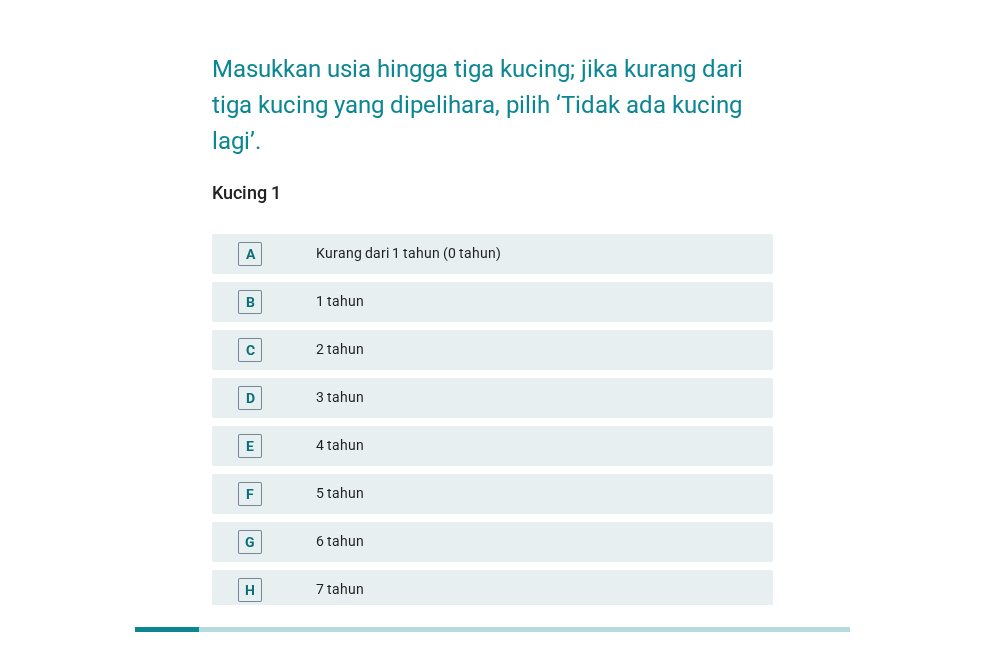 scroll, scrollTop: 0, scrollLeft: 0, axis: both 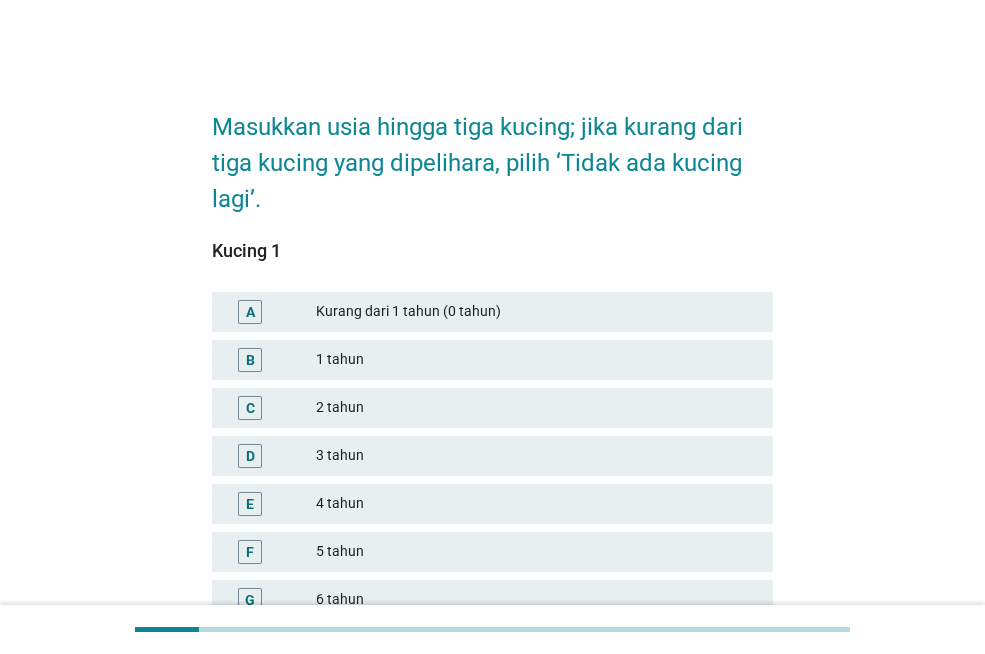 click on "2 tahun" at bounding box center [536, 408] 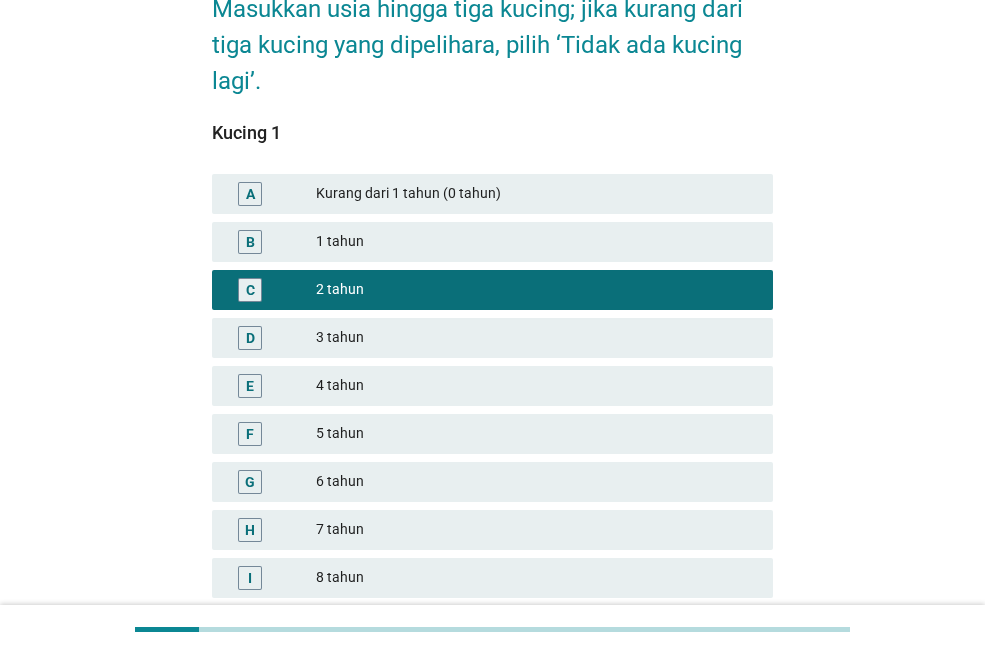 scroll, scrollTop: 423, scrollLeft: 0, axis: vertical 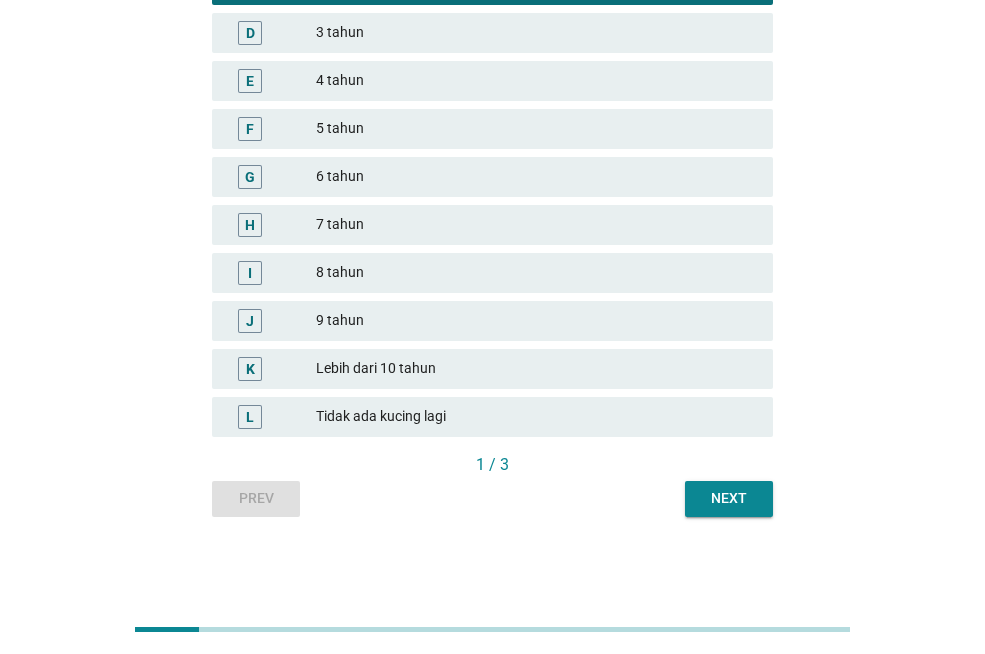 click on "Next" at bounding box center (729, 498) 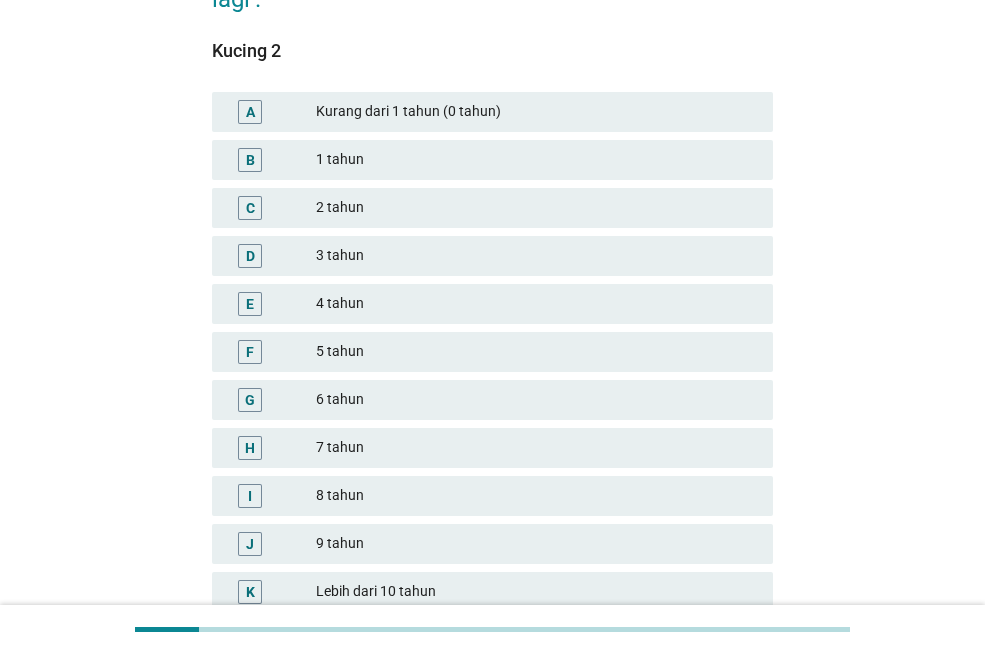 scroll, scrollTop: 400, scrollLeft: 0, axis: vertical 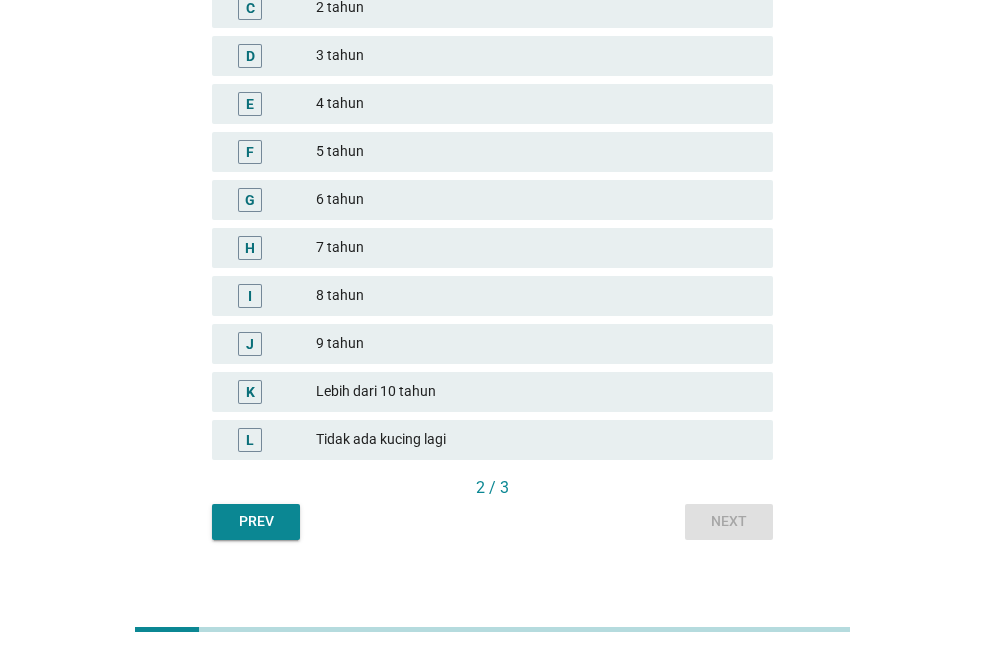 click on "Tidak ada kucing lagi" at bounding box center [536, 440] 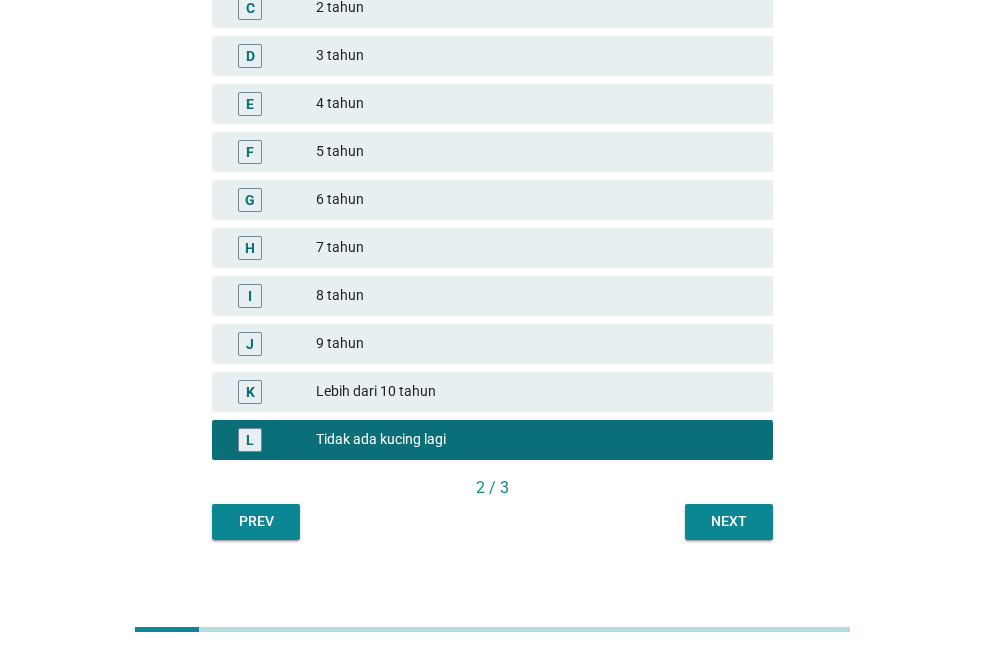click on "Next" at bounding box center (729, 521) 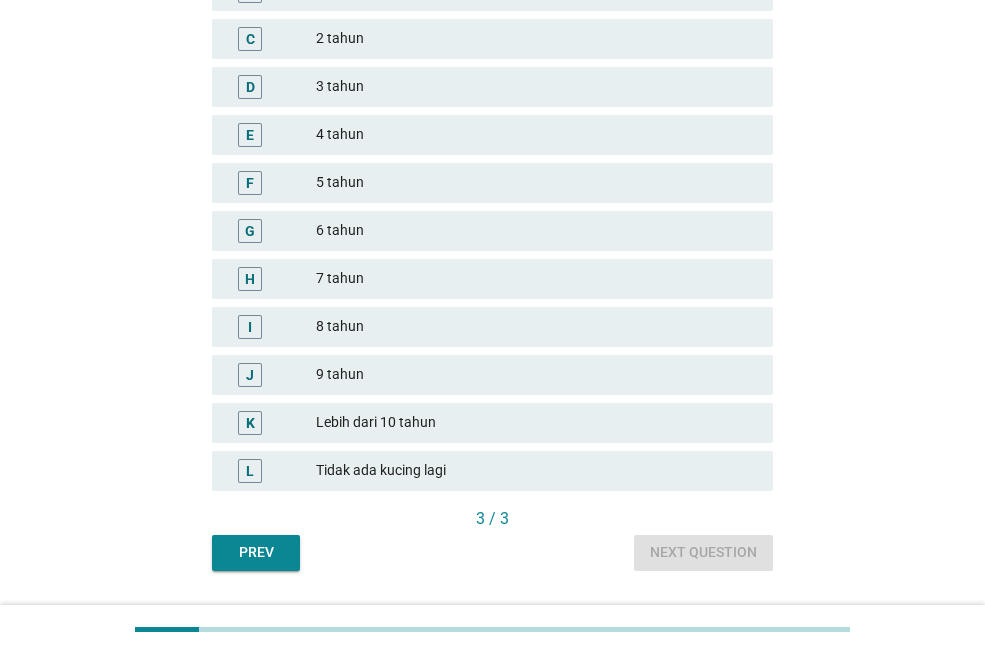 scroll, scrollTop: 423, scrollLeft: 0, axis: vertical 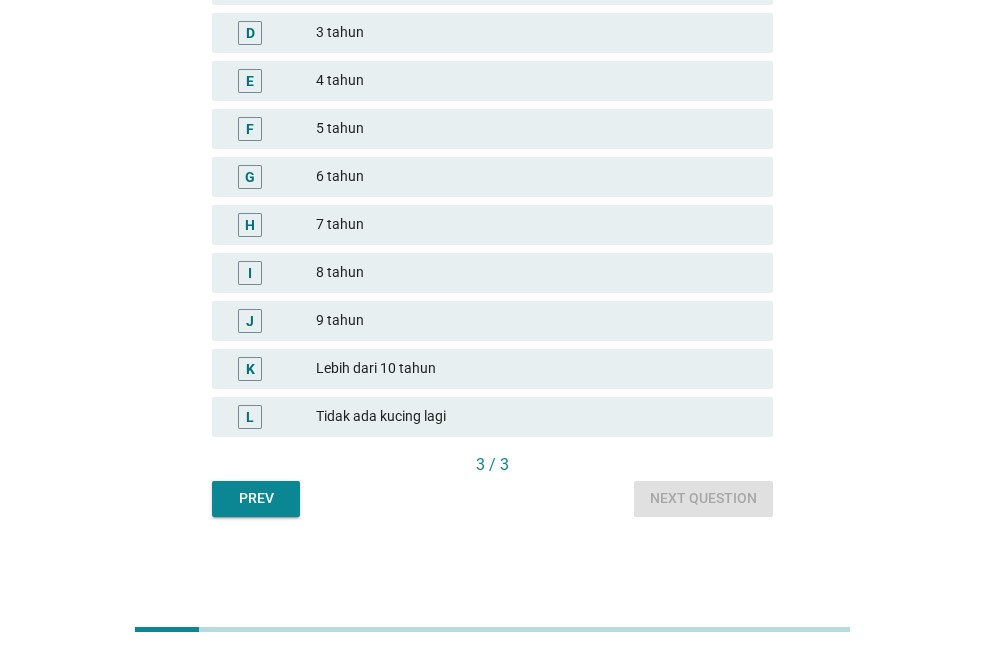 click on "Tidak ada kucing lagi" at bounding box center [536, 417] 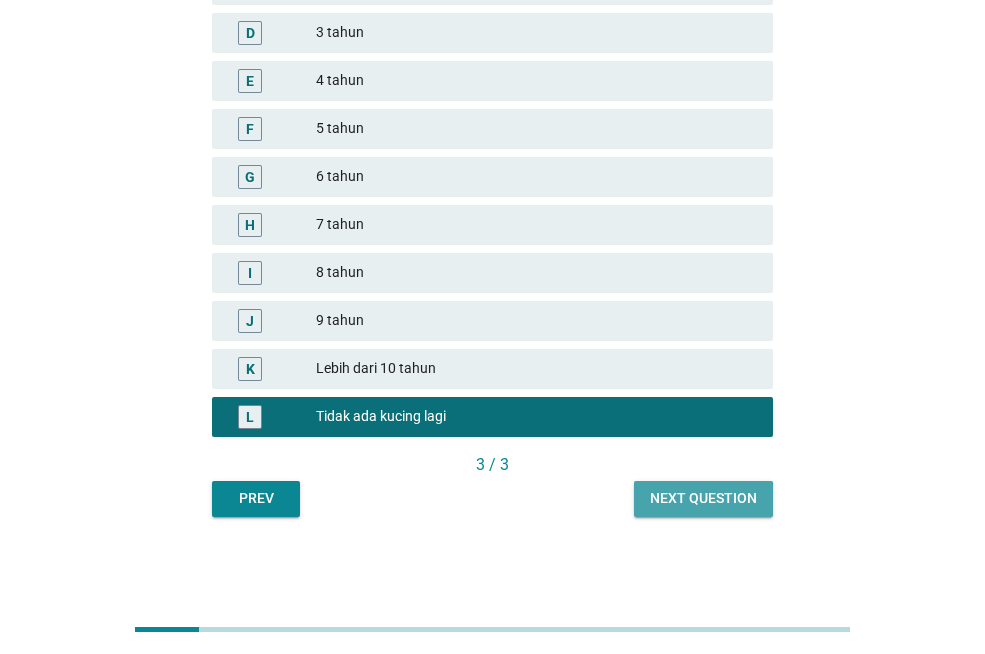 click on "Next question" at bounding box center (703, 498) 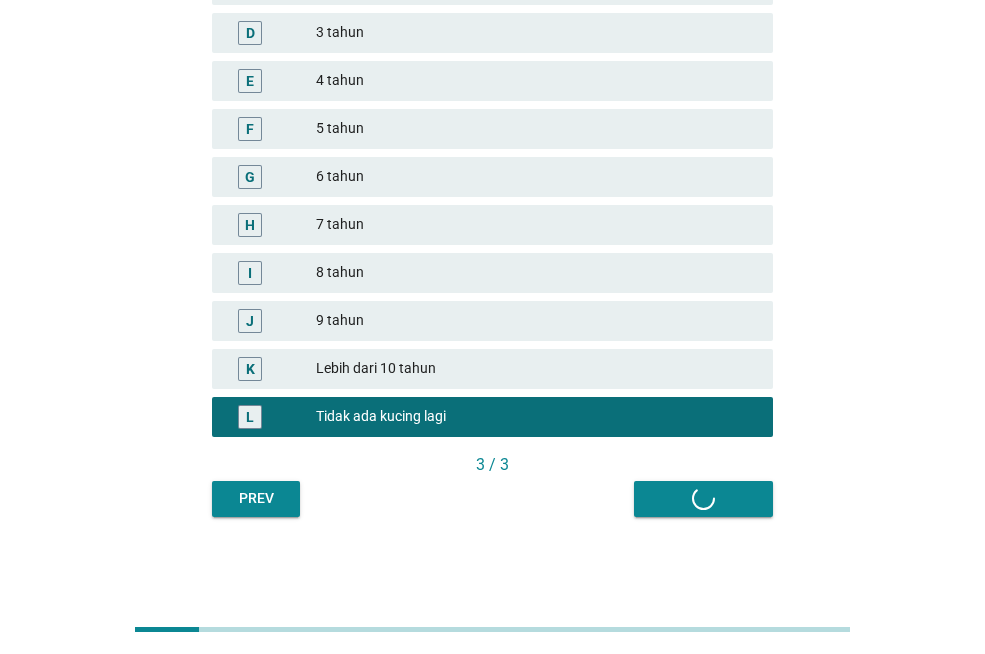 scroll, scrollTop: 0, scrollLeft: 0, axis: both 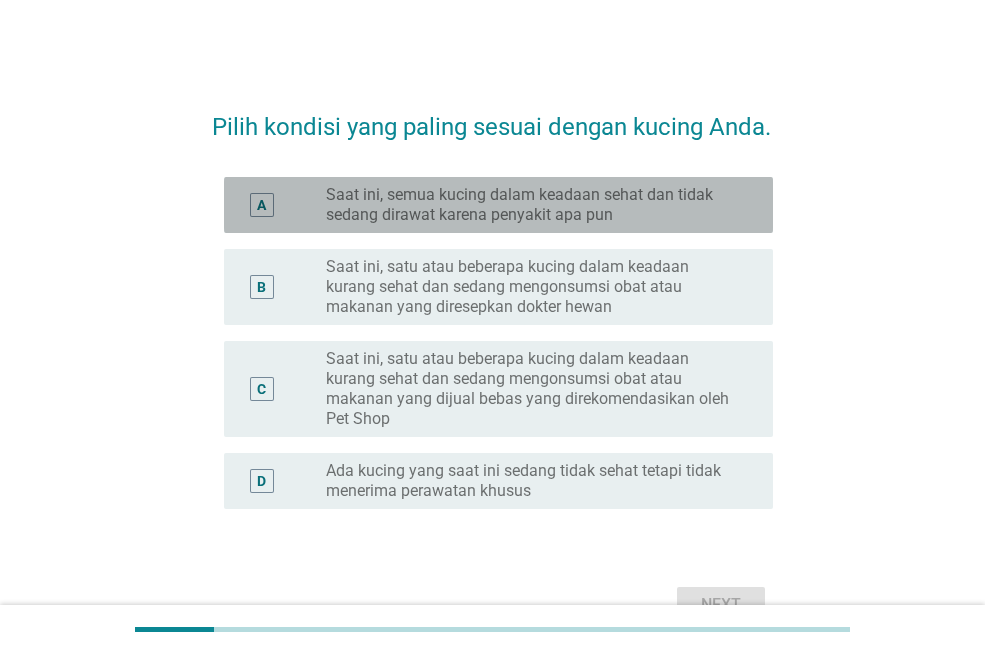 click on "Saat ini, semua kucing dalam keadaan sehat dan tidak sedang dirawat karena penyakit apa pun" at bounding box center [533, 205] 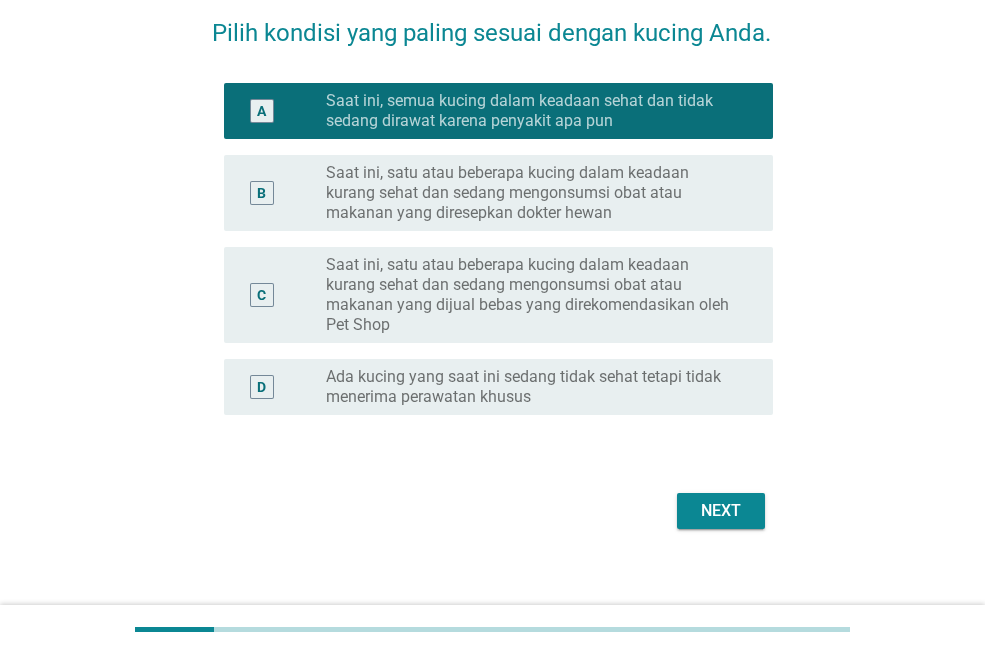 scroll, scrollTop: 128, scrollLeft: 0, axis: vertical 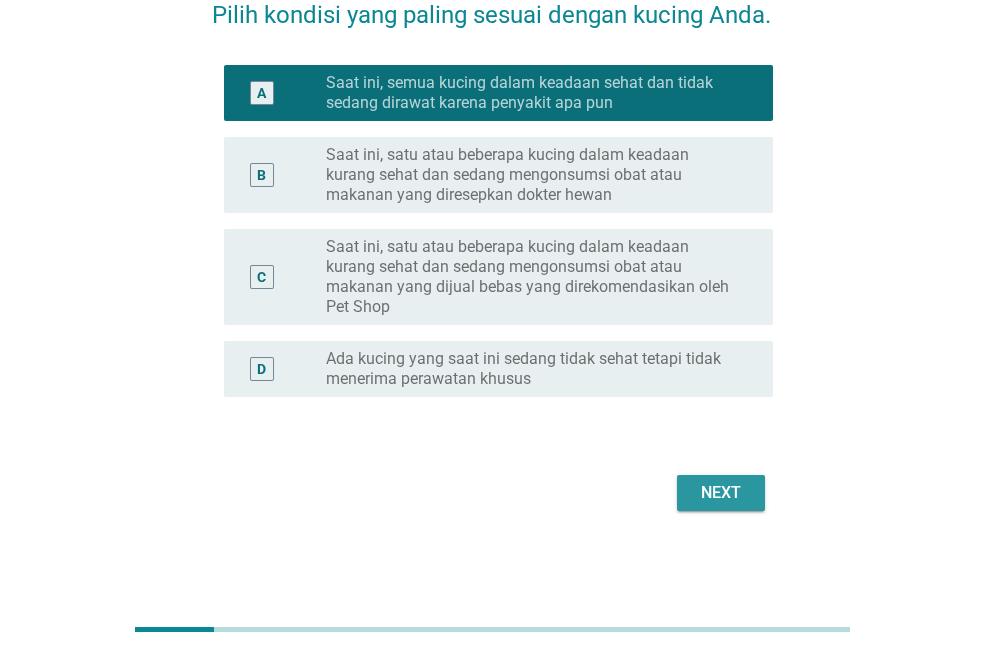 click on "Next" at bounding box center (721, 493) 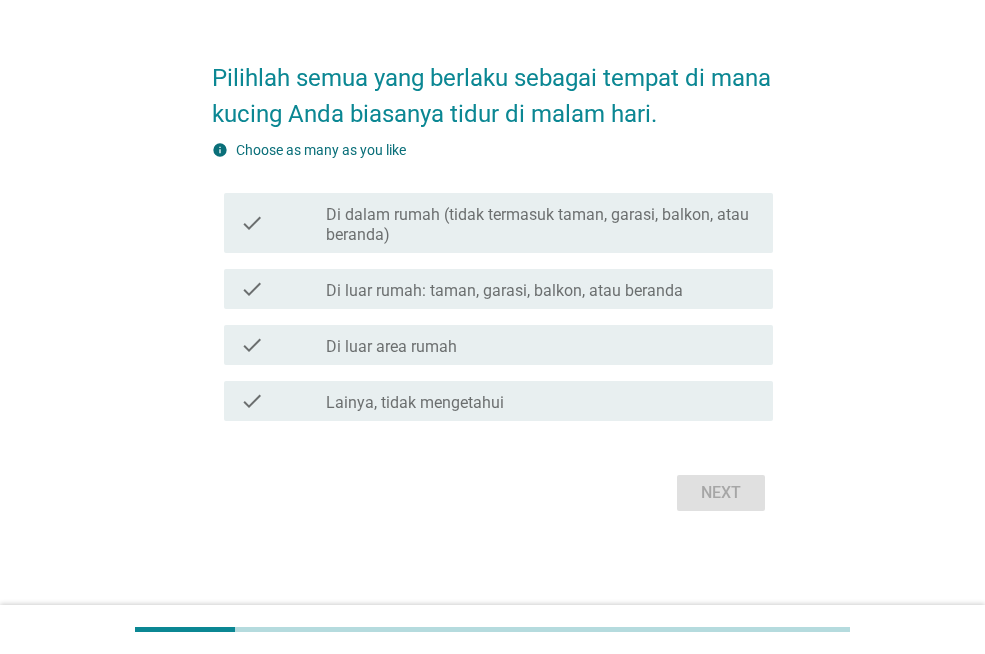 scroll, scrollTop: 0, scrollLeft: 0, axis: both 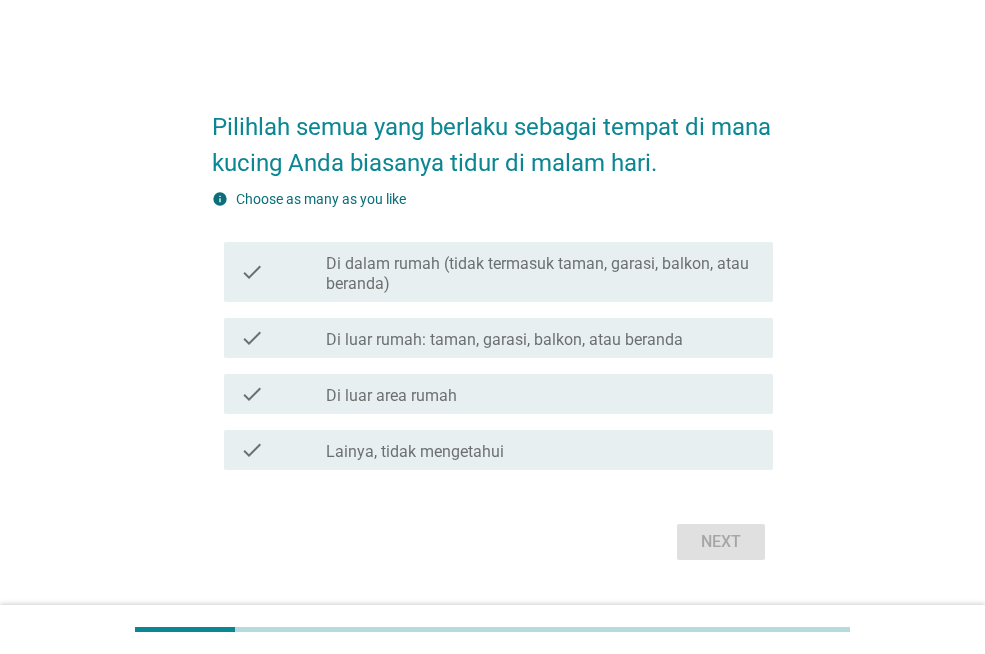 click on "Di dalam rumah (tidak termasuk taman, garasi, balkon, atau beranda)" at bounding box center [541, 274] 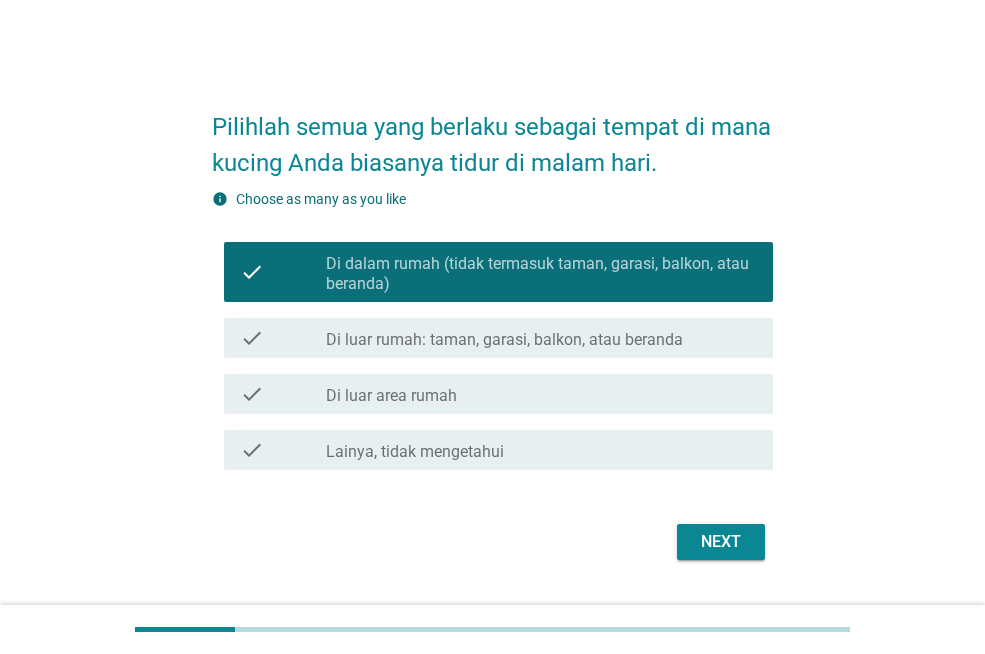 click on "Next" at bounding box center [721, 542] 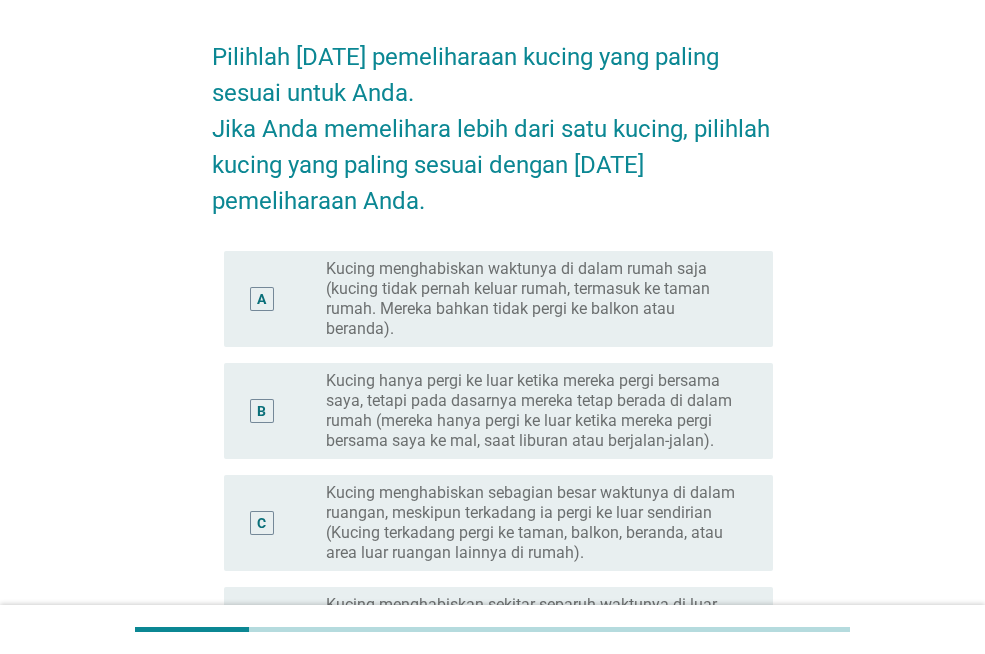 scroll, scrollTop: 100, scrollLeft: 0, axis: vertical 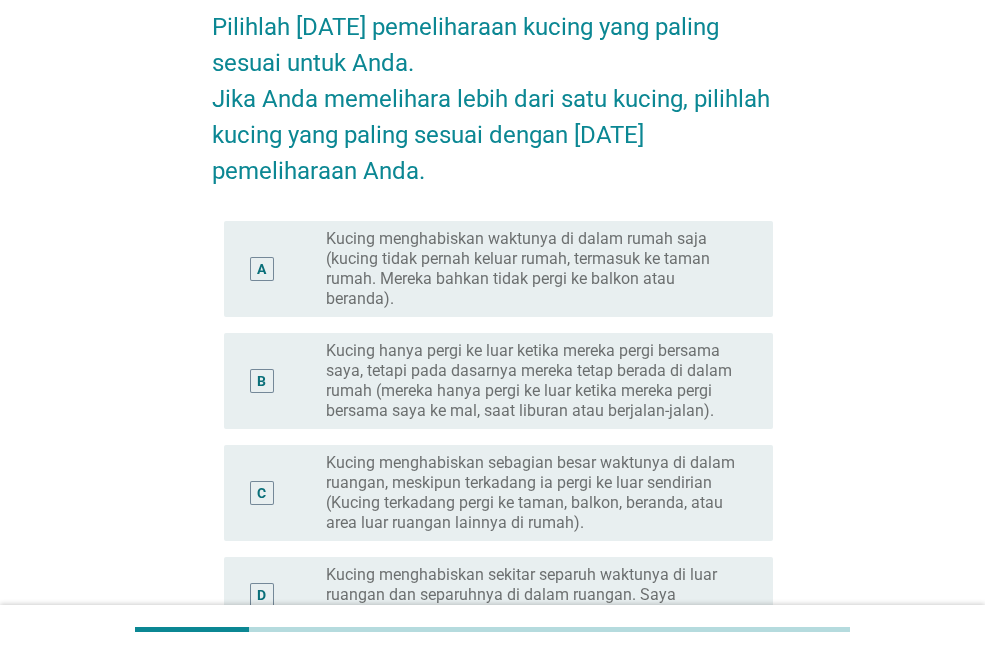 click on "Kucing menghabiskan sebagian besar waktunya di dalam ruangan, meskipun terkadang ia pergi ke luar sendirian (Kucing terkadang pergi ke taman, balkon, beranda, atau area luar ruangan lainnya di rumah)." at bounding box center [533, 493] 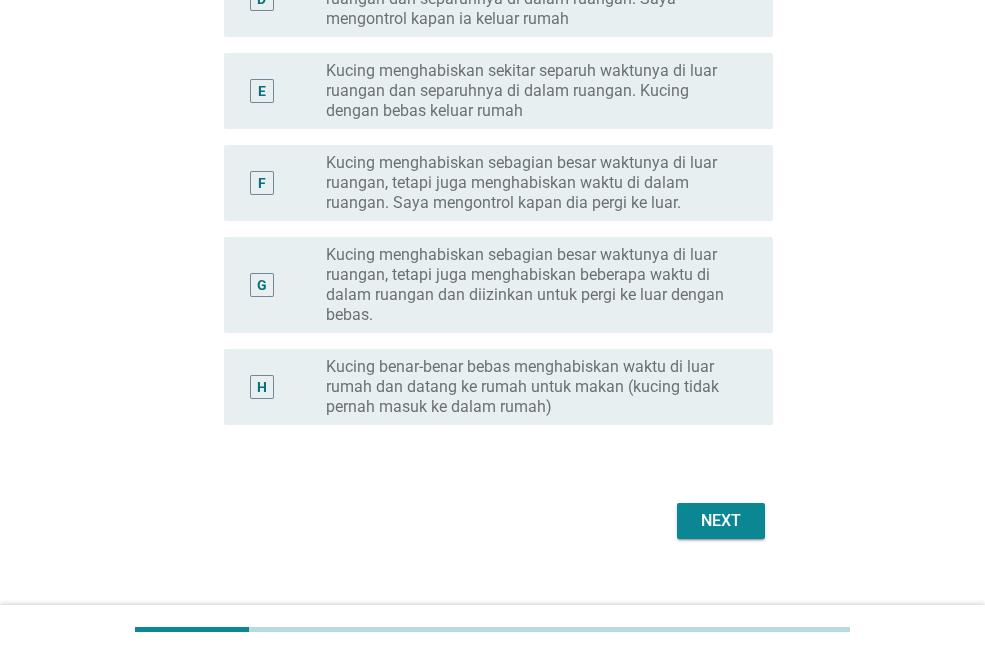 scroll, scrollTop: 700, scrollLeft: 0, axis: vertical 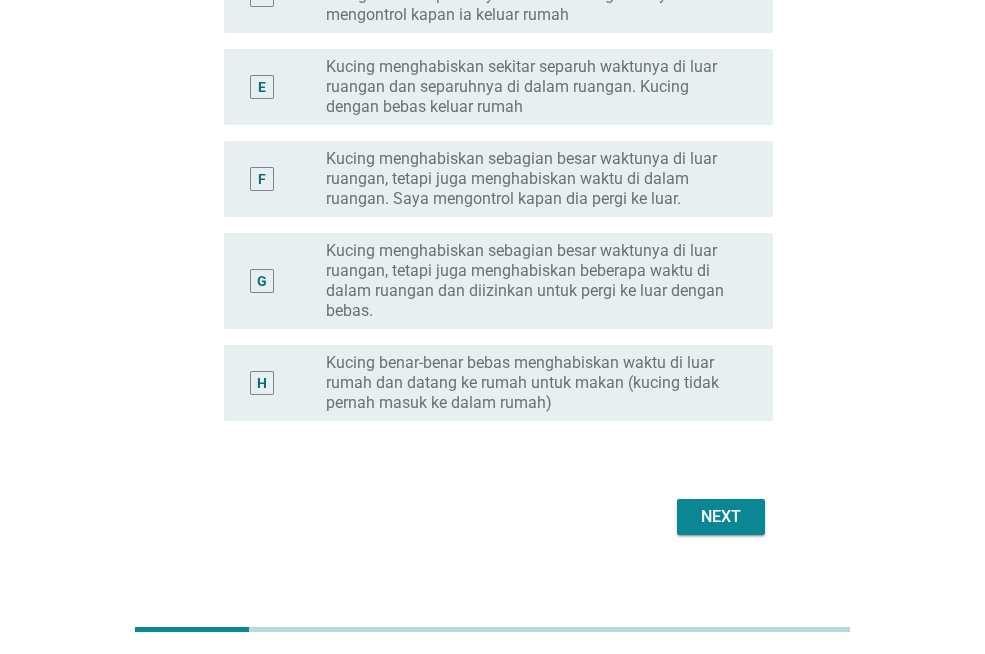 click on "Next" at bounding box center [721, 517] 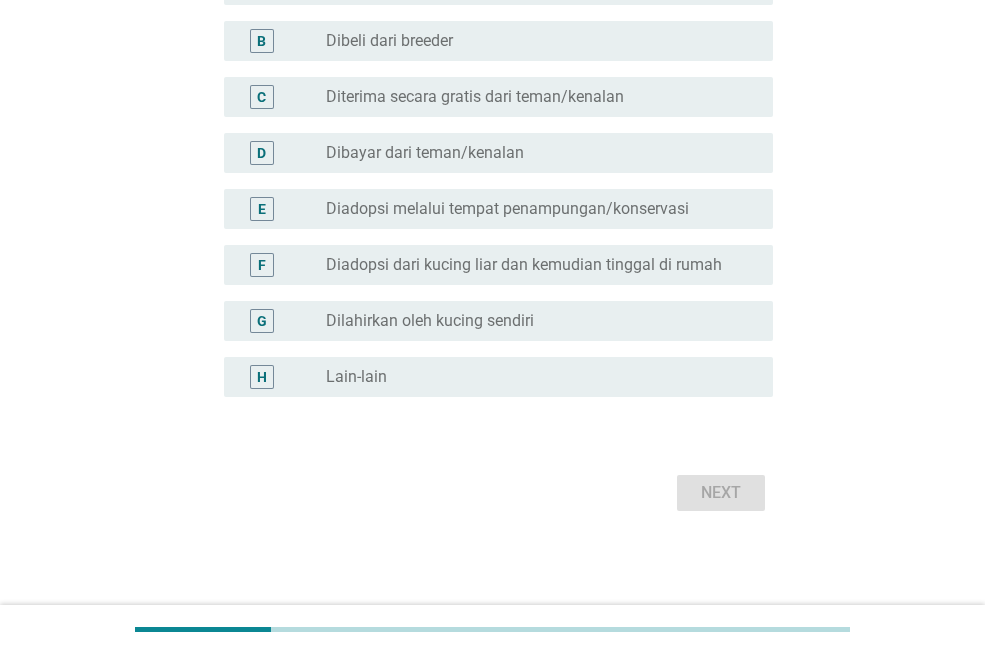 scroll, scrollTop: 0, scrollLeft: 0, axis: both 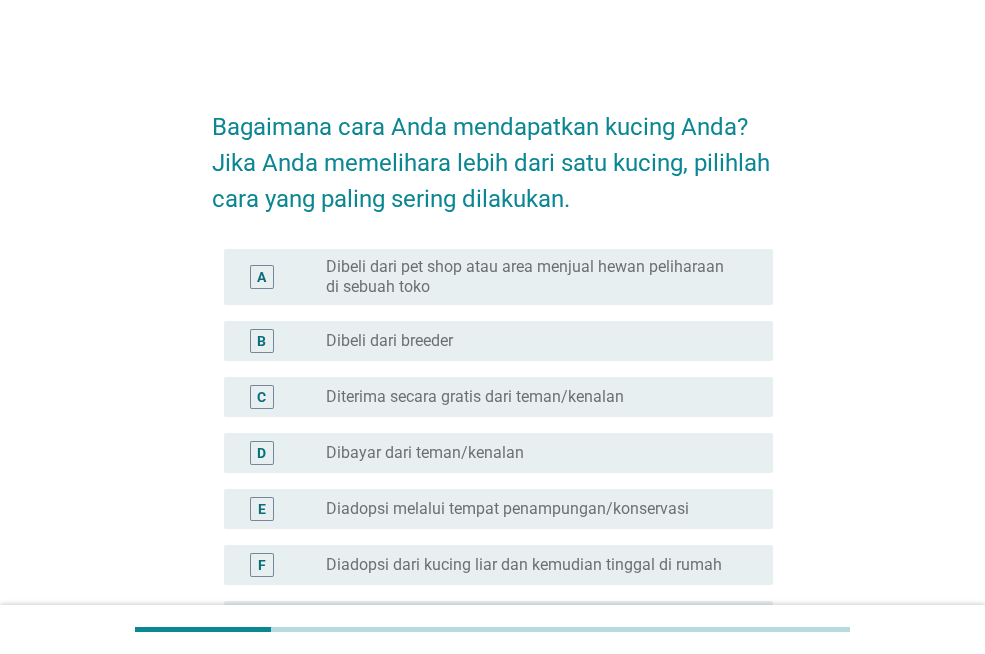 click on "radio_button_unchecked Diterima secara gratis dari teman/kenalan" at bounding box center (533, 397) 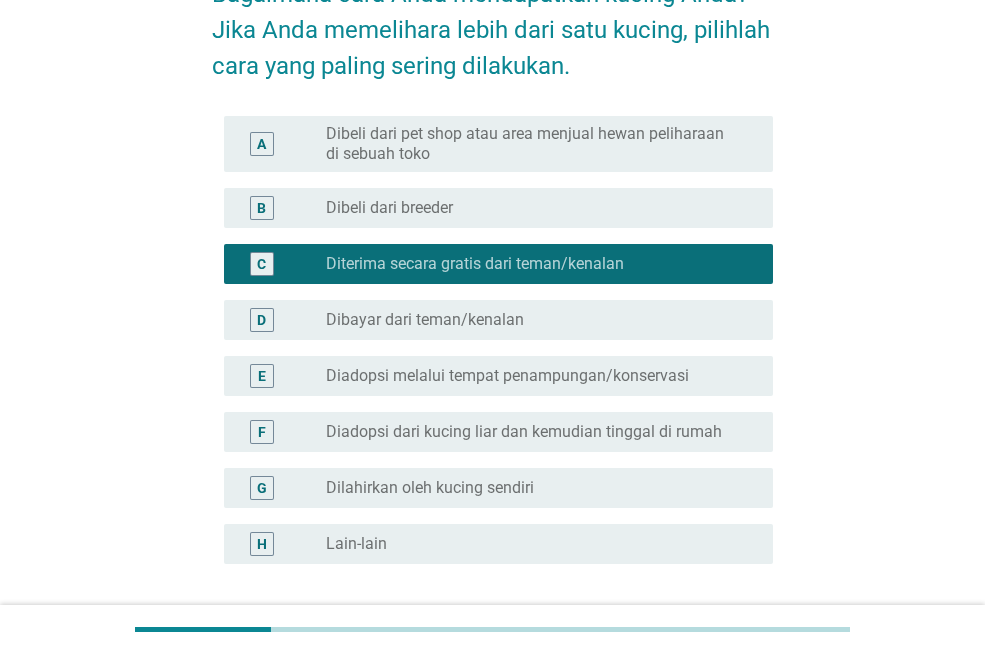 scroll, scrollTop: 300, scrollLeft: 0, axis: vertical 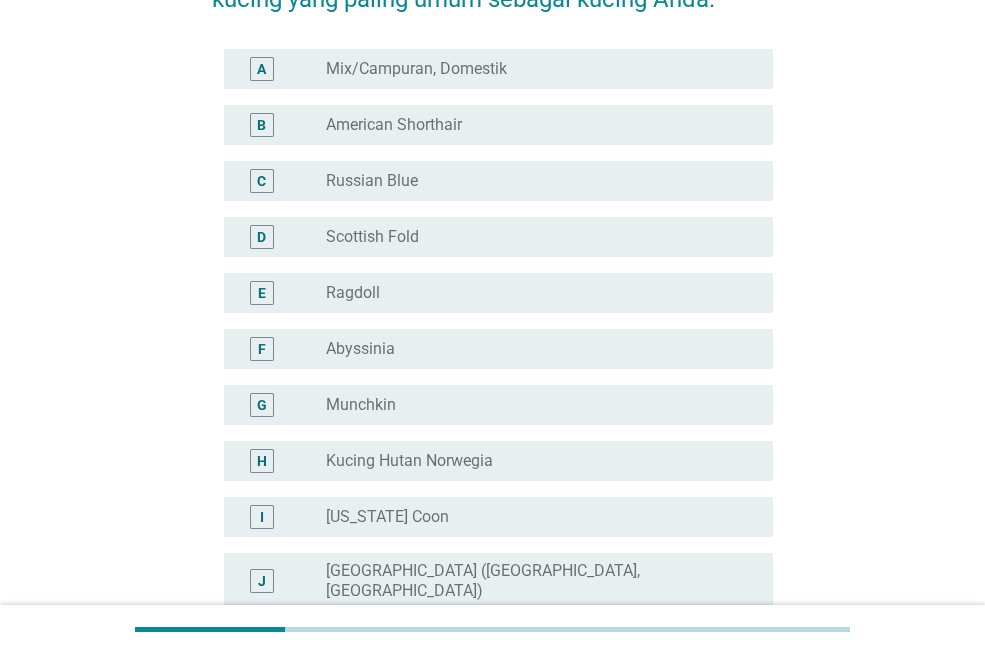 click on "A     radio_button_unchecked Mix/Campuran, Domestik" at bounding box center [498, 69] 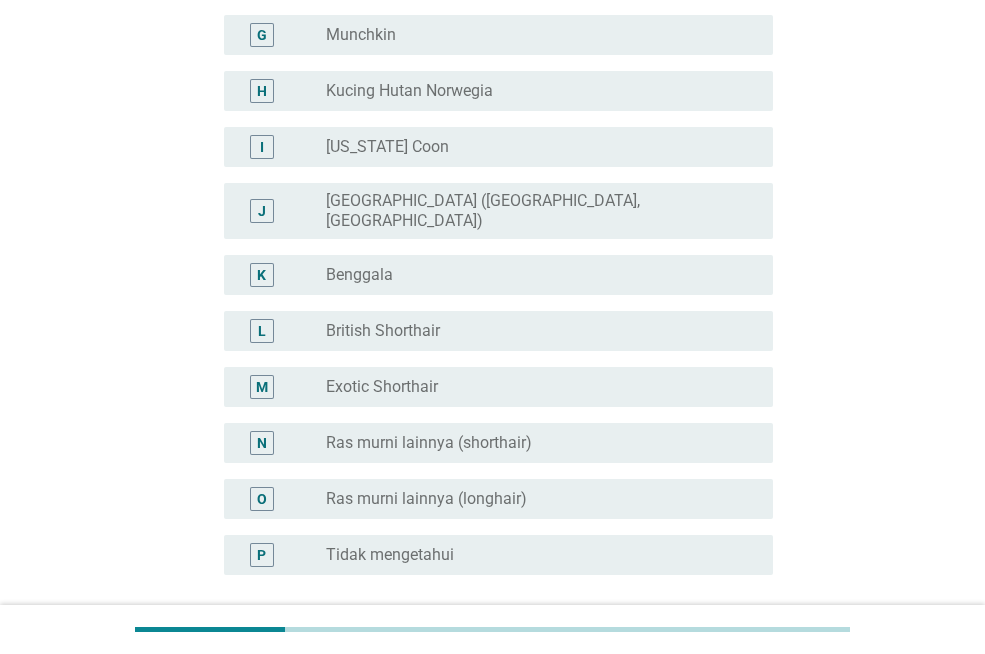 scroll, scrollTop: 732, scrollLeft: 0, axis: vertical 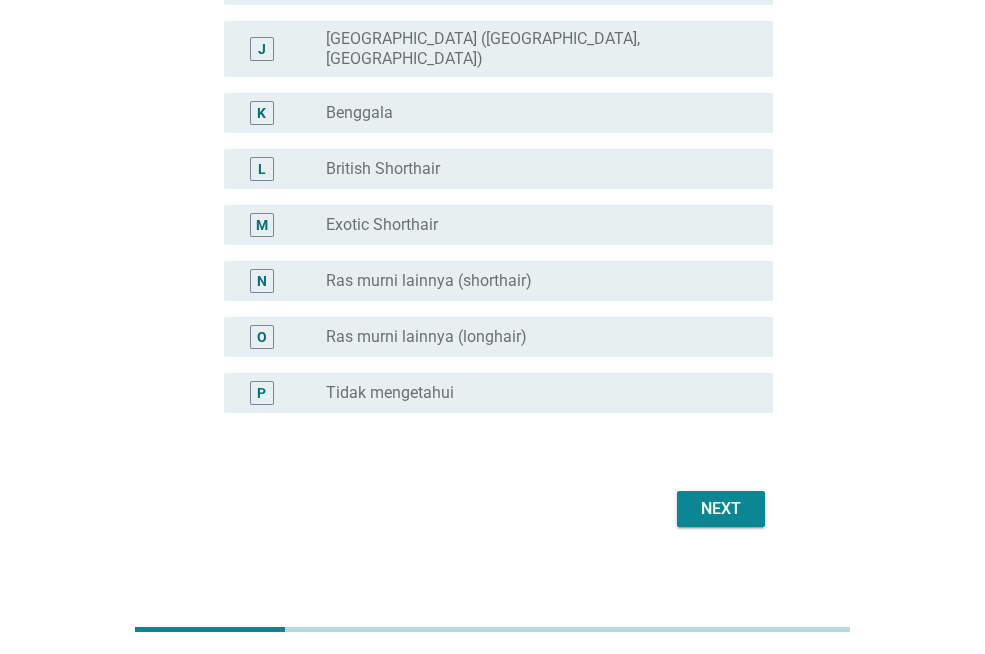 click on "Next" at bounding box center [721, 509] 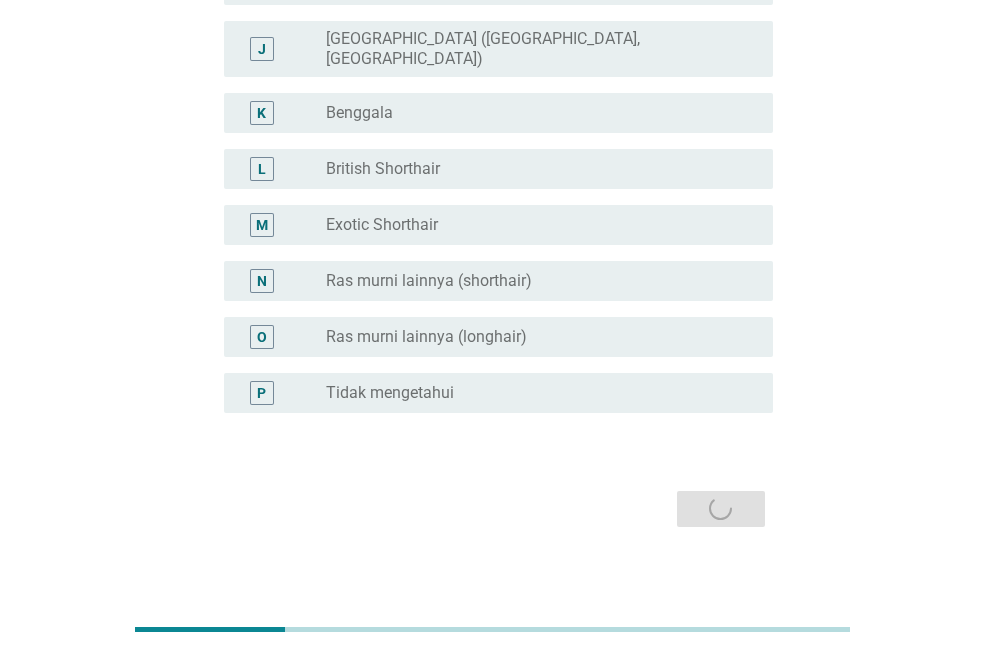 scroll, scrollTop: 0, scrollLeft: 0, axis: both 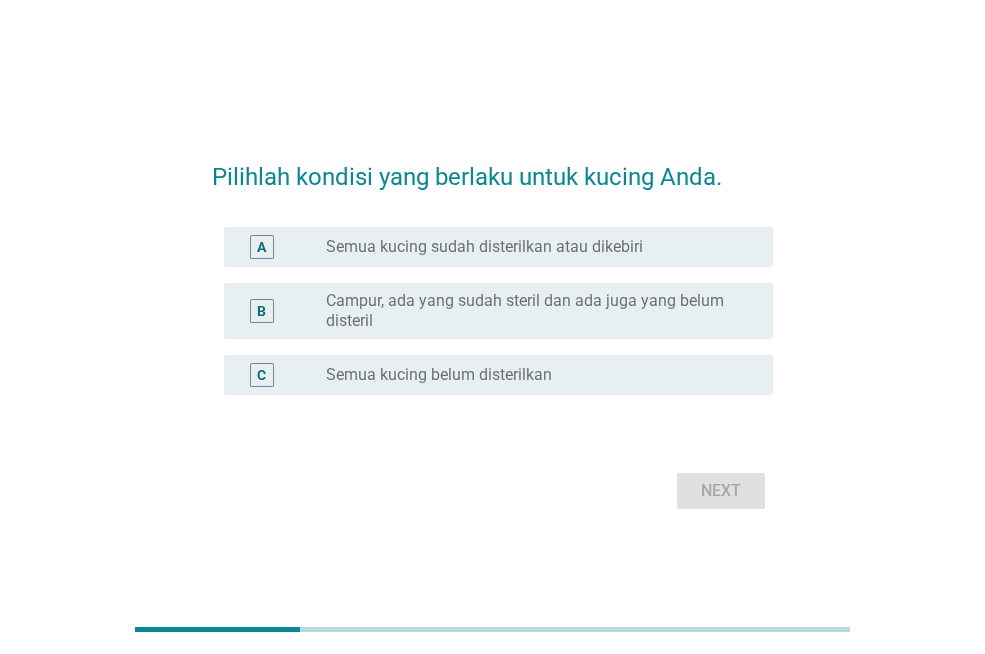 click on "radio_button_unchecked Semua kucing sudah disterilkan atau dikebiri" at bounding box center [533, 247] 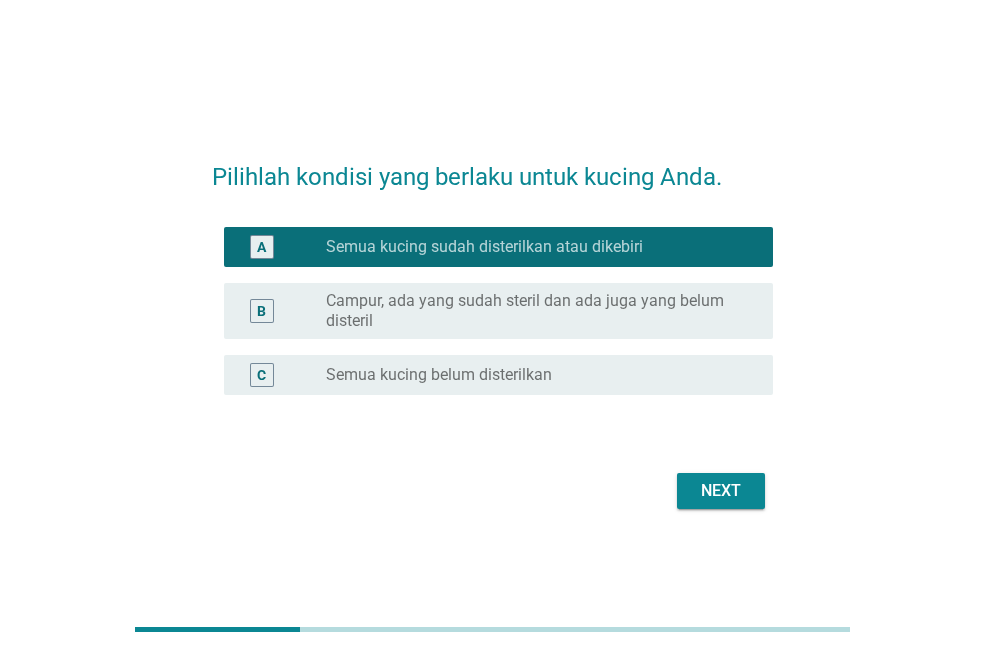 click on "Next" at bounding box center (721, 491) 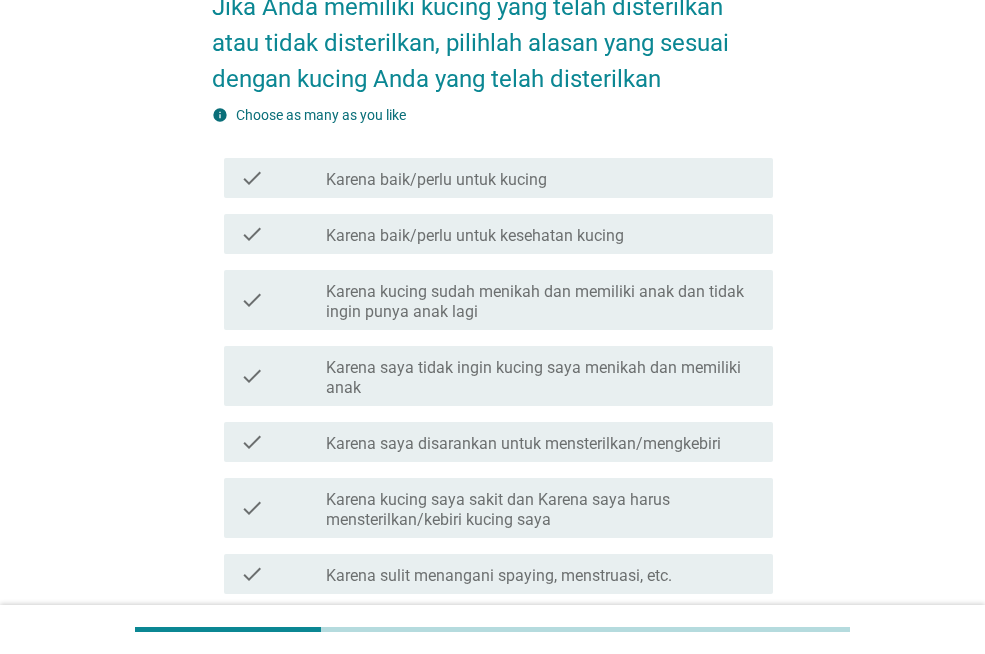 scroll, scrollTop: 200, scrollLeft: 0, axis: vertical 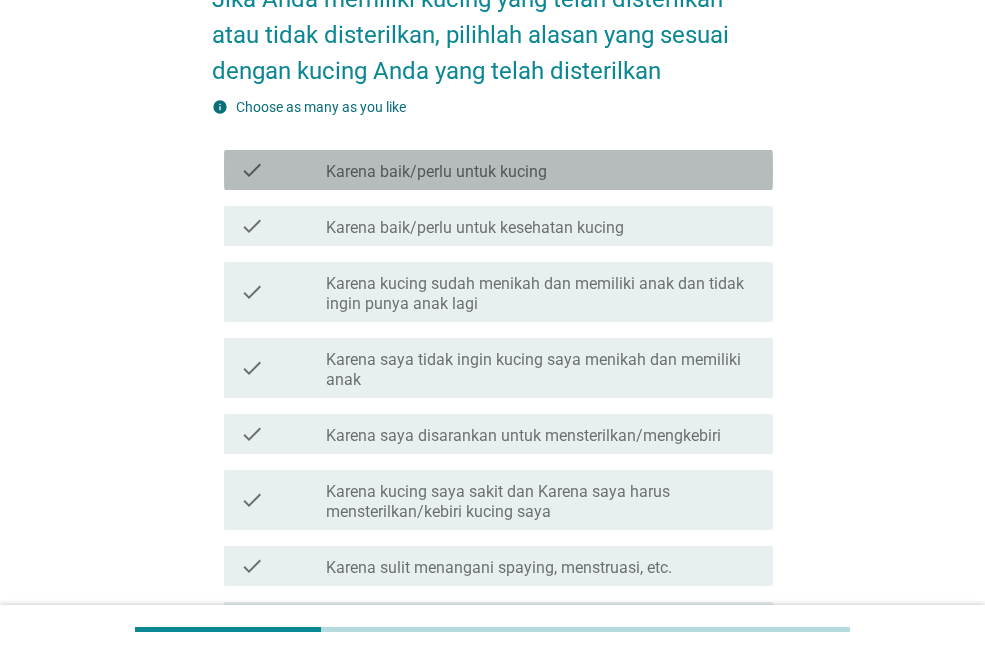 click on "check_box_outline_blank Karena baik/perlu untuk kucing" at bounding box center [541, 170] 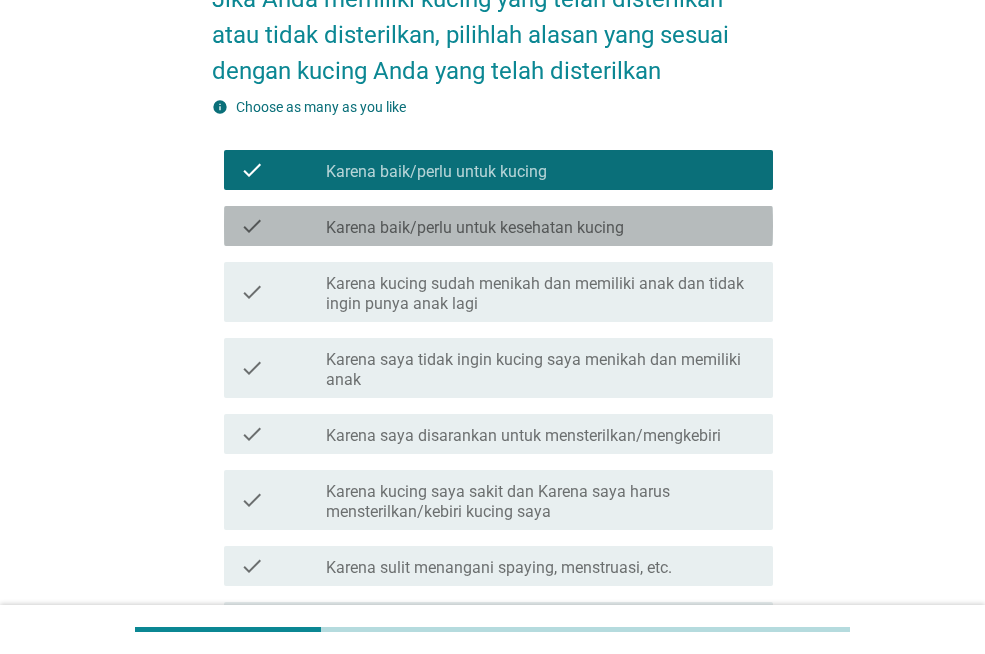 click on "check     check_box_outline_blank Karena baik/perlu untuk kesehatan kucing" at bounding box center [492, 226] 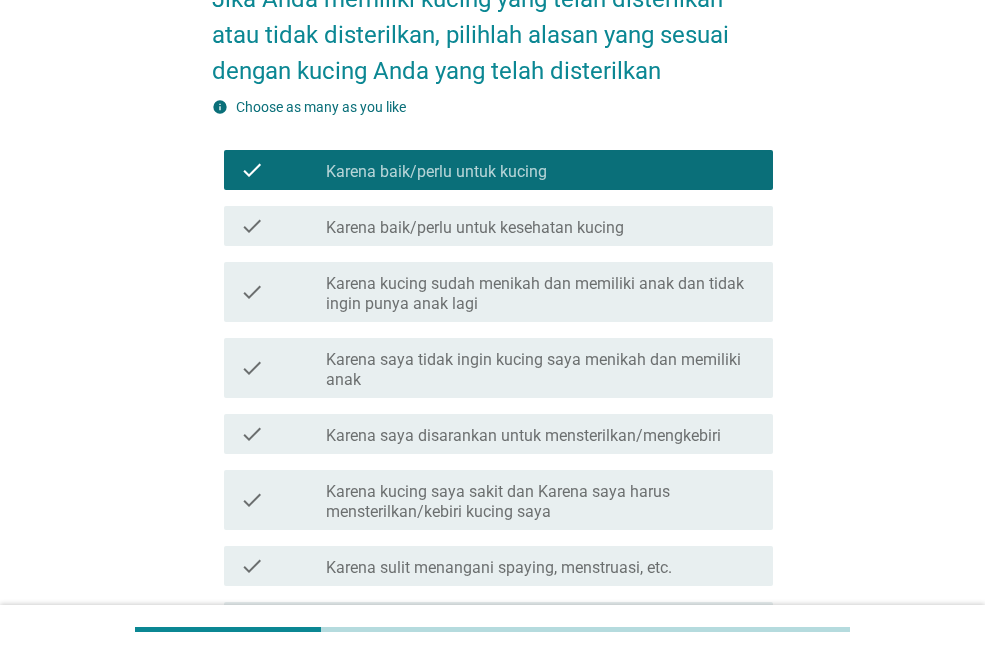 click on "check_box_outline_blank Karena baik/perlu untuk kesehatan kucing" at bounding box center [541, 226] 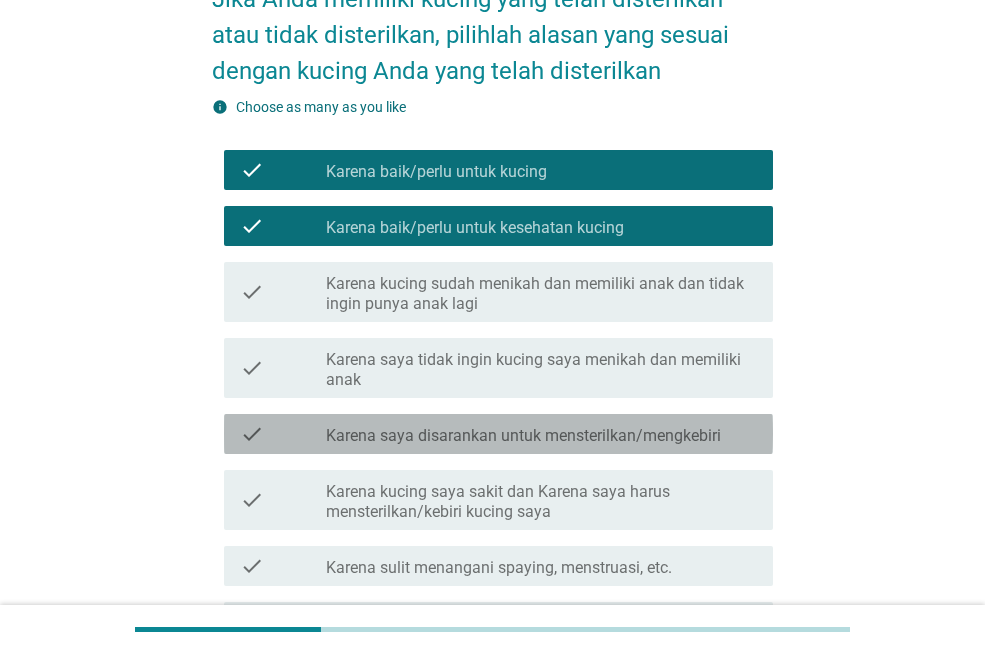 click on "Karena saya disarankan untuk mensterilkan/mengkebiri" at bounding box center (523, 436) 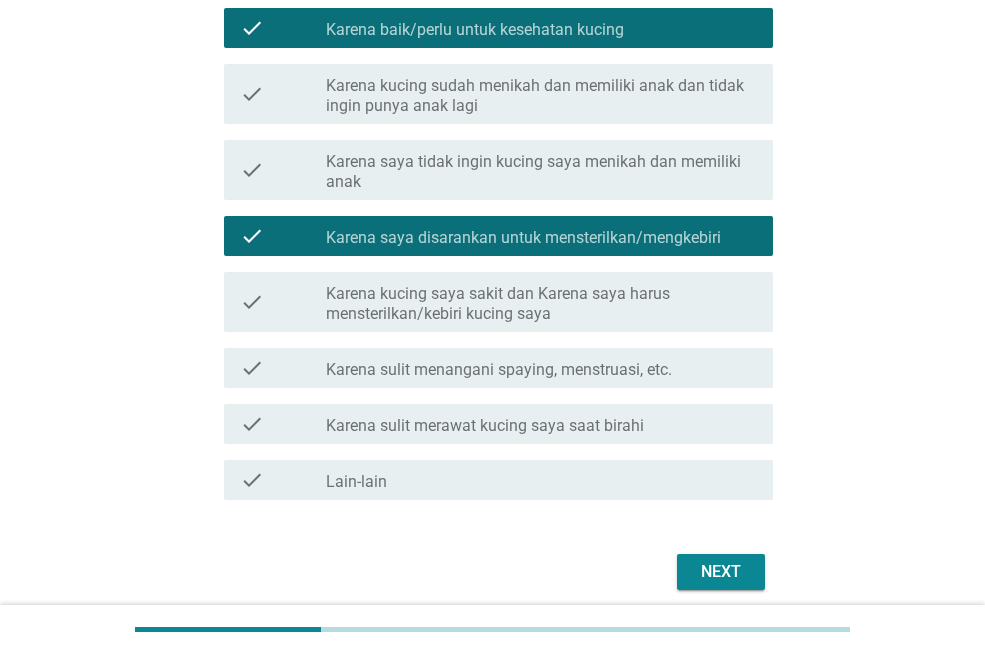 scroll, scrollTop: 400, scrollLeft: 0, axis: vertical 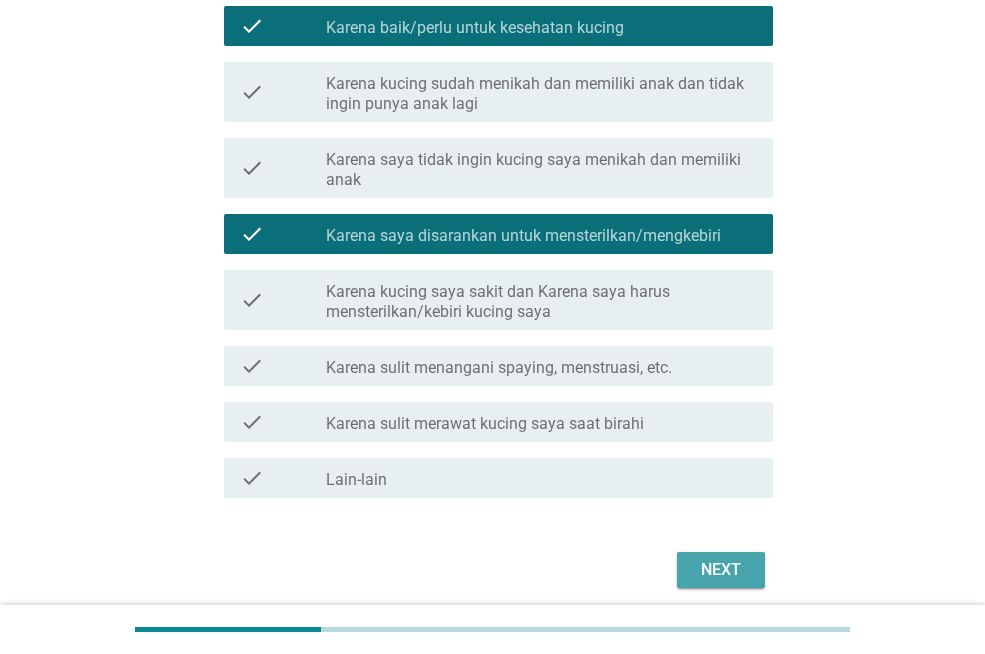 click on "Next" at bounding box center (721, 570) 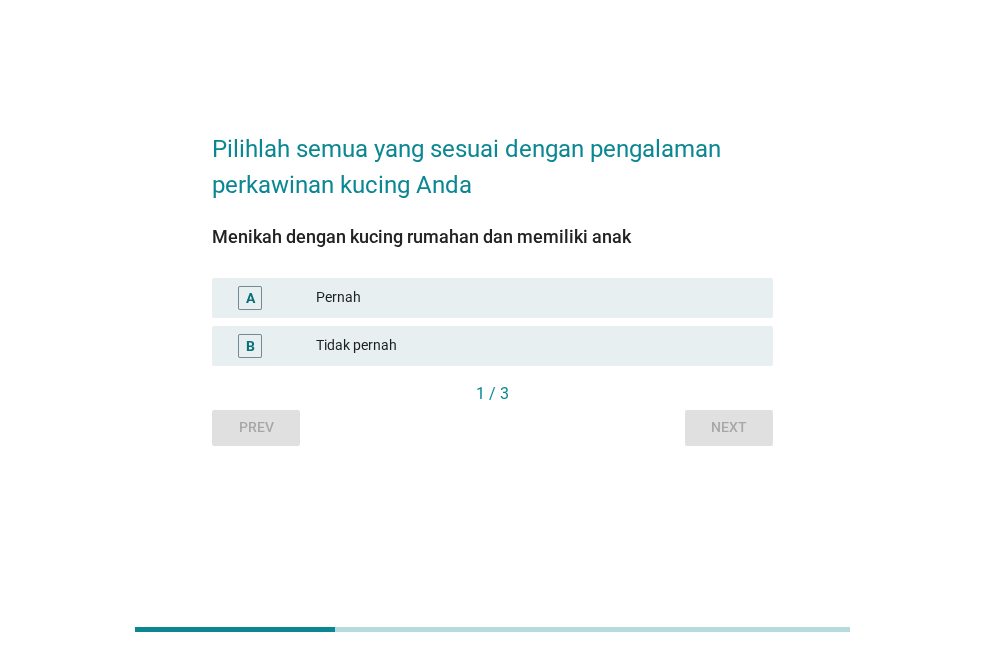 scroll, scrollTop: 0, scrollLeft: 0, axis: both 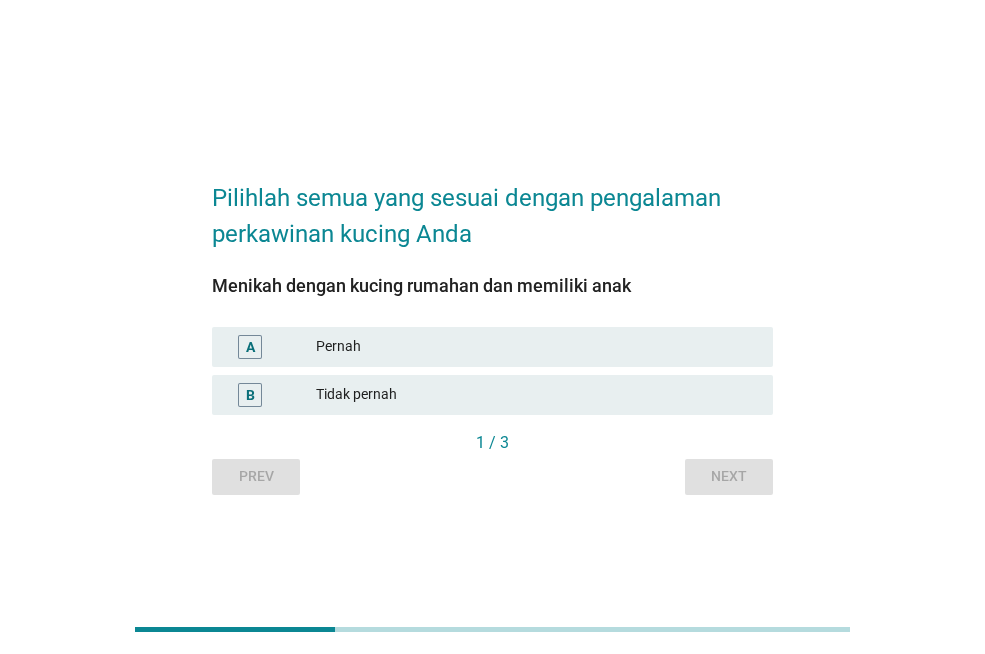 click on "A   Pernah" at bounding box center (492, 347) 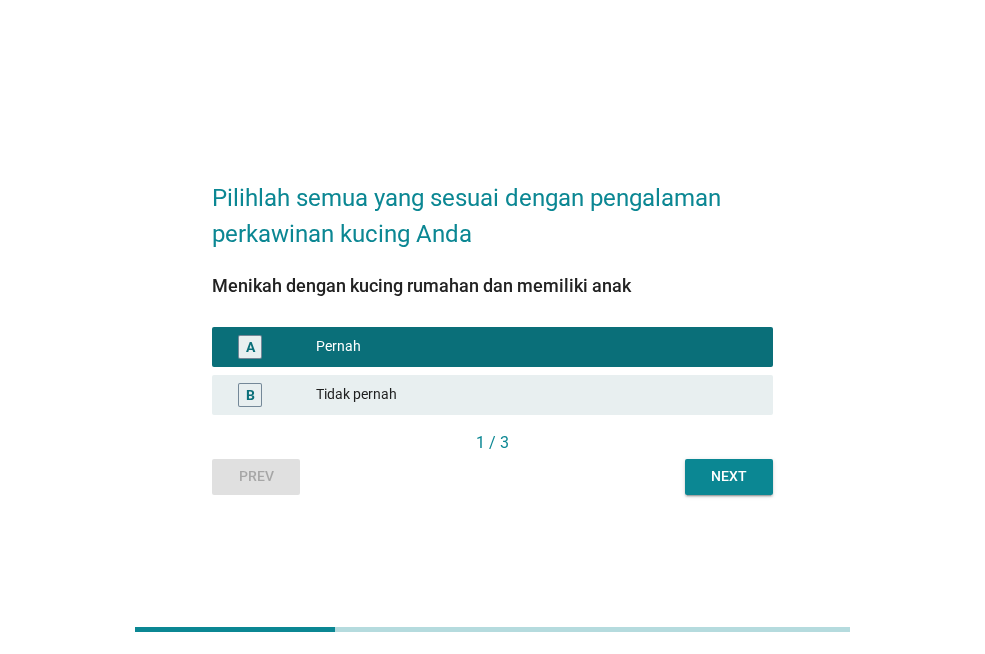 click on "Next" at bounding box center (729, 476) 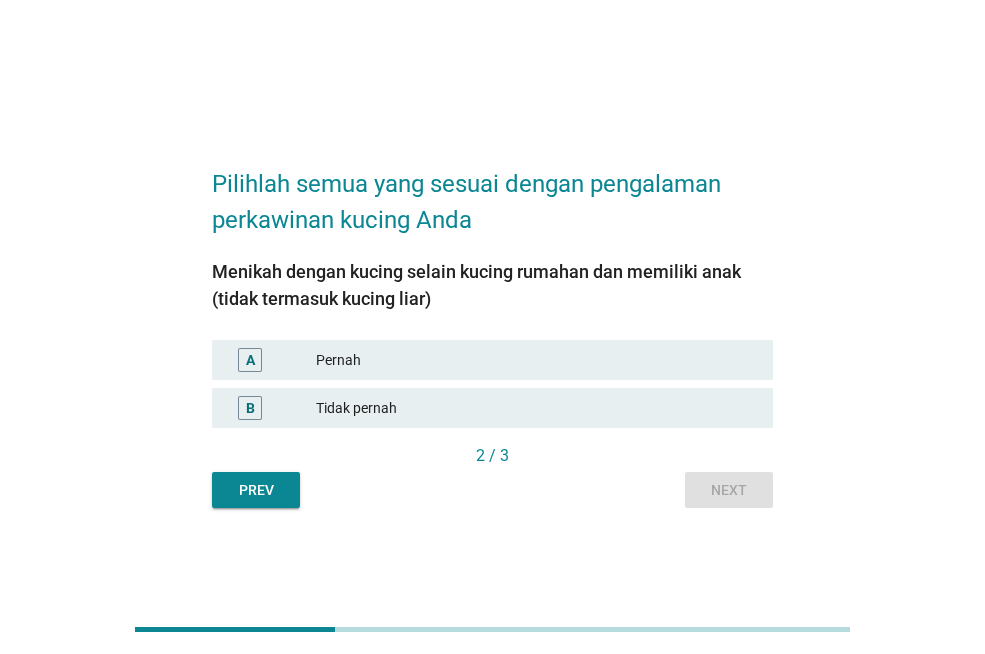 click on "Tidak pernah" at bounding box center (536, 408) 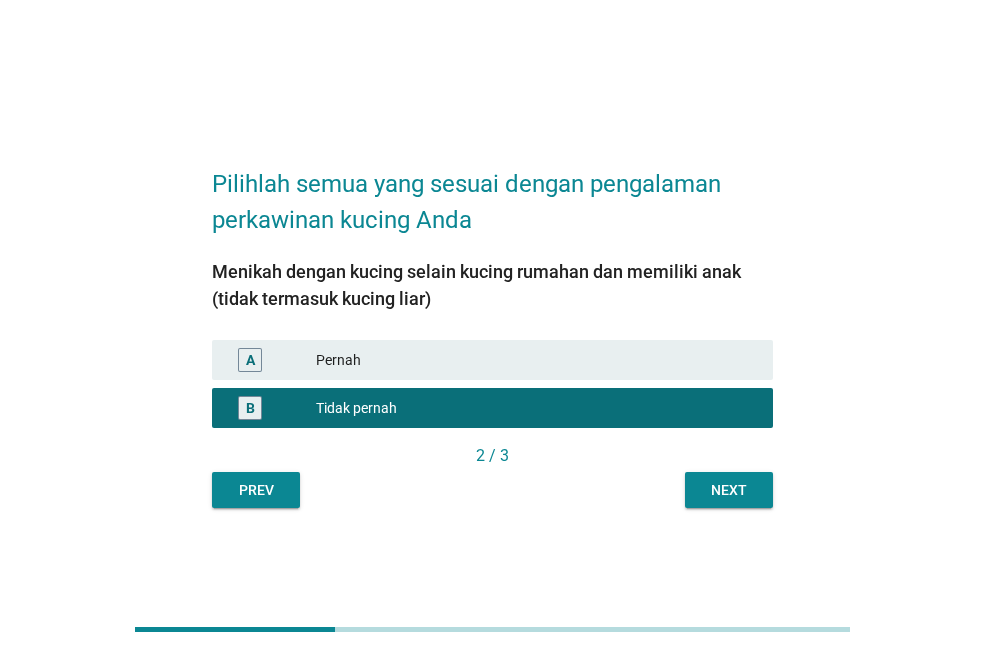 click on "Next" at bounding box center (729, 490) 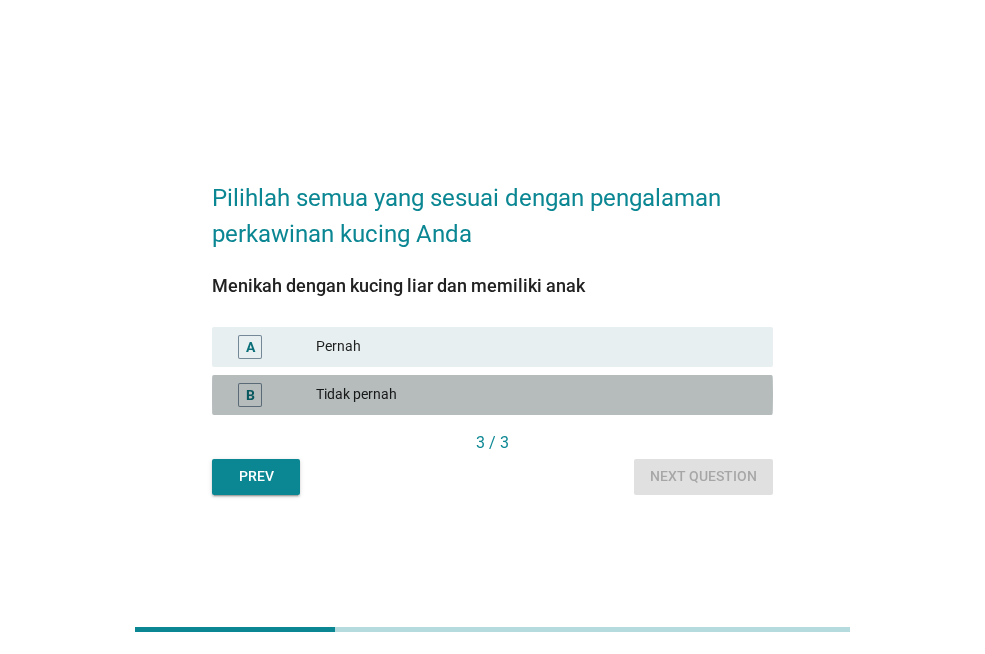 click on "Tidak pernah" at bounding box center (536, 395) 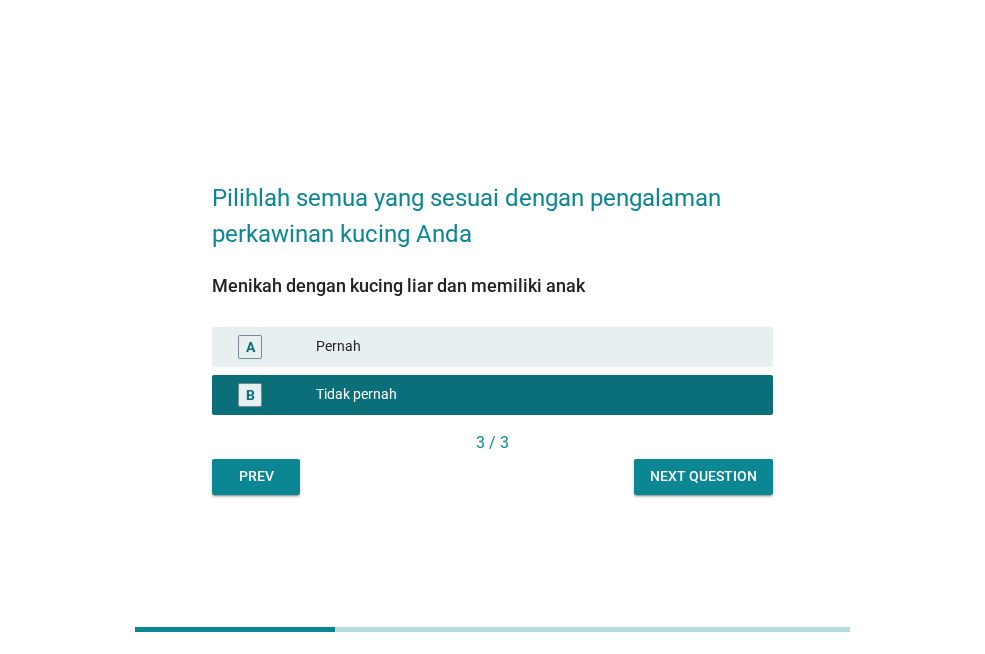 click on "Next question" at bounding box center (703, 476) 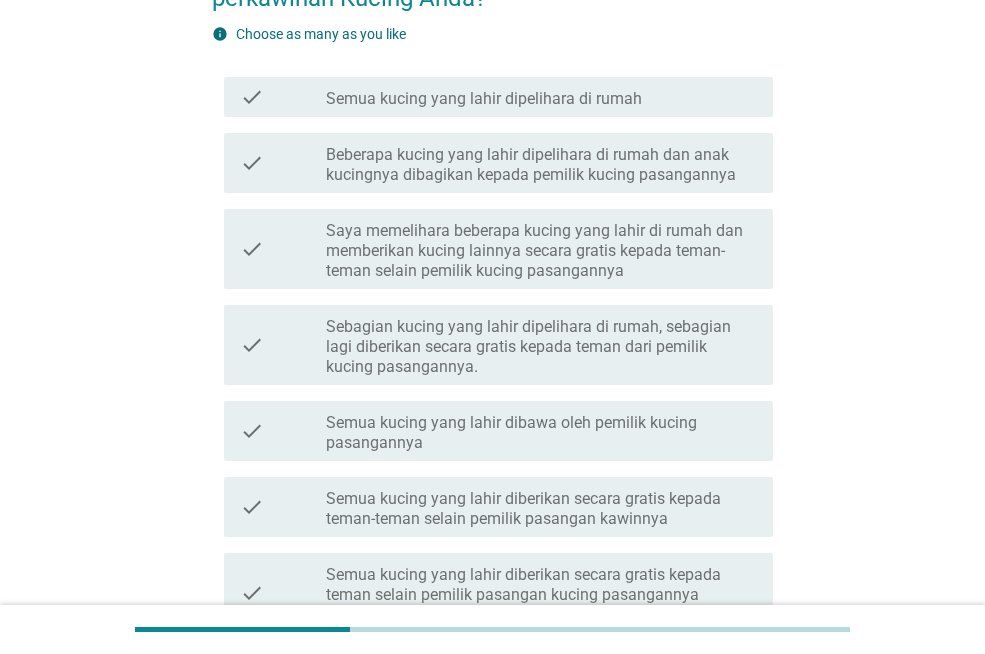 scroll, scrollTop: 200, scrollLeft: 0, axis: vertical 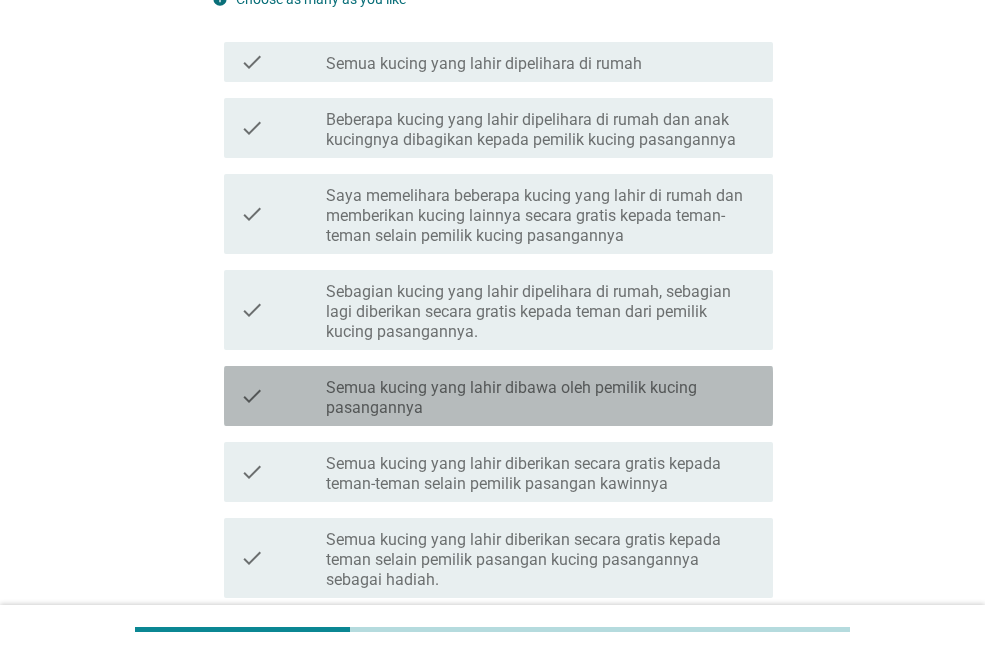click on "Semua kucing yang lahir dibawa oleh pemilik kucing pasangannya" at bounding box center (541, 398) 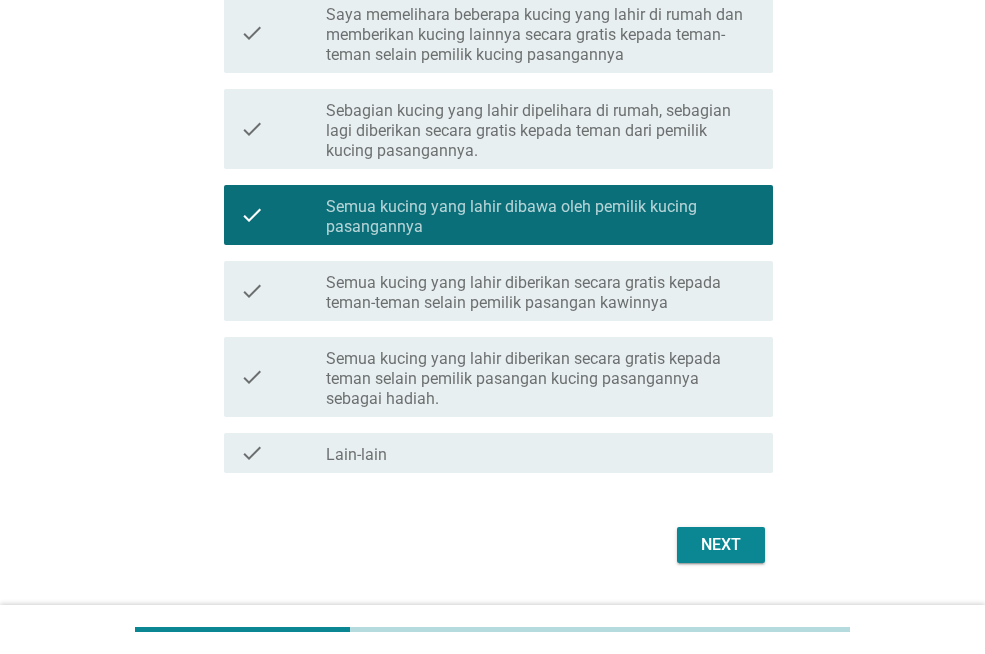 scroll, scrollTop: 433, scrollLeft: 0, axis: vertical 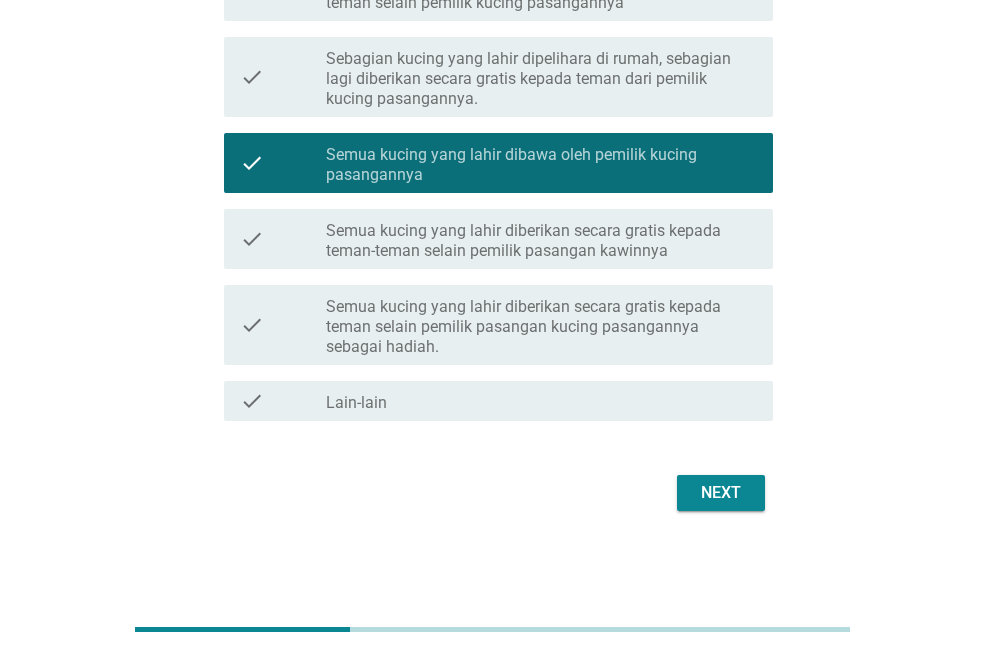 click on "Next" at bounding box center [721, 493] 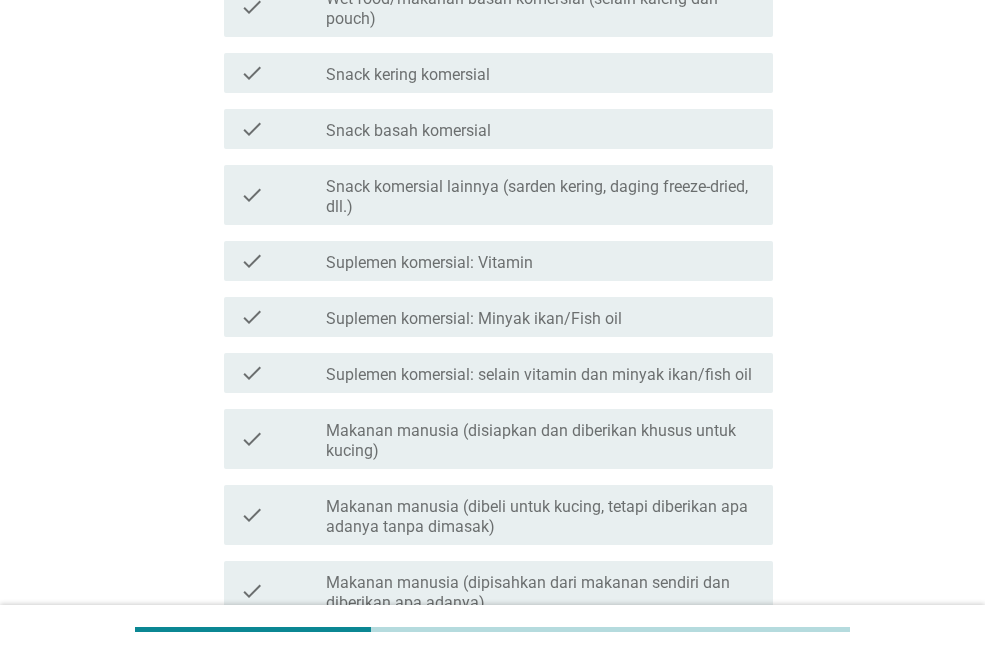 scroll, scrollTop: 0, scrollLeft: 0, axis: both 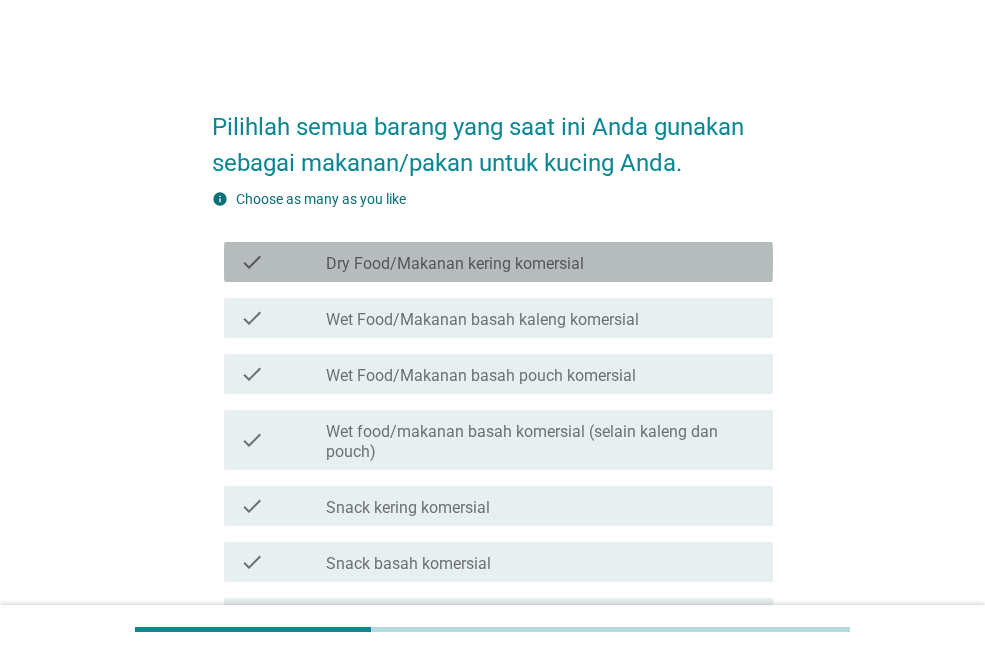 click on "check_box_outline_blank Dry Food/Makanan kering komersial" at bounding box center [541, 262] 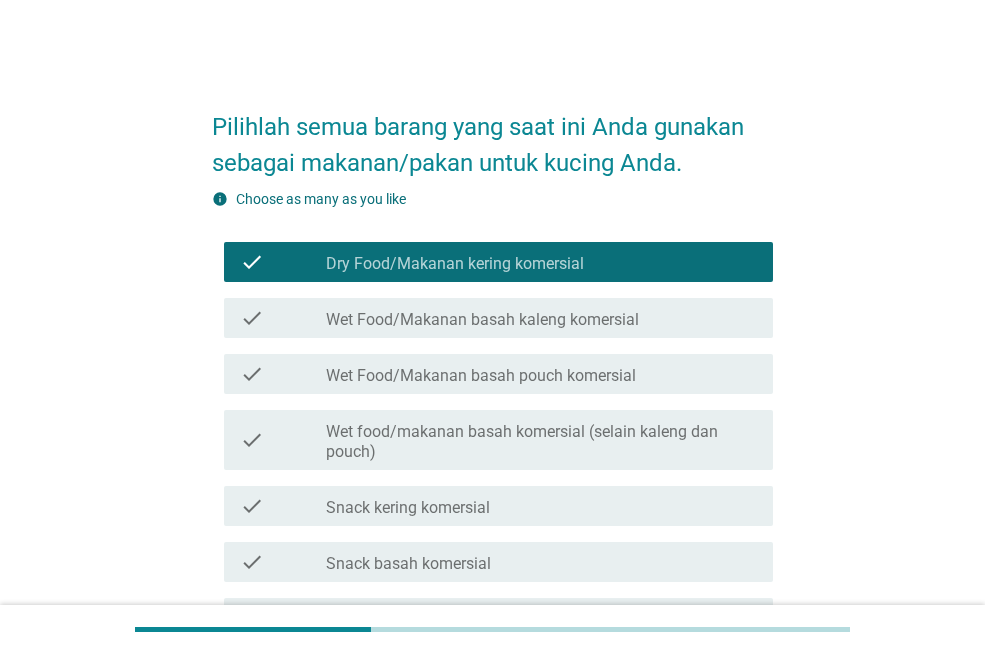 click on "check_box_outline_blank Wet Food/Makanan basah kaleng komersial" at bounding box center (541, 318) 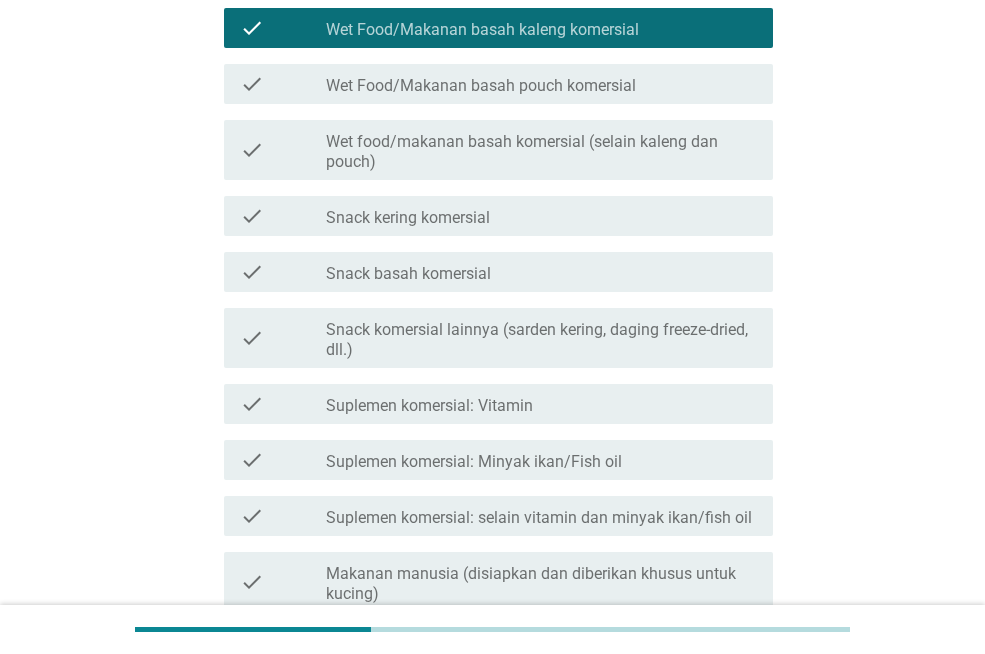 scroll, scrollTop: 300, scrollLeft: 0, axis: vertical 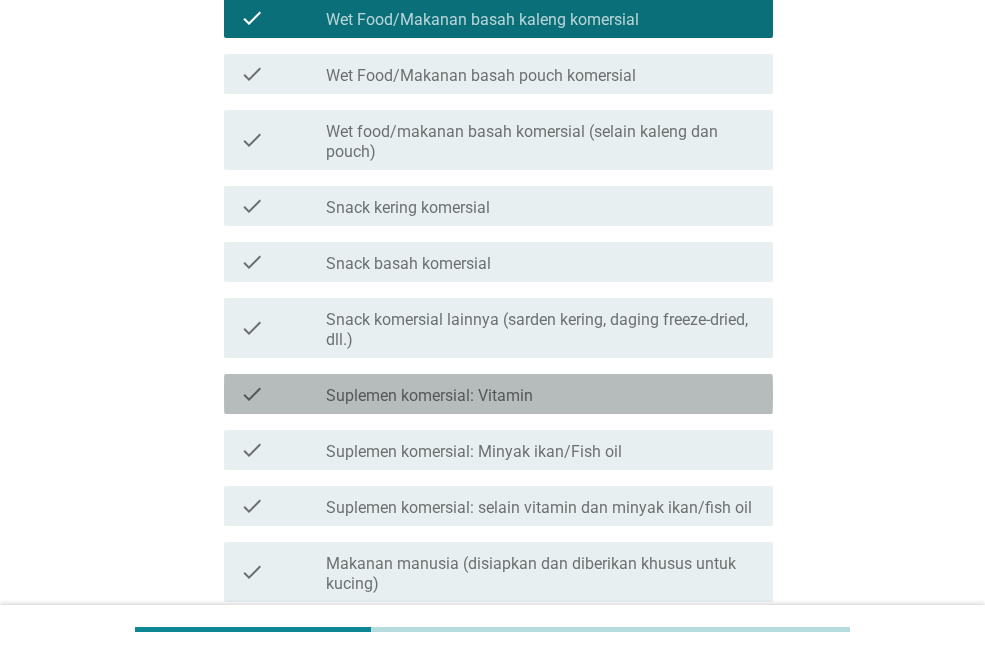 click on "check     check_box_outline_blank Suplemen komersial: Vitamin" at bounding box center (498, 394) 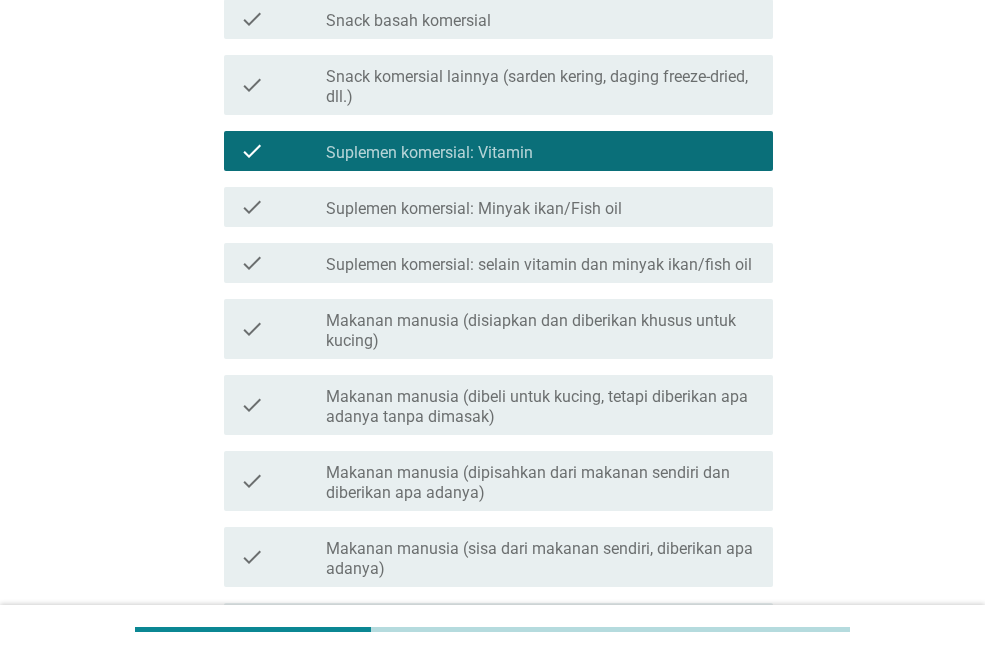 scroll, scrollTop: 600, scrollLeft: 0, axis: vertical 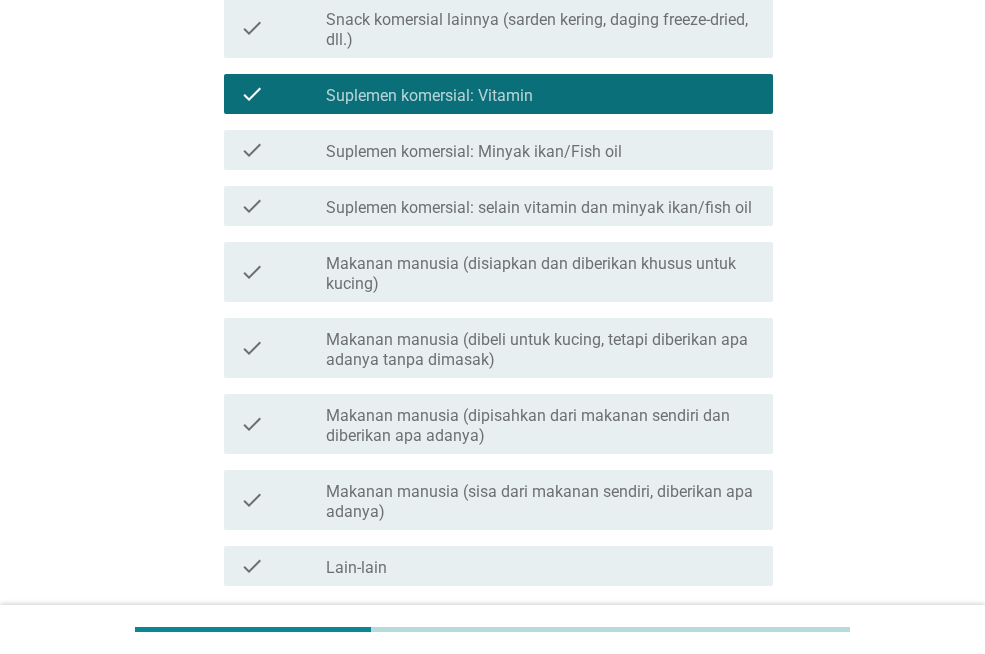 click on "Makanan manusia (disiapkan dan diberikan khusus untuk kucing)" at bounding box center (541, 274) 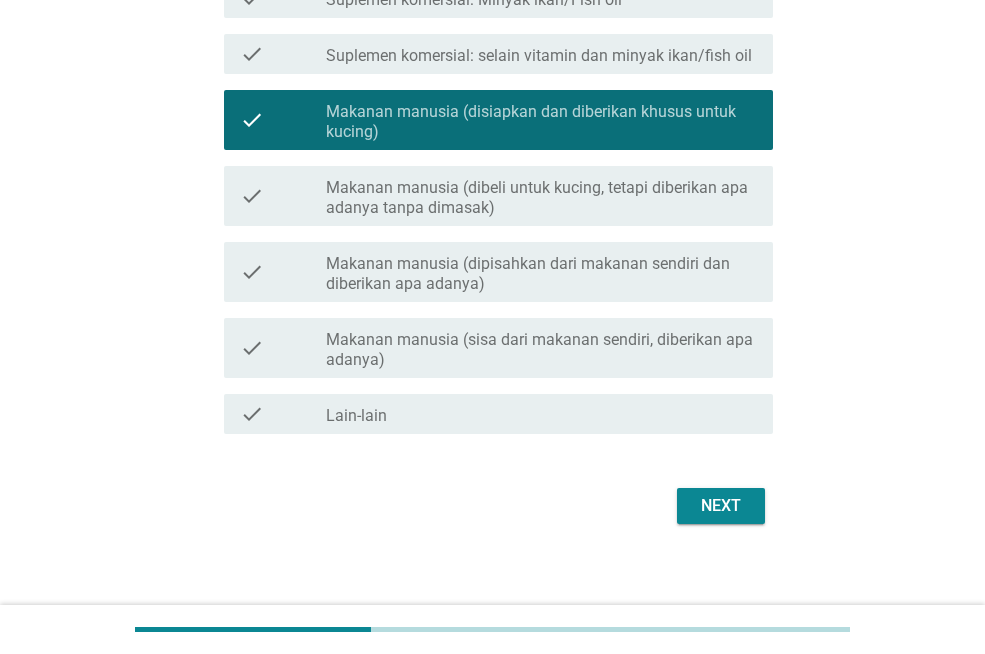 scroll, scrollTop: 765, scrollLeft: 0, axis: vertical 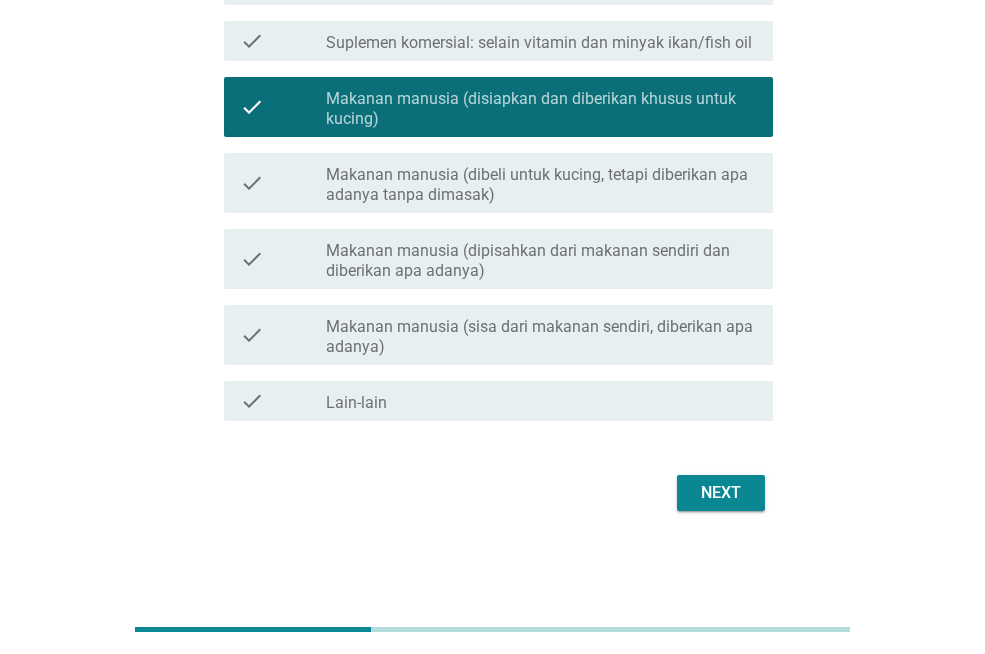click on "Next" at bounding box center (721, 493) 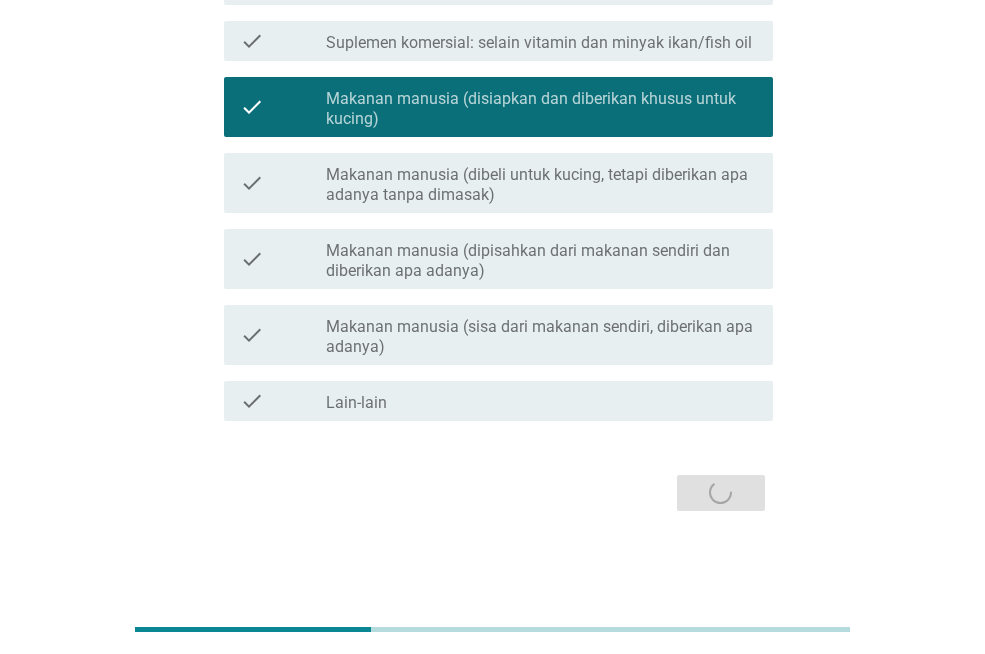 scroll, scrollTop: 0, scrollLeft: 0, axis: both 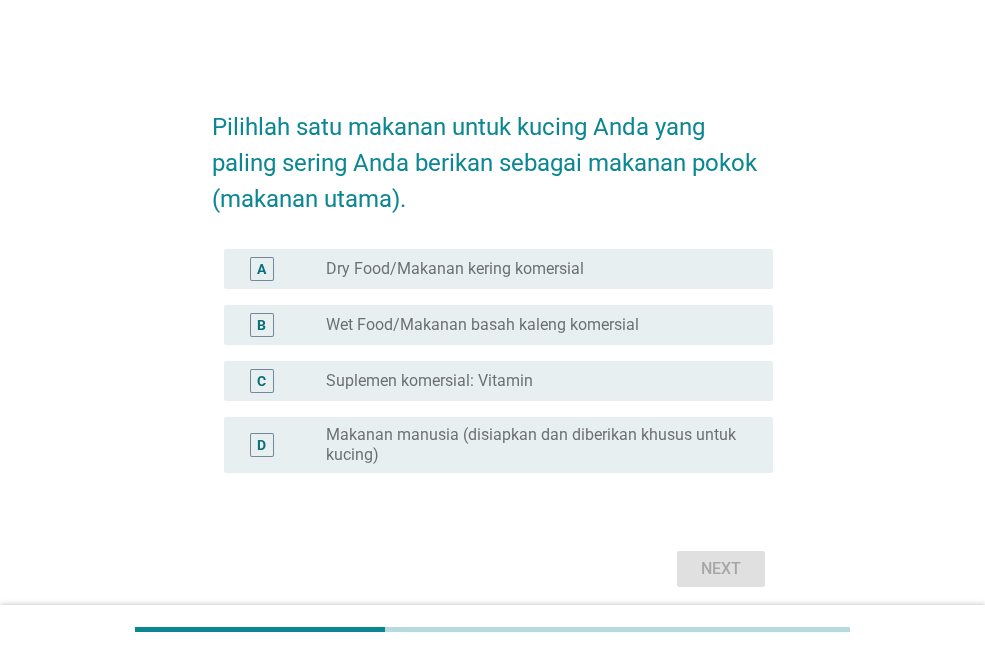 click on "radio_button_unchecked Dry Food/Makanan kering komersial" at bounding box center (541, 269) 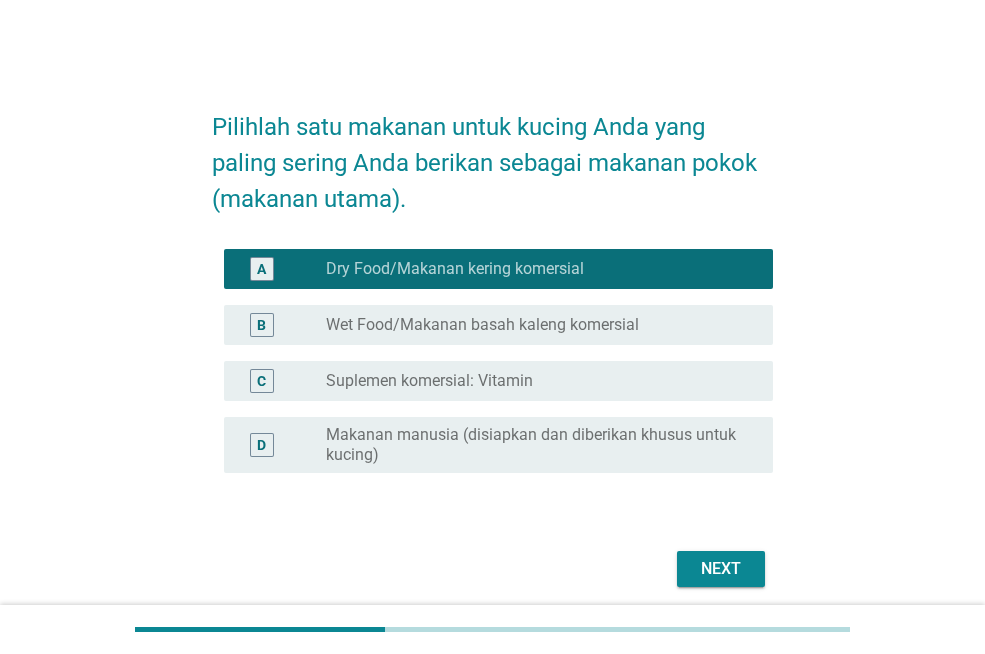 click on "Next" at bounding box center (721, 569) 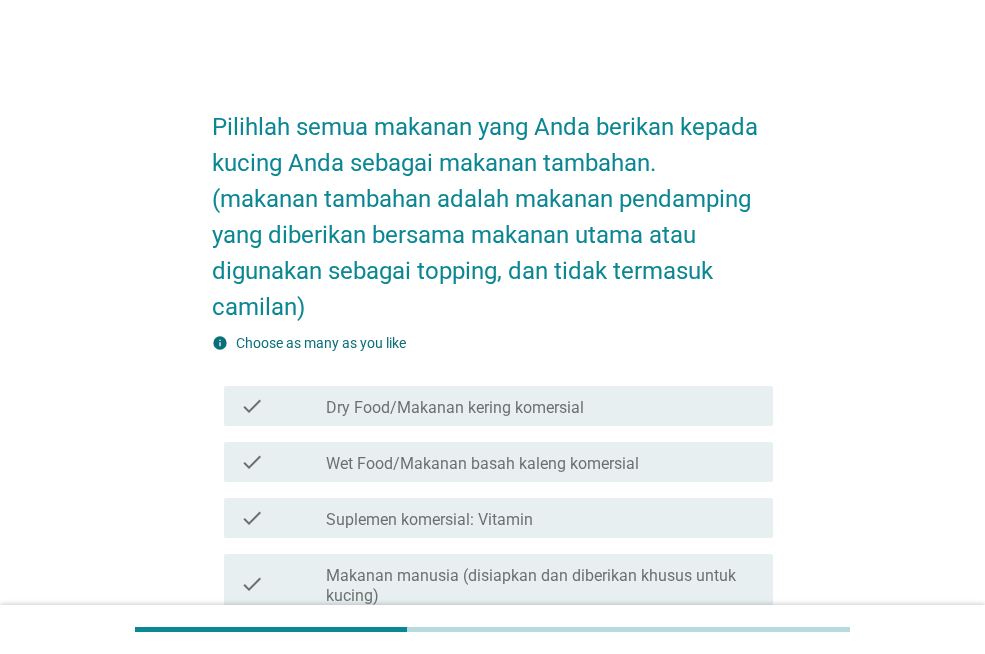 click on "check_box_outline_blank Wet Food/Makanan basah kaleng komersial" at bounding box center [541, 462] 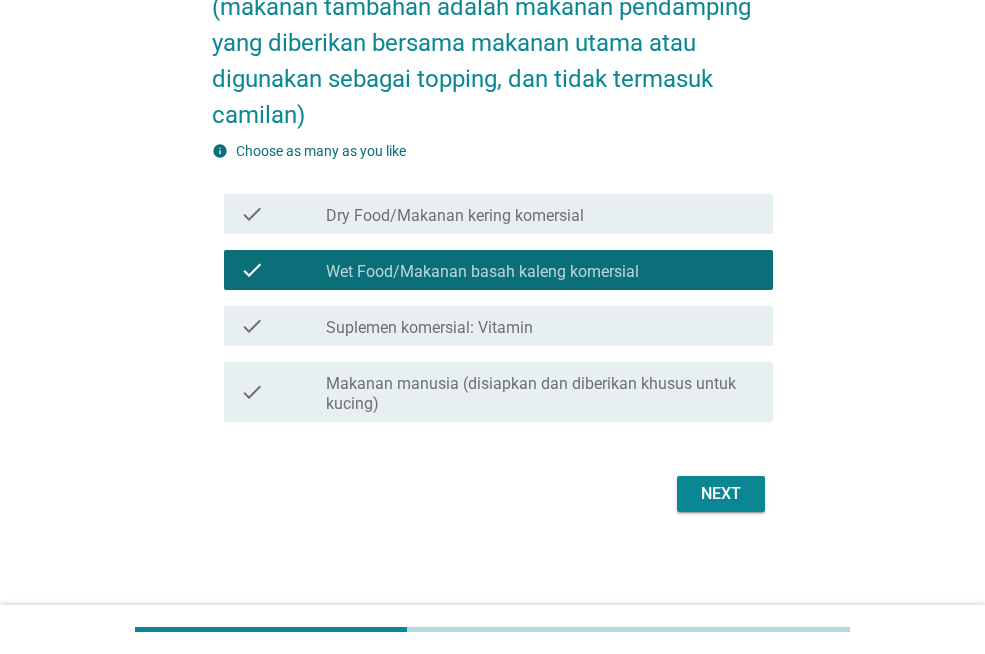 scroll, scrollTop: 93, scrollLeft: 0, axis: vertical 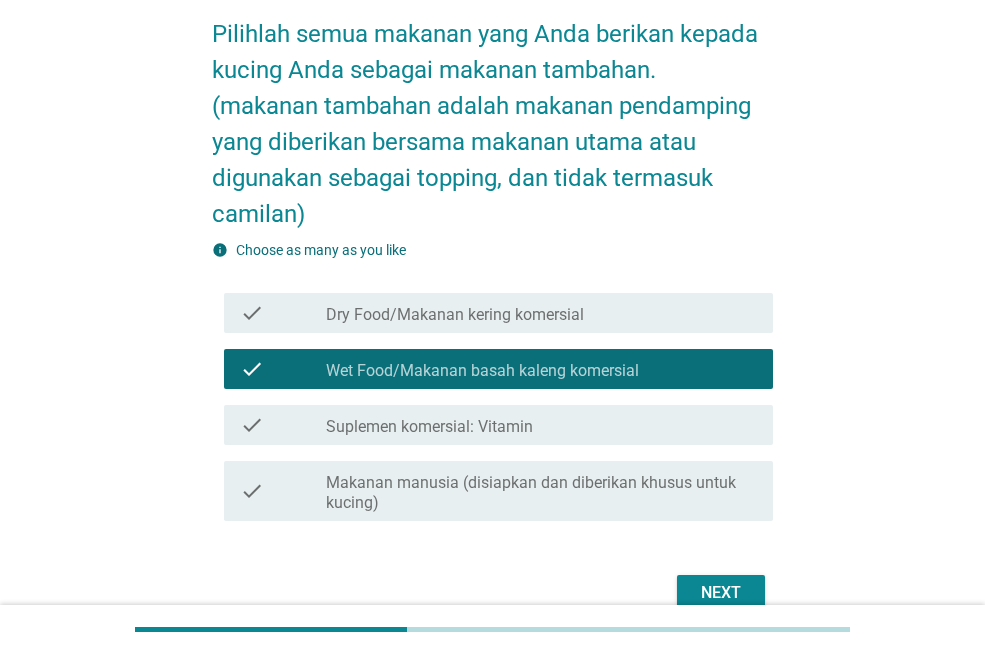 click on "check_box_outline_blank Suplemen komersial: Vitamin" at bounding box center [541, 425] 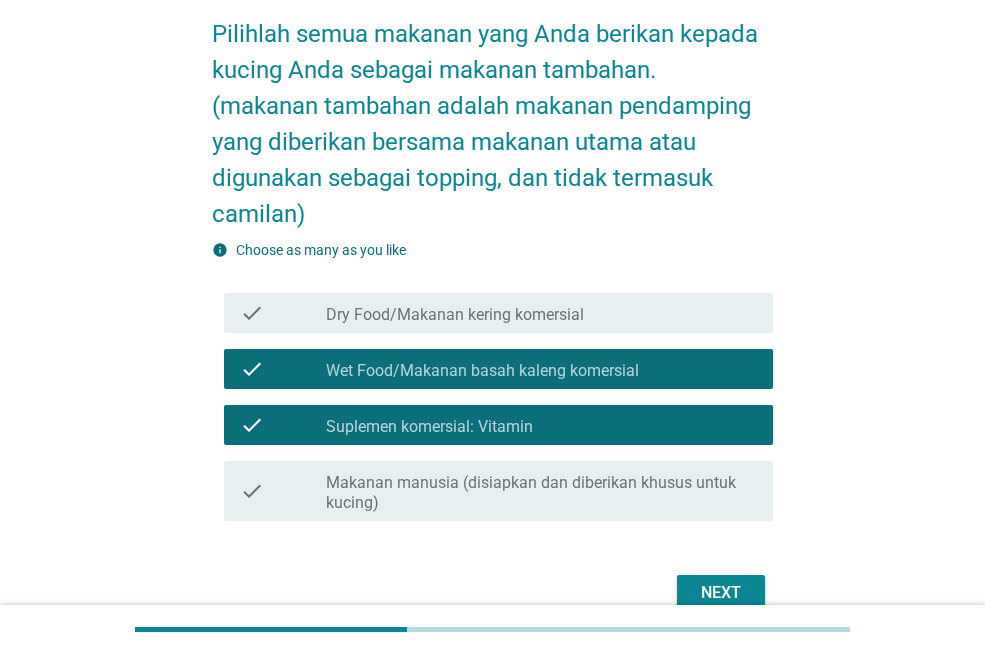 click on "Makanan manusia (disiapkan dan diberikan khusus untuk kucing)" at bounding box center (541, 493) 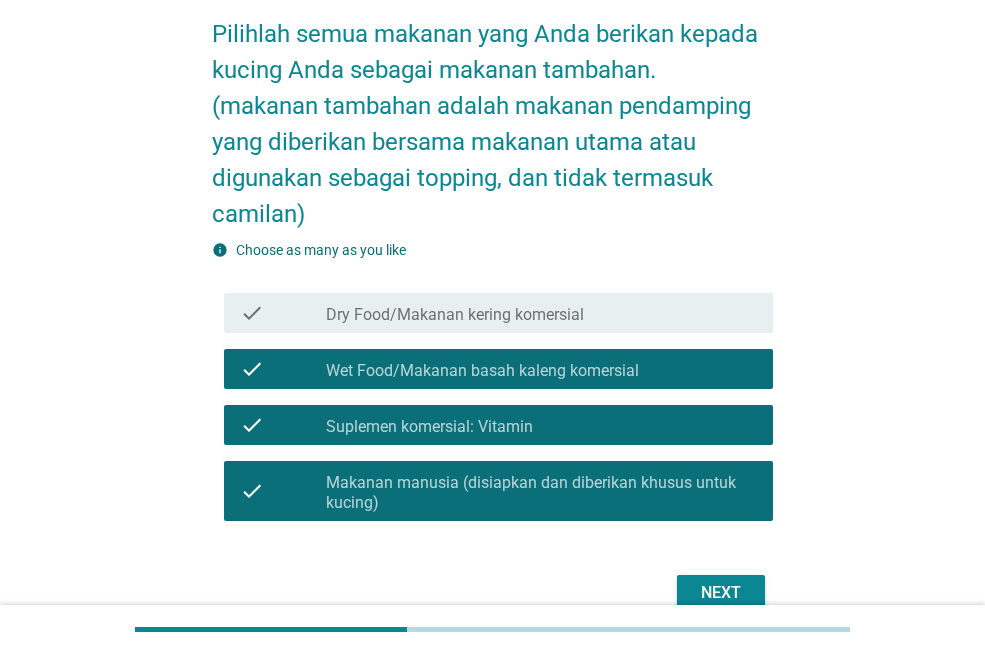 click on "Next" at bounding box center (721, 593) 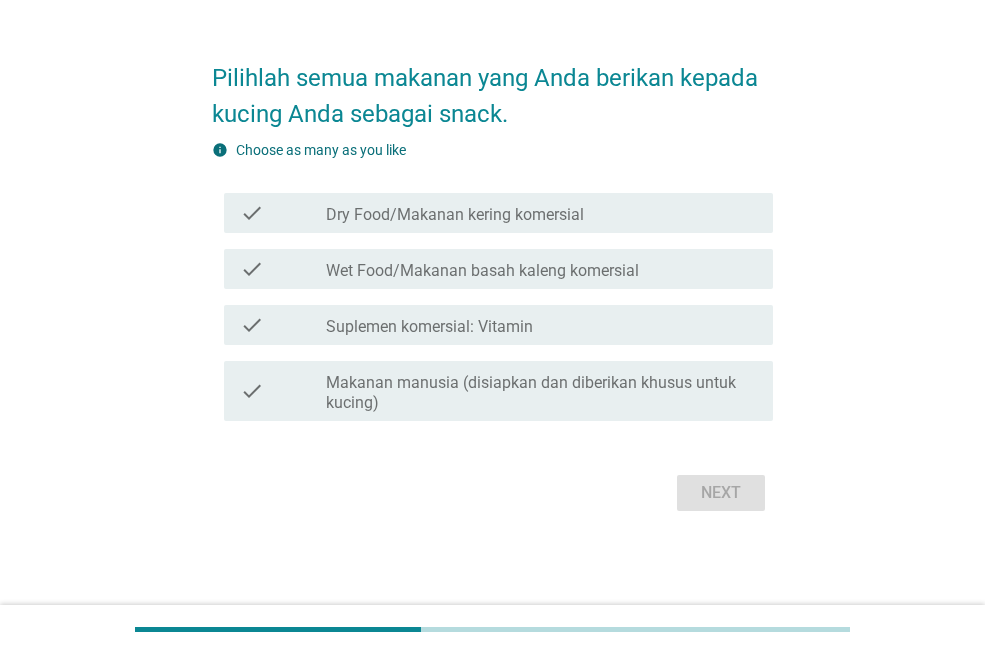 scroll, scrollTop: 0, scrollLeft: 0, axis: both 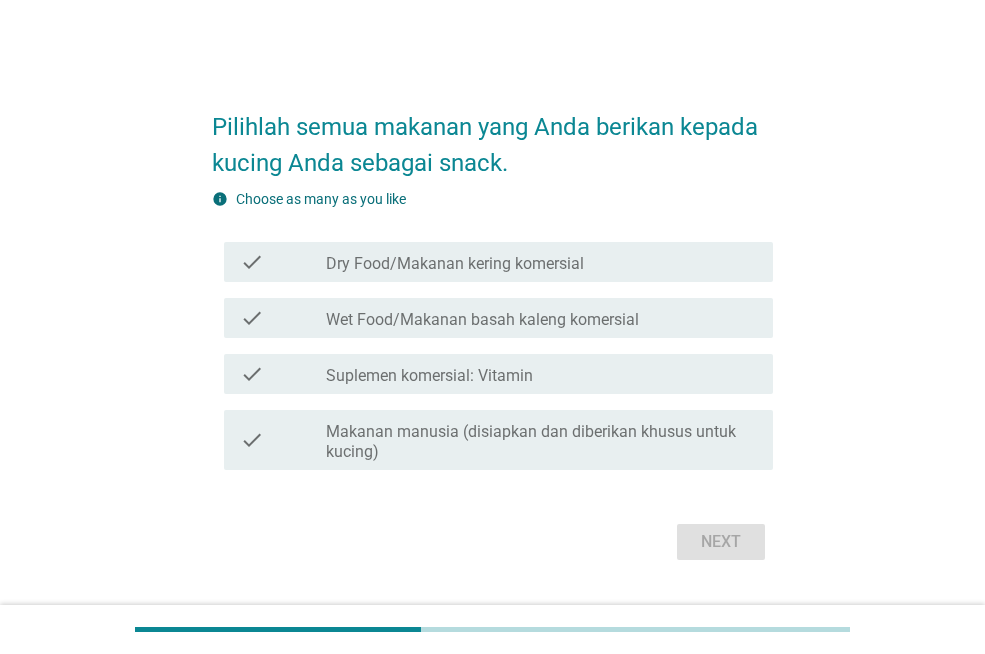 click on "check_box_outline_blank Suplemen komersial: Vitamin" at bounding box center [541, 374] 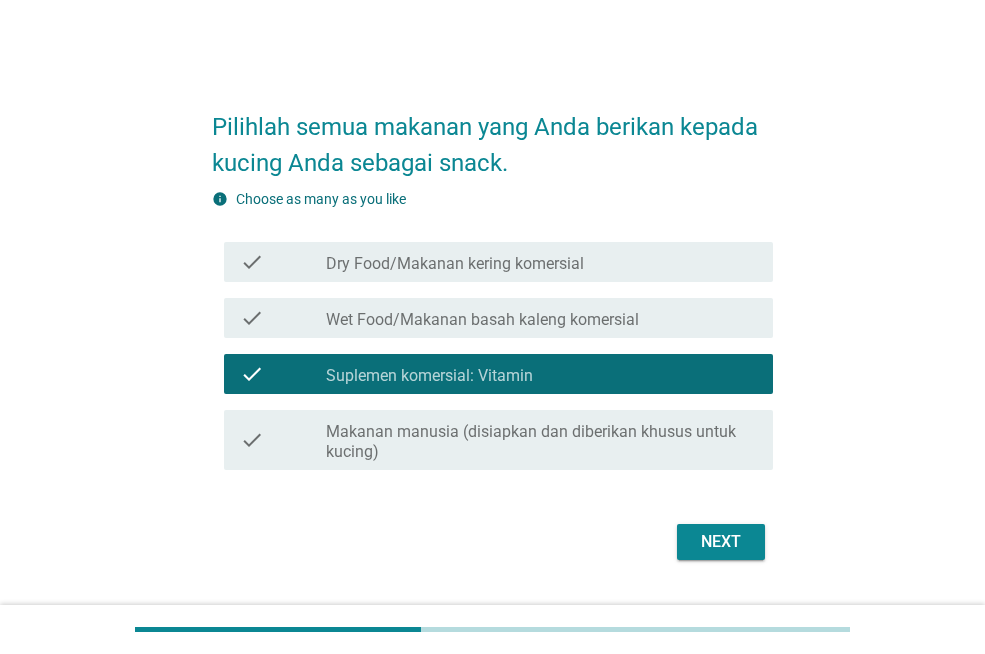 click on "Makanan manusia (disiapkan dan diberikan khusus untuk kucing)" at bounding box center [541, 442] 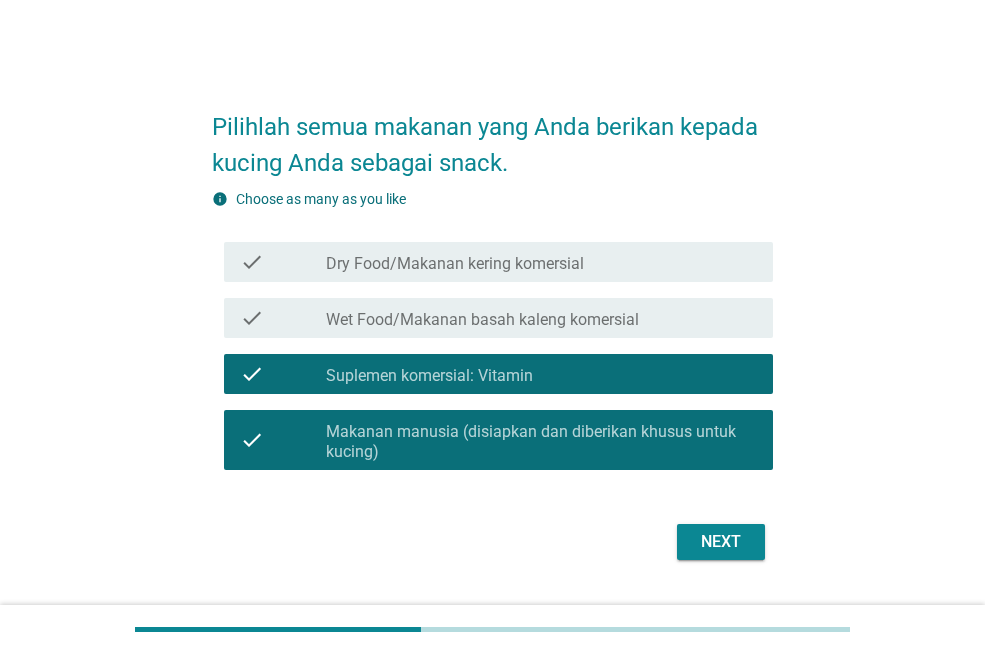 click on "check_box_outline_blank Wet Food/Makanan basah kaleng komersial" at bounding box center (541, 318) 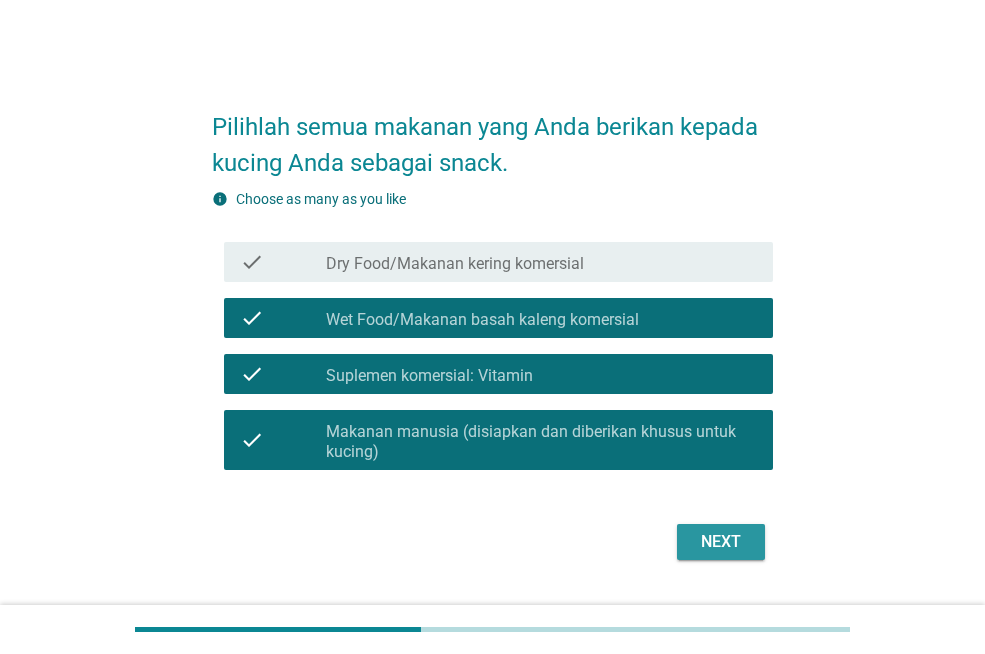 click on "Next" at bounding box center [721, 542] 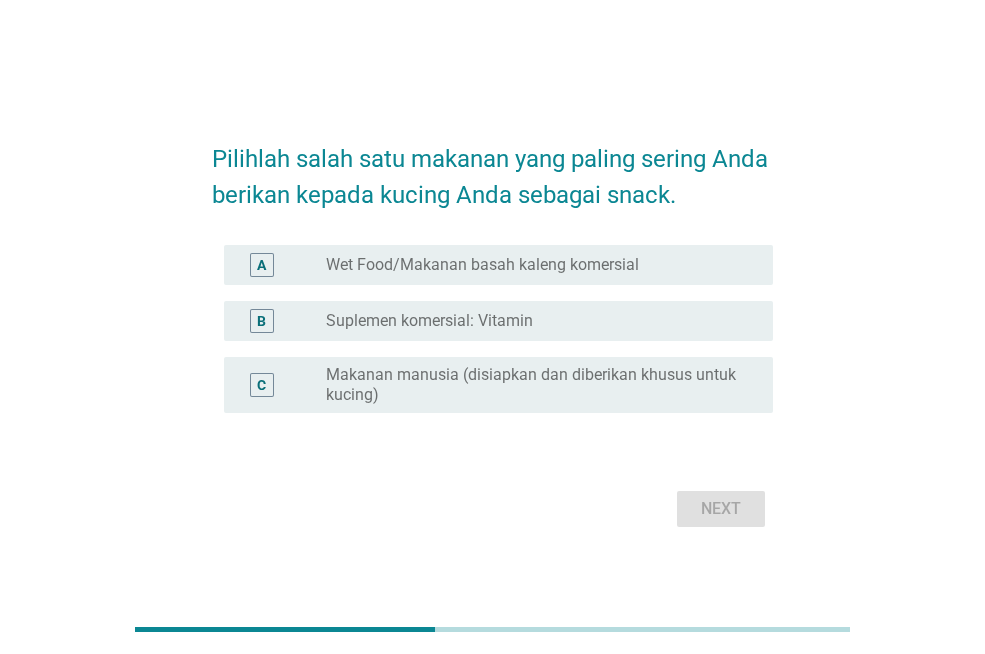 click on "B     radio_button_unchecked Suplemen komersial: Vitamin" at bounding box center (498, 321) 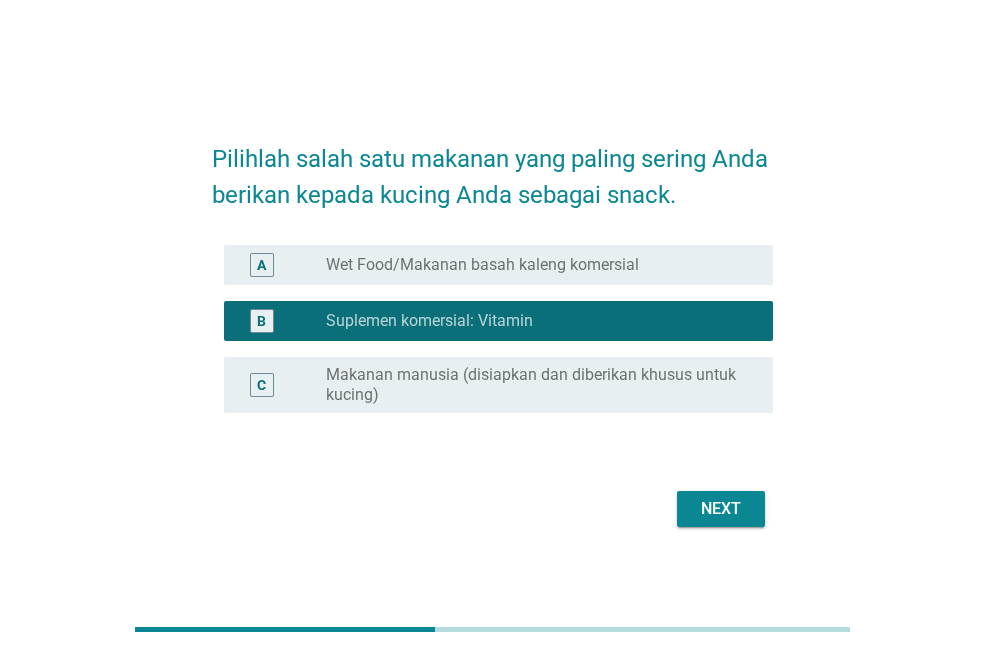 click on "Next" at bounding box center [721, 509] 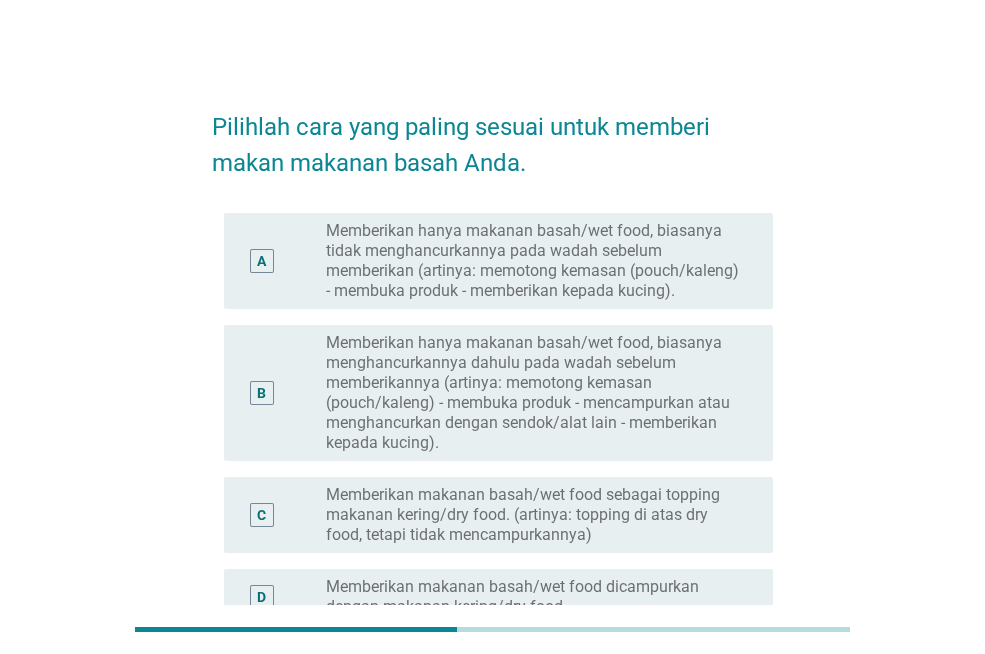 click on "Memberikan hanya makanan basah/wet food, biasanya tidak menghancurkannya pada wadah sebelum memberikan (artinya: memotong kemasan (pouch/kaleng) - membuka produk - memberikan kepada kucing)." at bounding box center [533, 261] 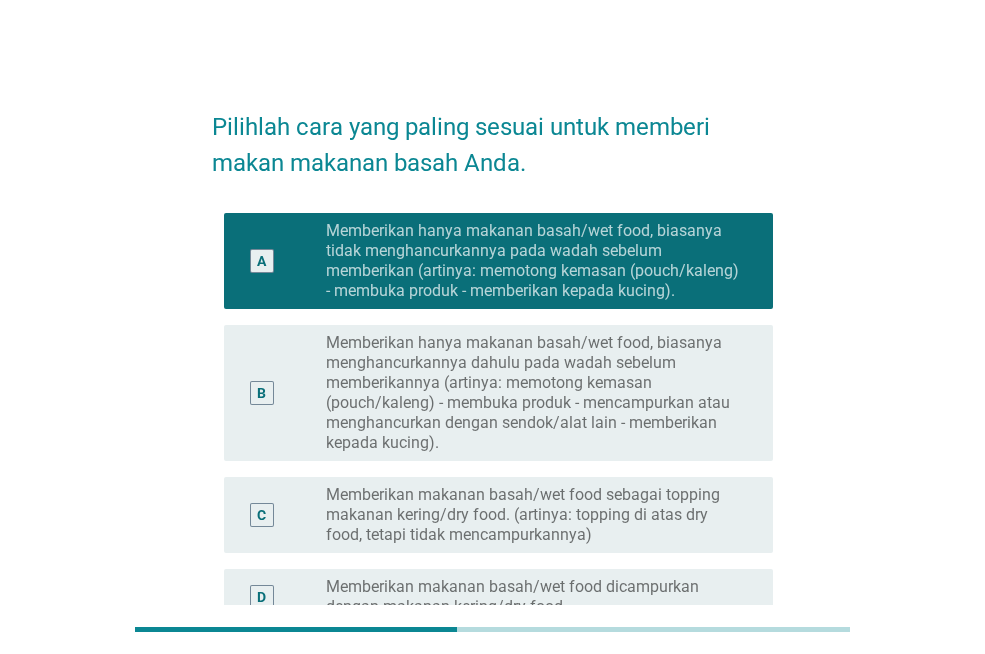 scroll, scrollTop: 228, scrollLeft: 0, axis: vertical 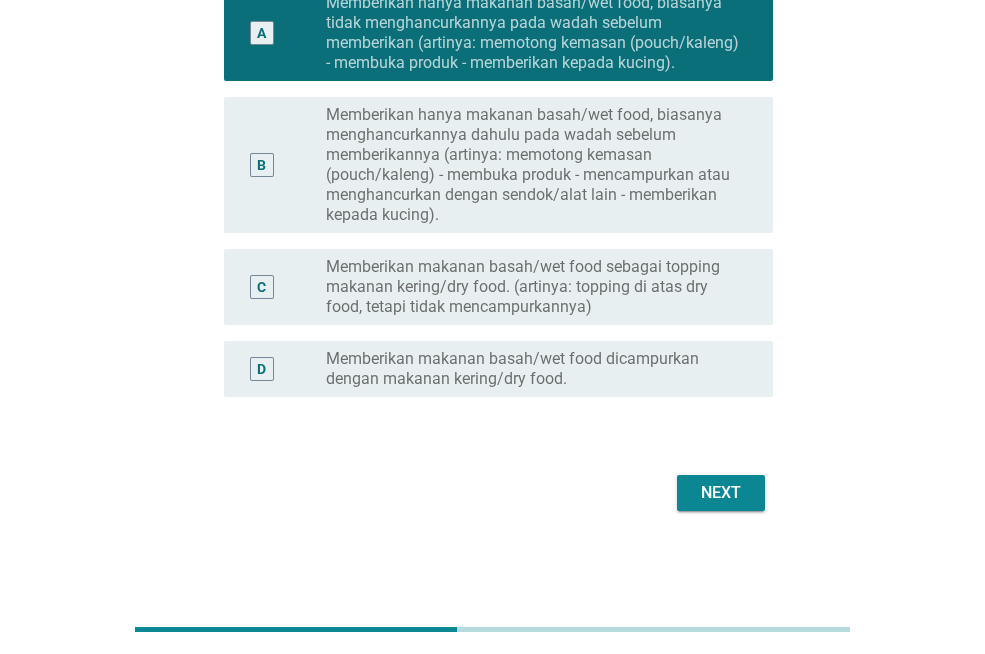 click on "Memberikan hanya makanan basah/wet food, biasanya menghancurkannya dahulu pada wadah sebelum memberikannya (artinya: memotong kemasan (pouch/kaleng) - membuka produk - mencampurkan atau menghancurkan dengan sendok/alat lain - memberikan kepada kucing)." at bounding box center (533, 165) 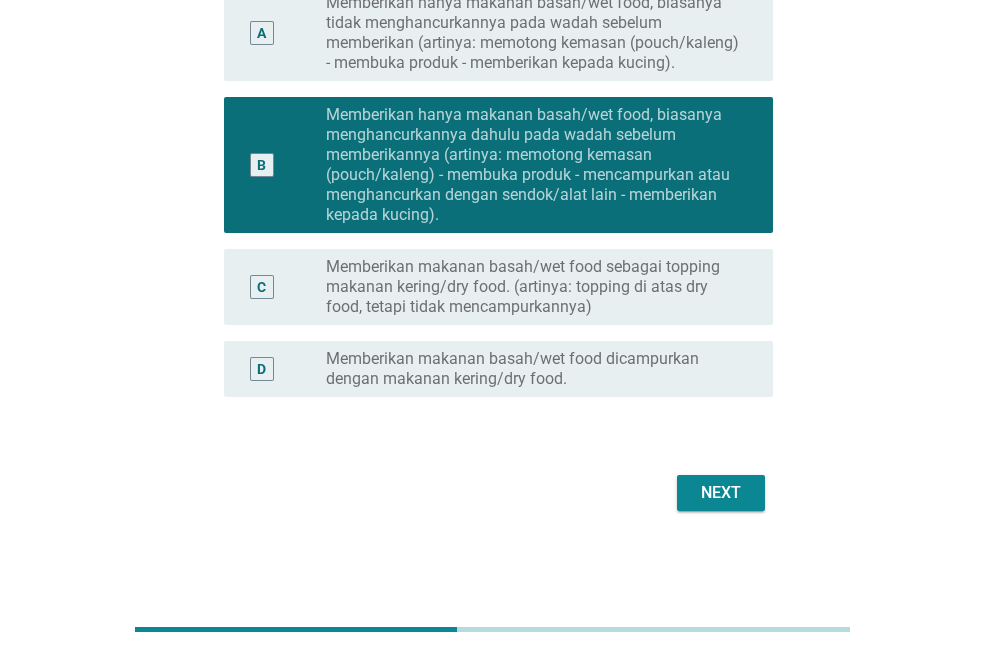click on "Next" at bounding box center [721, 493] 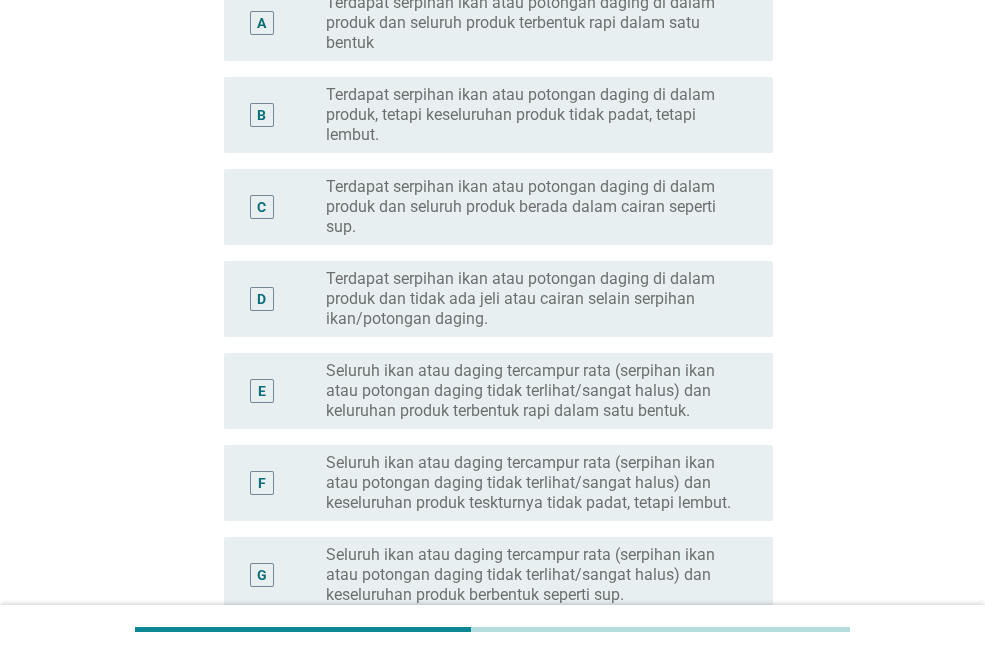 scroll, scrollTop: 0, scrollLeft: 0, axis: both 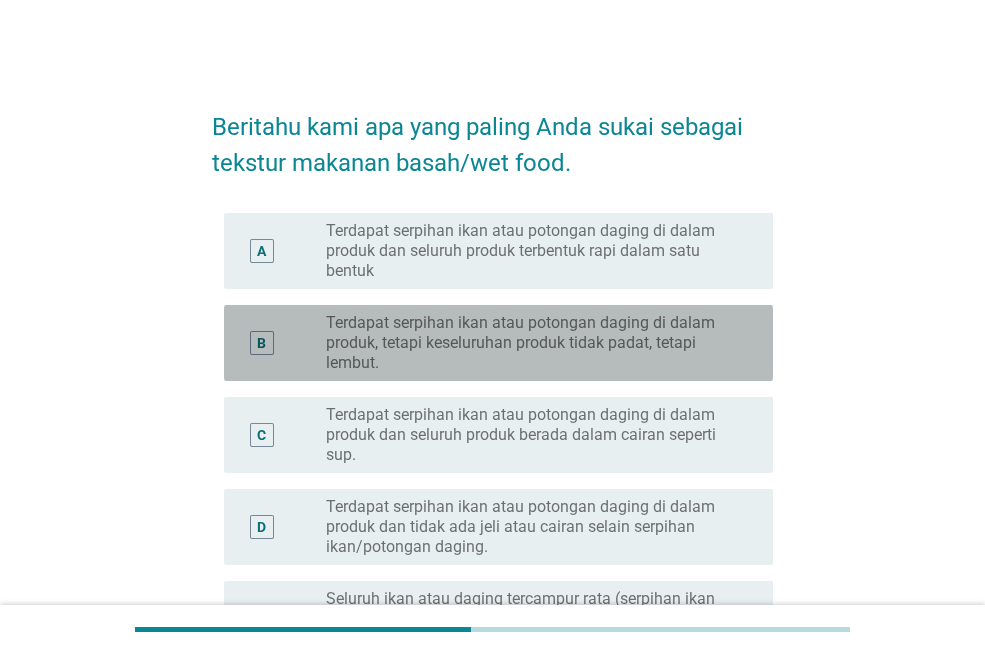 click on "Terdapat serpihan ikan atau potongan daging di dalam produk, tetapi keseluruhan produk tidak padat, tetapi lembut." at bounding box center (533, 343) 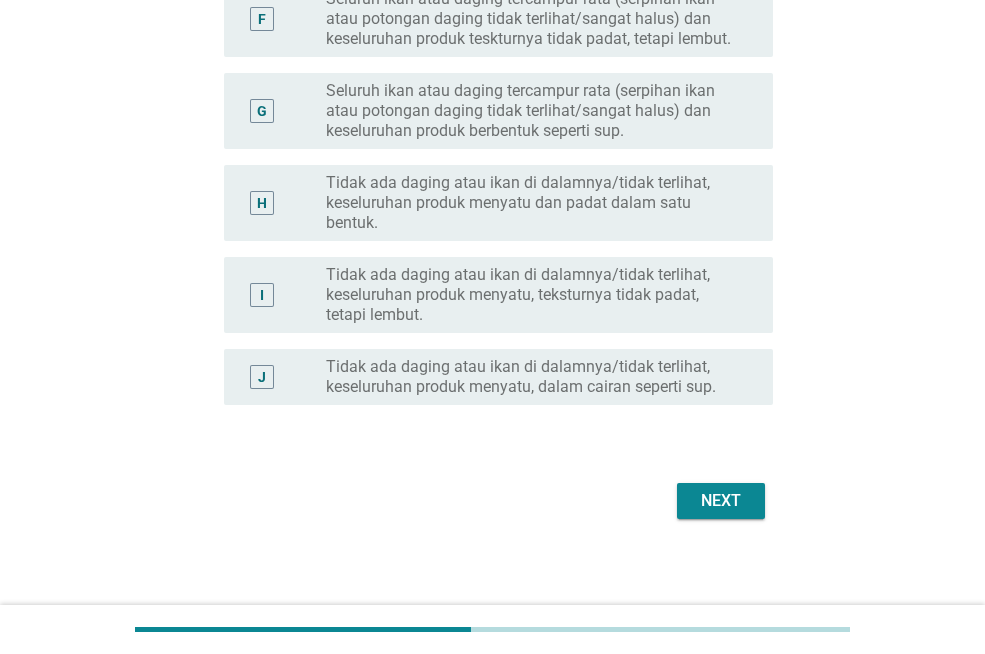 scroll, scrollTop: 700, scrollLeft: 0, axis: vertical 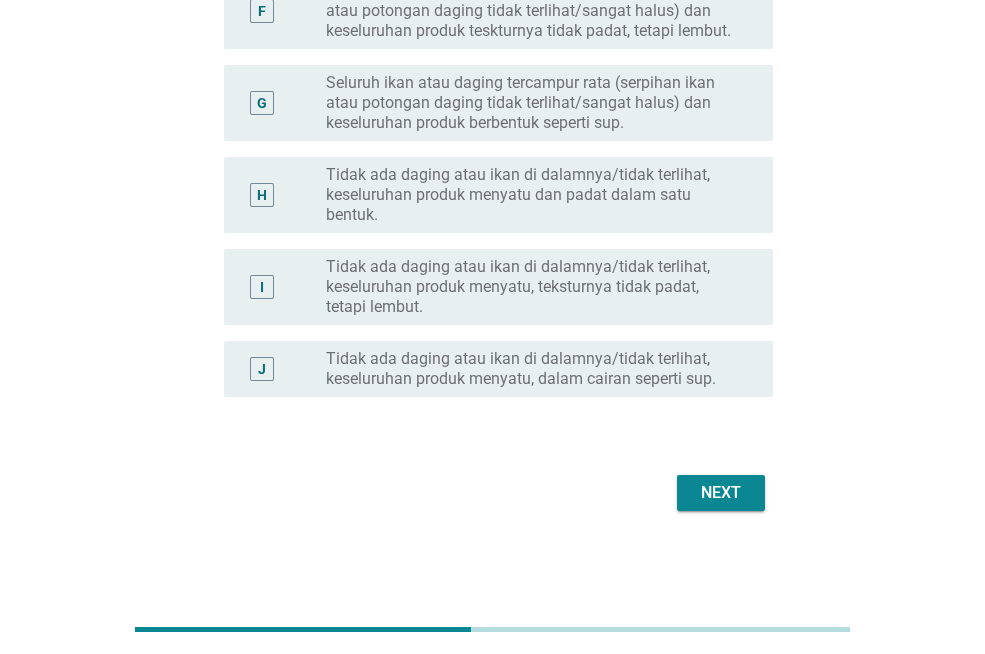 click on "Next" at bounding box center (721, 493) 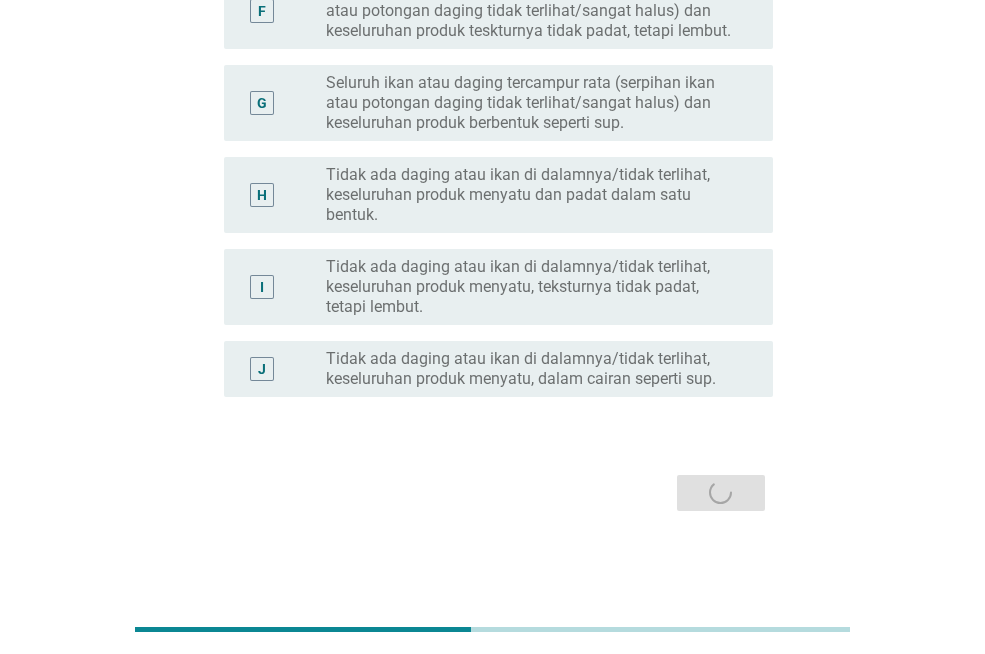 scroll, scrollTop: 0, scrollLeft: 0, axis: both 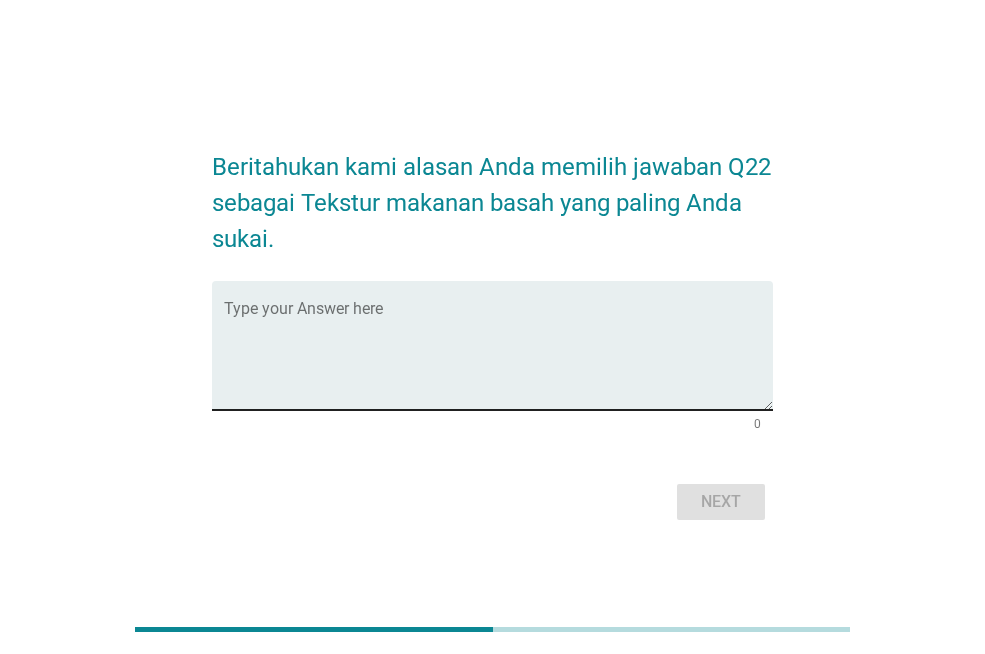 click on "Type your Answer here" at bounding box center (498, 345) 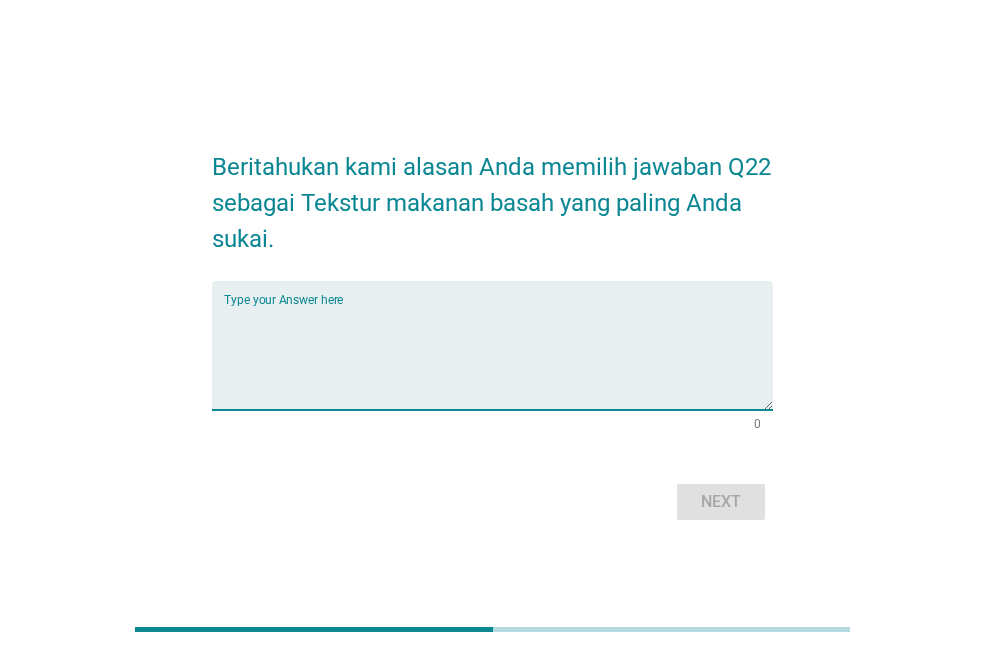 paste on "umumnya disukai yang lembut dan mudah dikunyah oleh kucing." 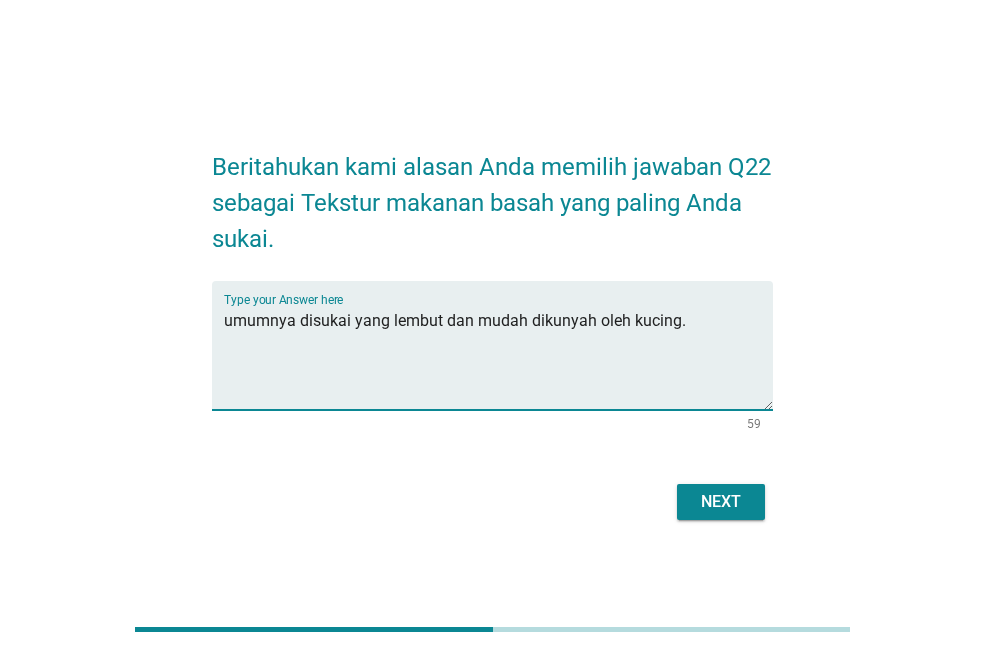 click on "umumnya disukai yang lembut dan mudah dikunyah oleh kucing." at bounding box center [498, 357] 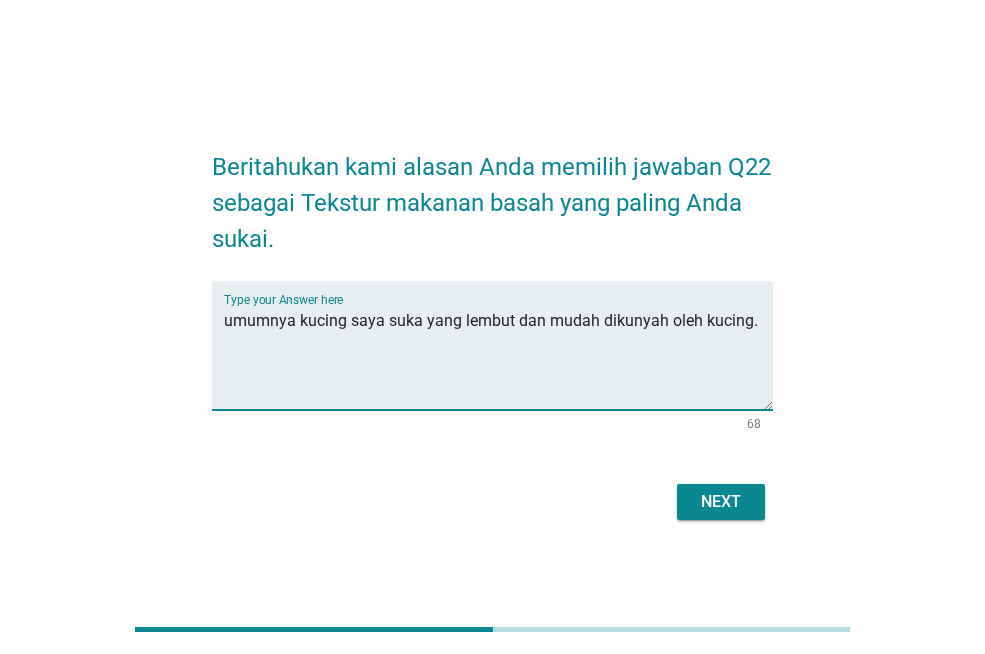 drag, startPoint x: 670, startPoint y: 319, endPoint x: 761, endPoint y: 334, distance: 92.22798 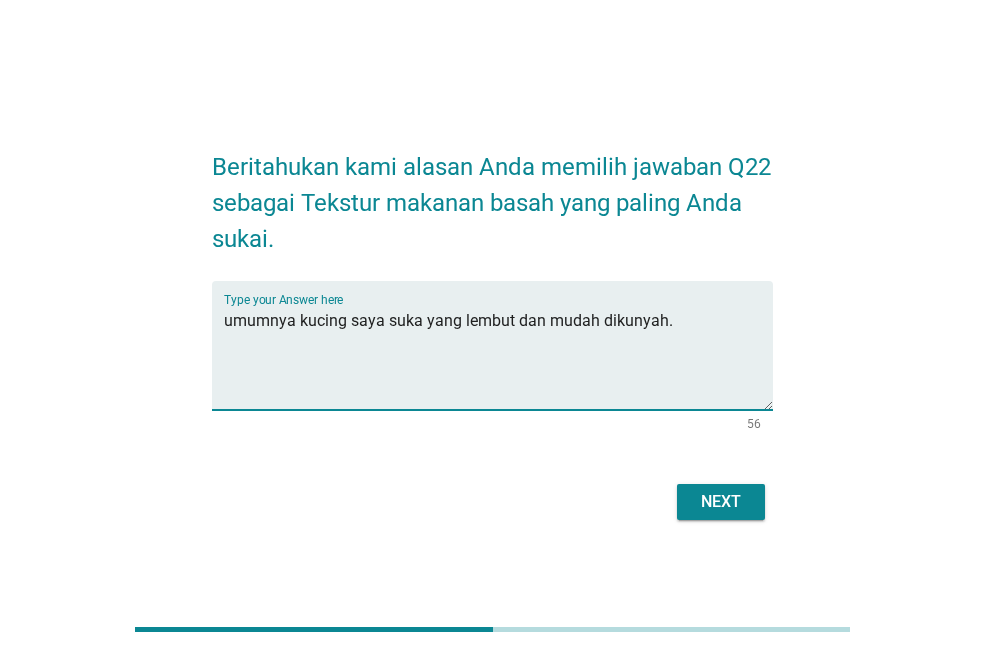 click on "umumnya kucing saya suka yang lembut dan mudah dikunyah." at bounding box center [498, 357] 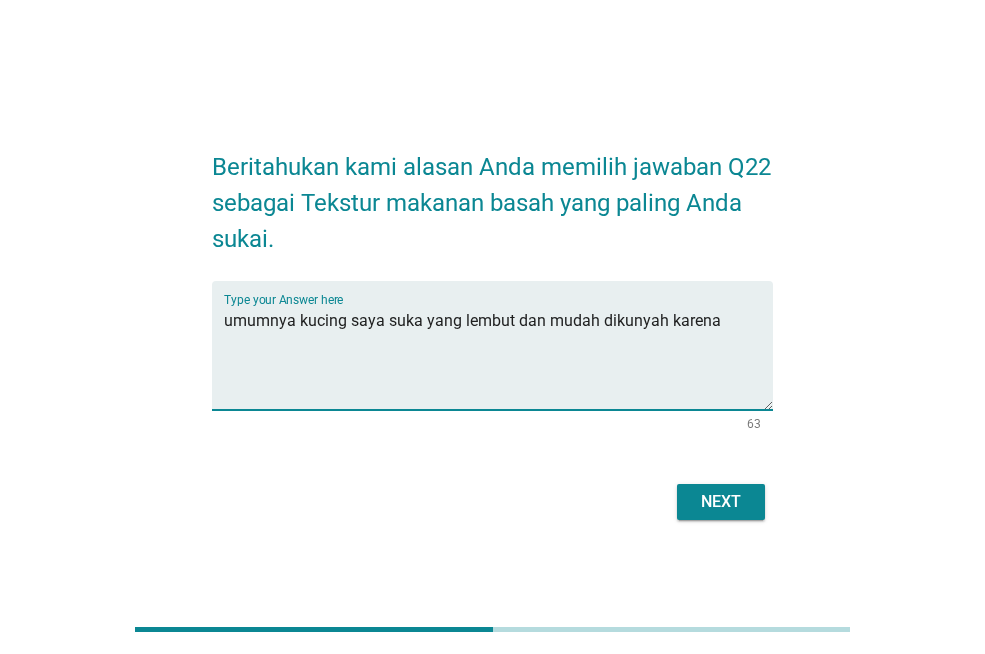 paste on "masalah gigi mungkin lebih memilih pate" 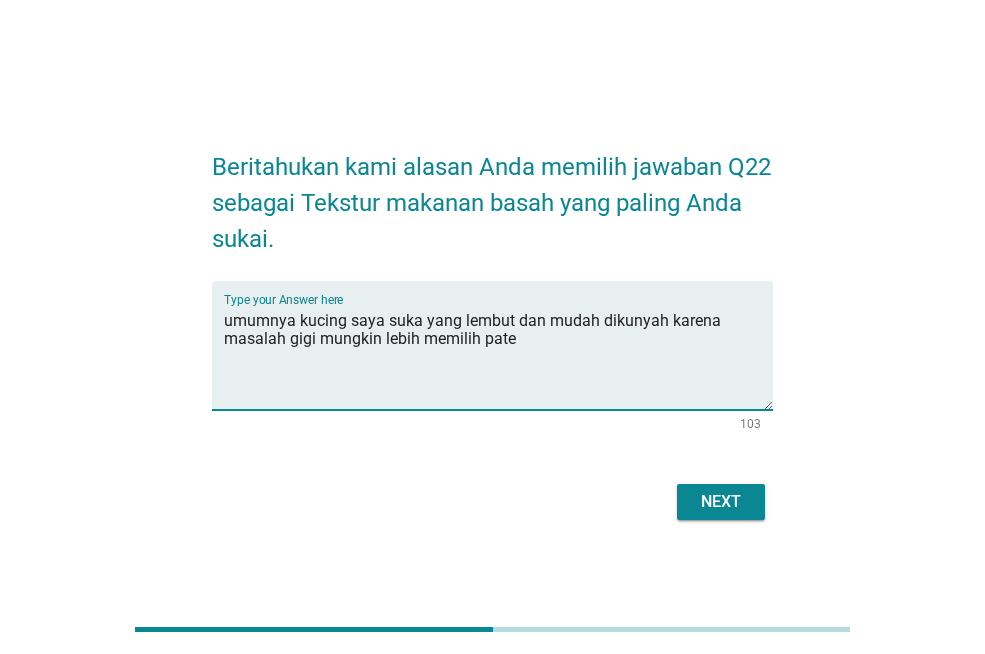 click on "umumnya kucing saya suka yang lembut dan mudah dikunyah karena masalah gigi mungkin lebih memilih pate" at bounding box center [498, 357] 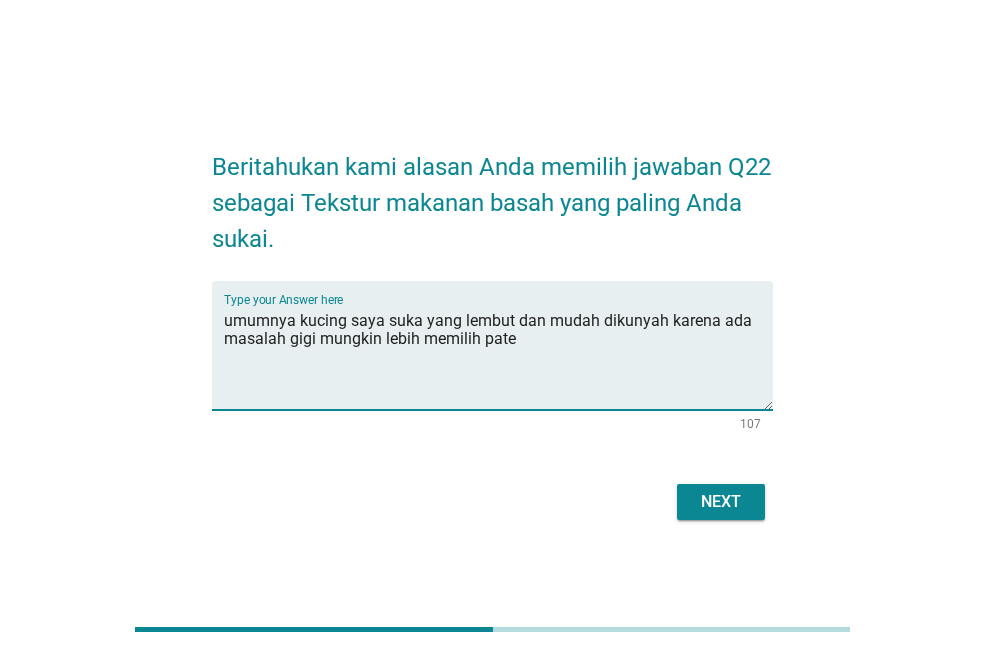 click on "umumnya kucing saya suka yang lembut dan mudah dikunyah karena ada masalah gigi mungkin lebih memilih pate" at bounding box center [498, 357] 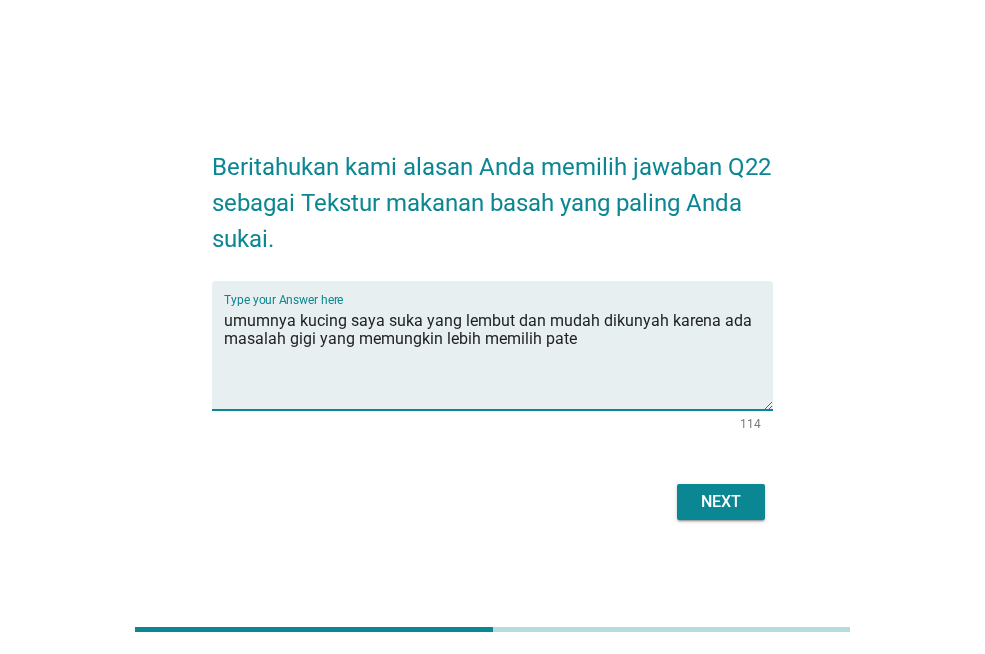 click on "umumnya kucing saya suka yang lembut dan mudah dikunyah karena ada masalah gigi yang memungkin lebih memilih pate" at bounding box center [498, 357] 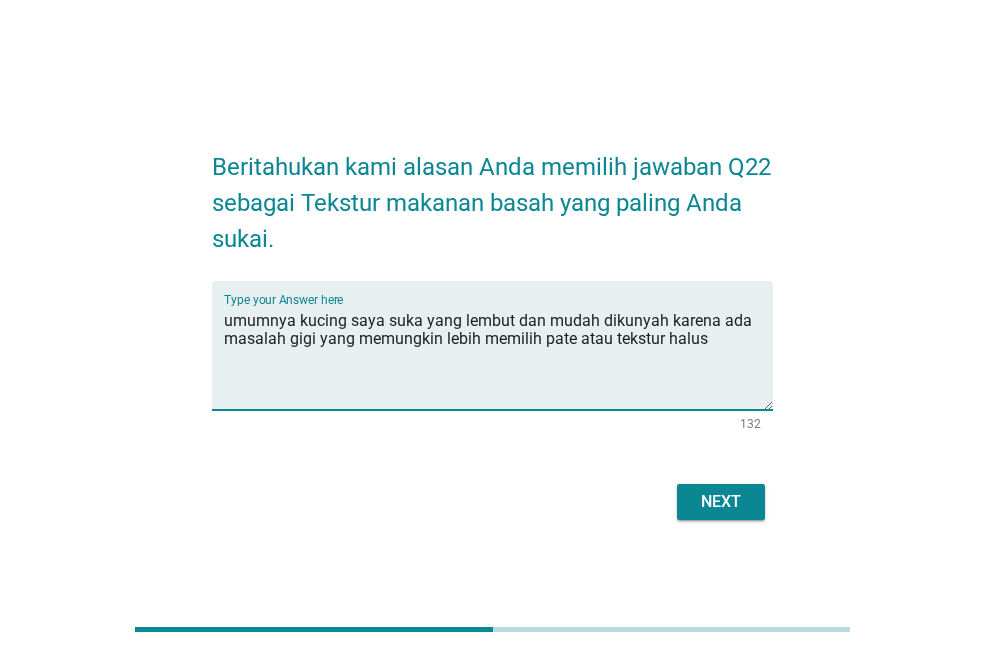 type on "umumnya kucing saya suka yang lembut dan mudah dikunyah karena ada masalah gigi yang memungkin lebih memilih pate atau tekstur halus" 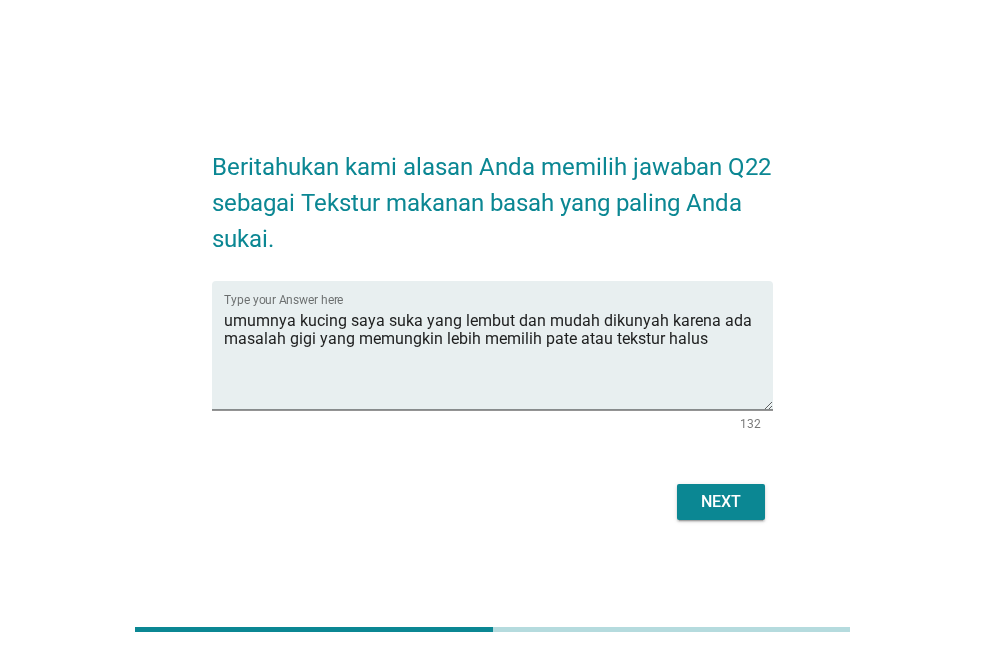 click on "Next" at bounding box center [721, 502] 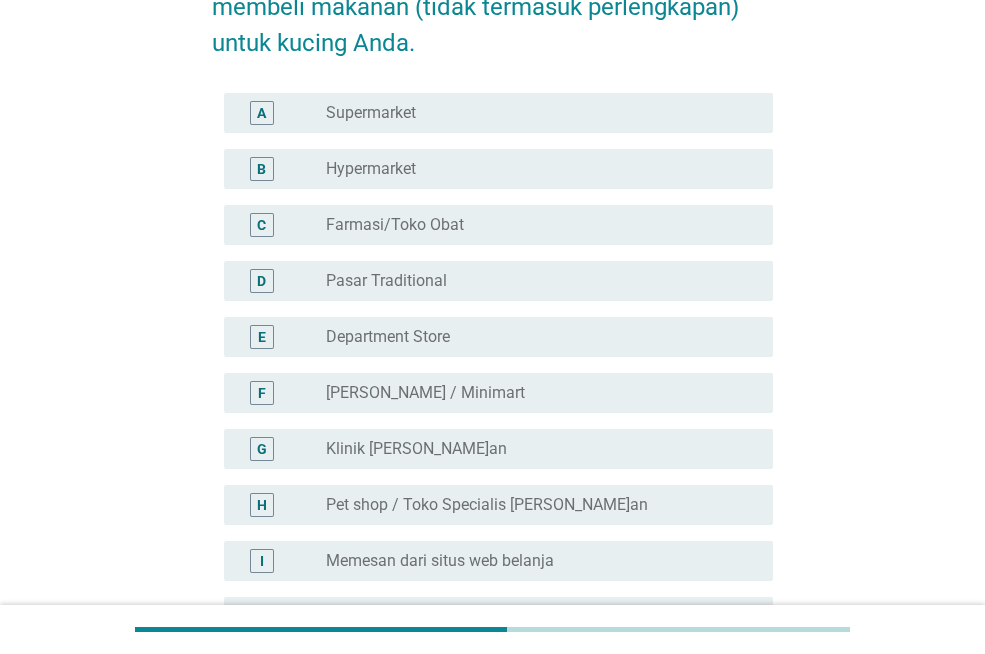 scroll, scrollTop: 200, scrollLeft: 0, axis: vertical 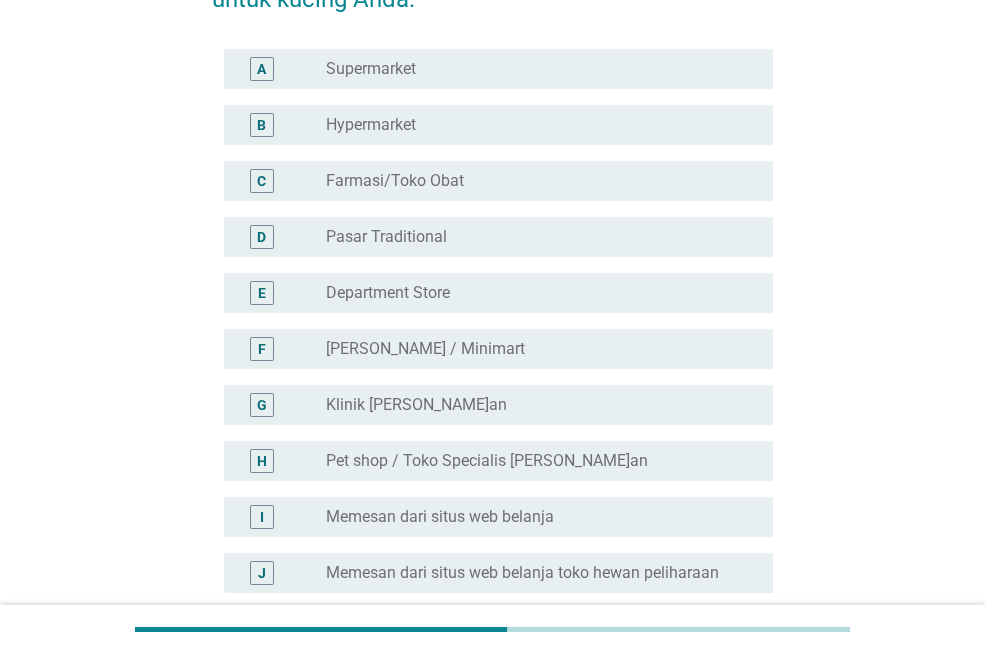 click on "Pet shop / Toko Specialis [PERSON_NAME]an" at bounding box center (487, 461) 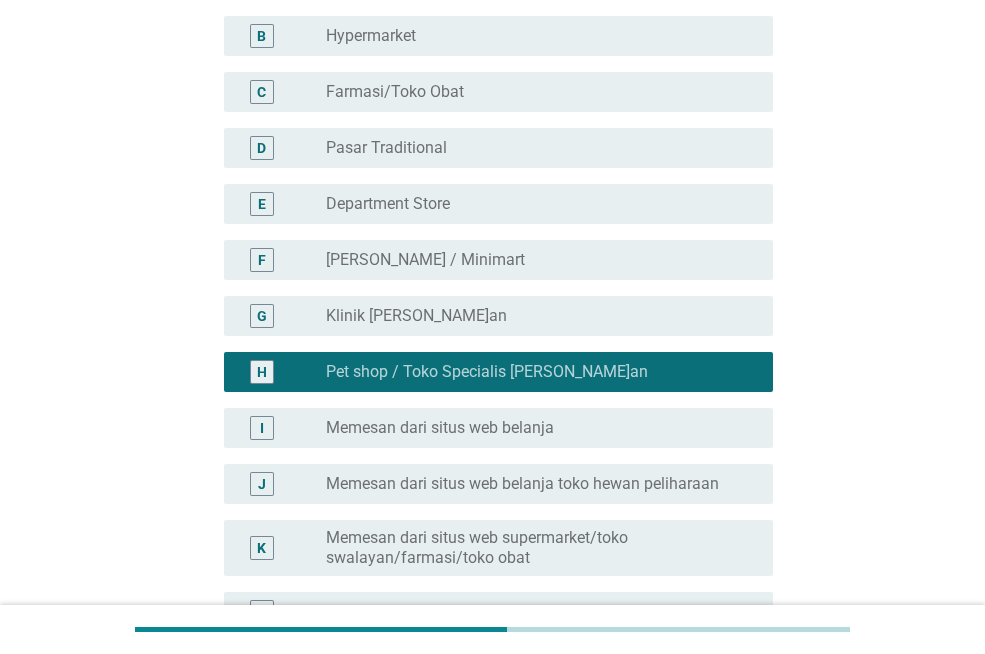 scroll, scrollTop: 400, scrollLeft: 0, axis: vertical 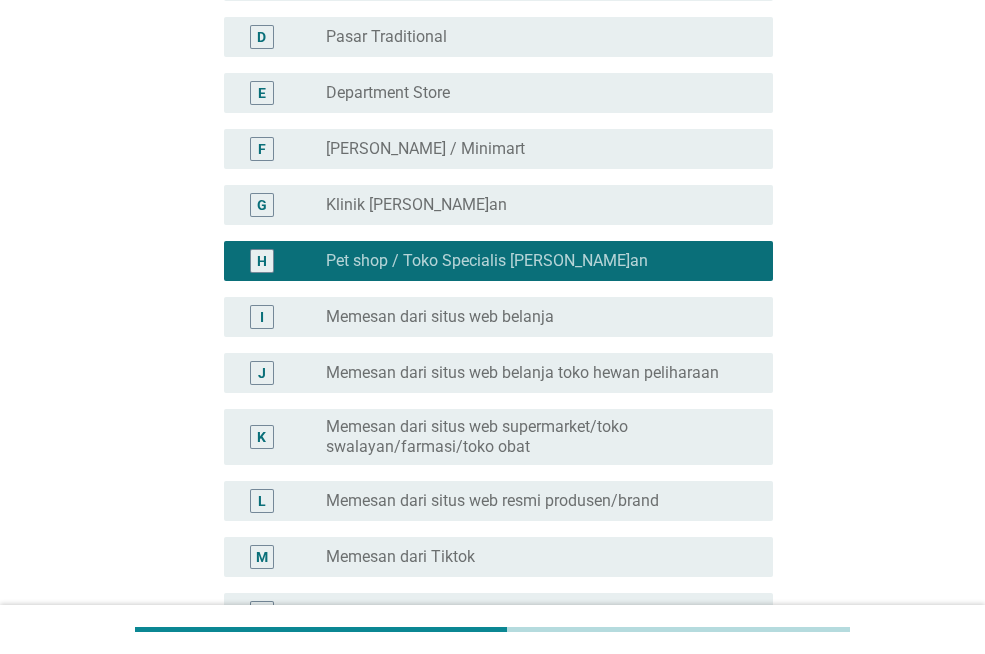 click on "radio_button_unchecked Memesan dari situs web belanja" at bounding box center [533, 317] 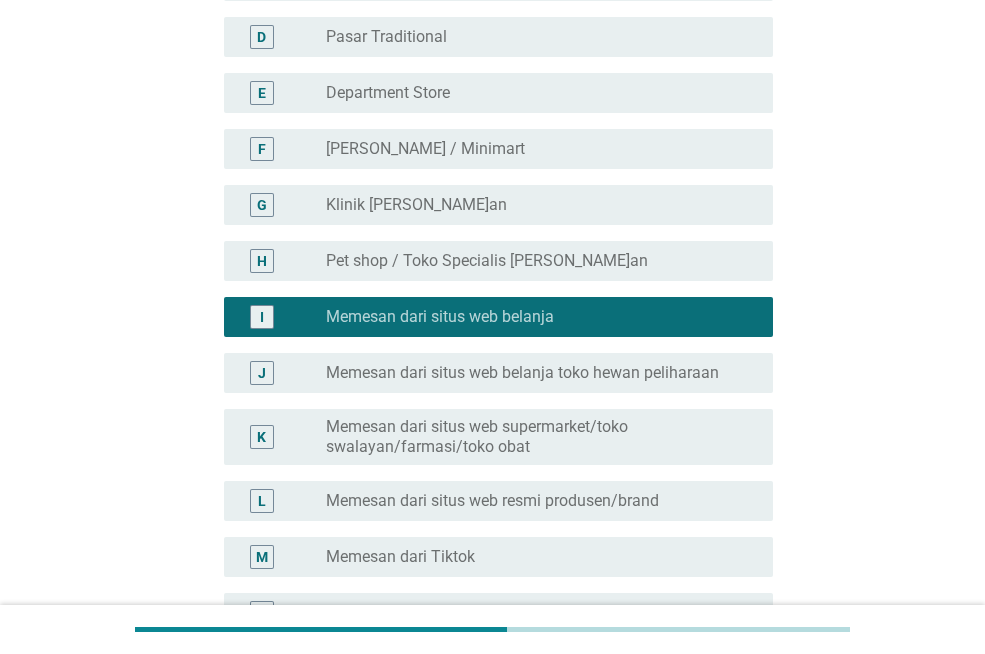 scroll, scrollTop: 692, scrollLeft: 0, axis: vertical 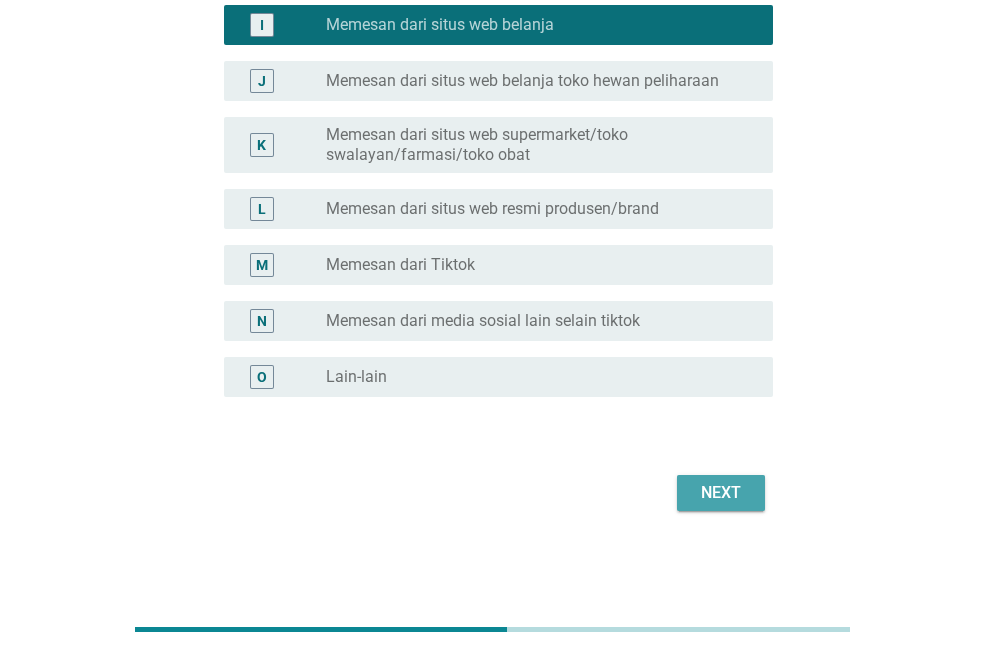 click on "Next" at bounding box center (721, 493) 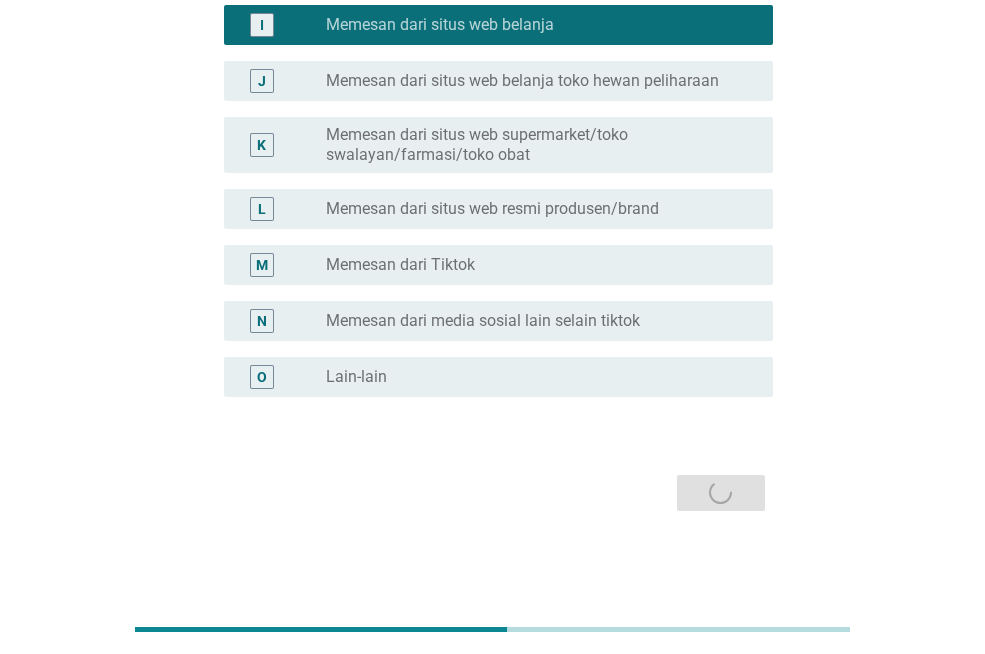 scroll, scrollTop: 0, scrollLeft: 0, axis: both 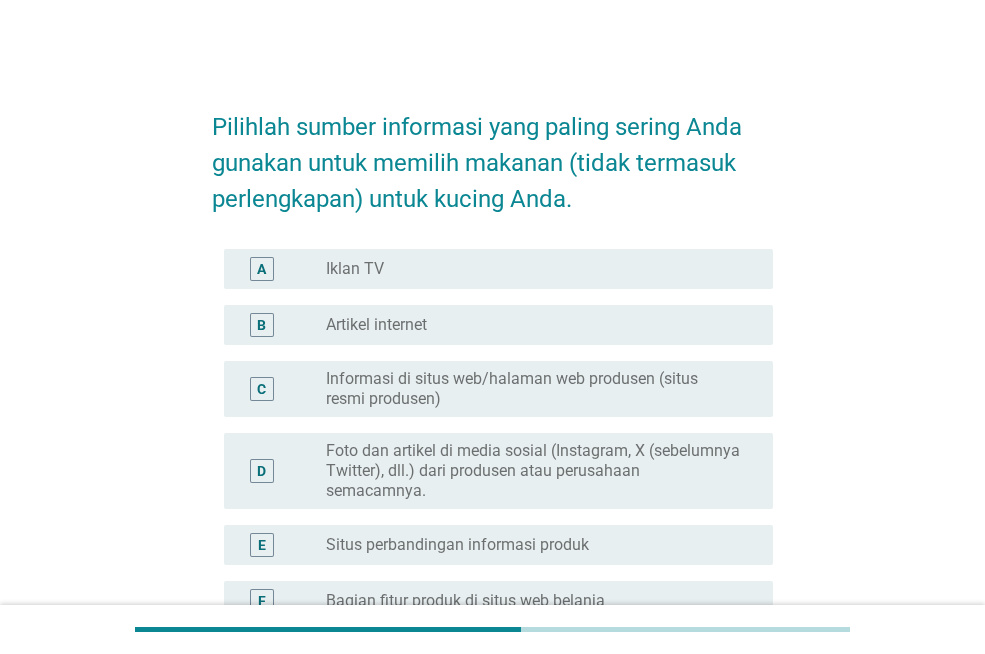 click on "Informasi di situs web/halaman web produsen (situs resmi produsen)" at bounding box center (533, 389) 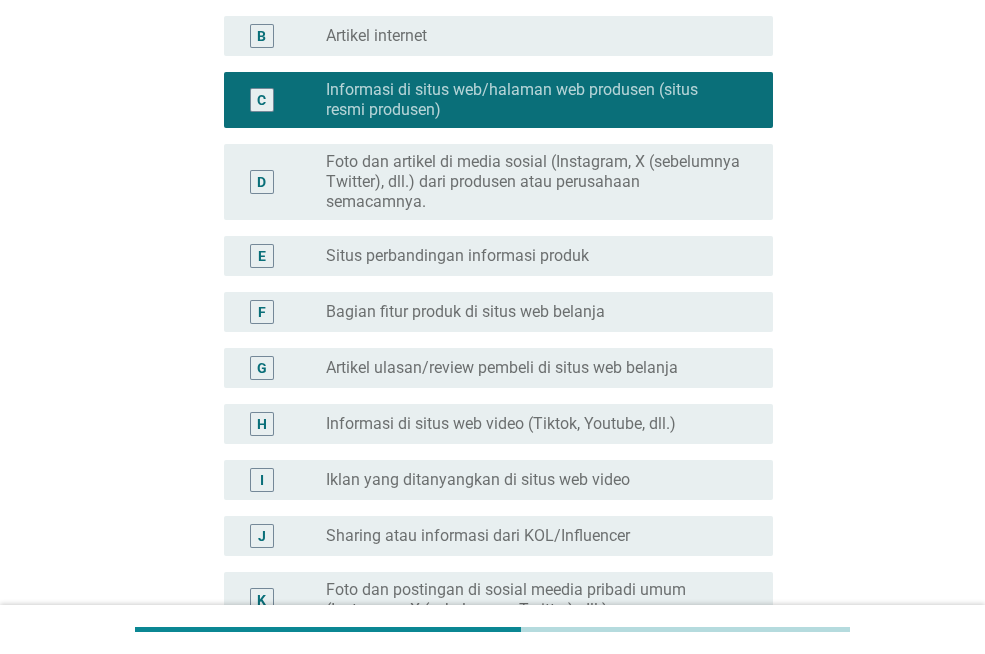 scroll, scrollTop: 400, scrollLeft: 0, axis: vertical 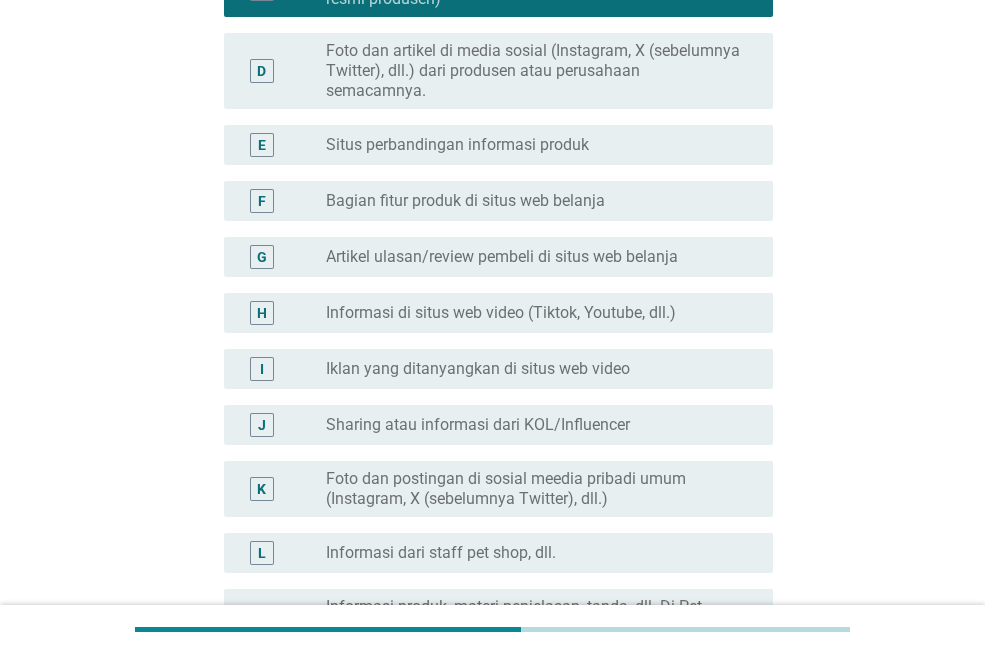 click on "Foto dan artikel di media sosial (Instagram, X (sebelumnya Twitter), dll.) dari produsen atau perusahaan semacamnya." at bounding box center [533, 71] 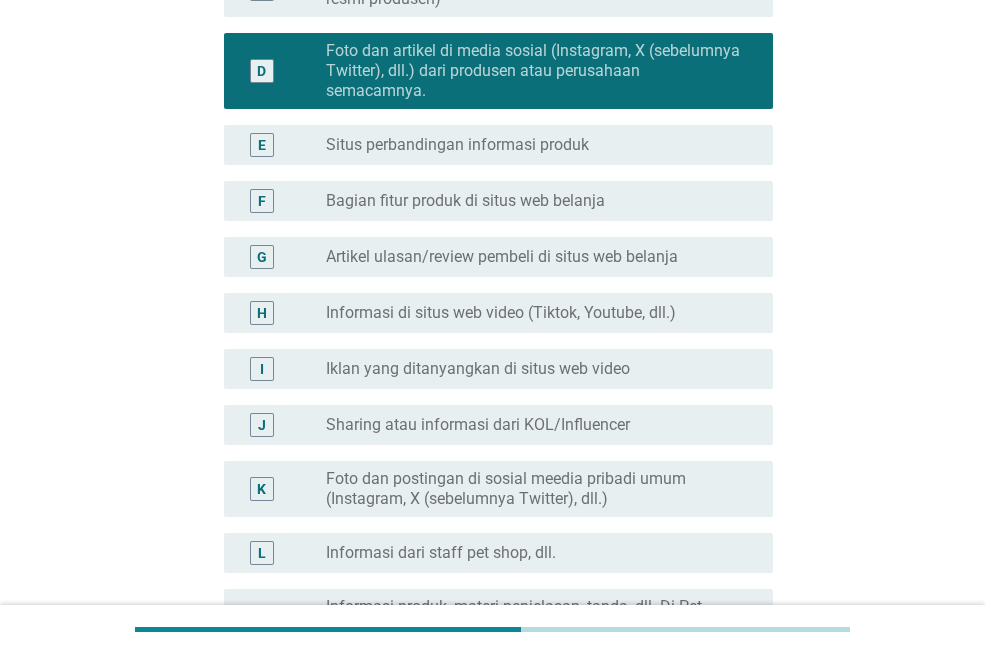 click on "Informasi di situs web/halaman web produsen (situs resmi produsen)" at bounding box center (533, -11) 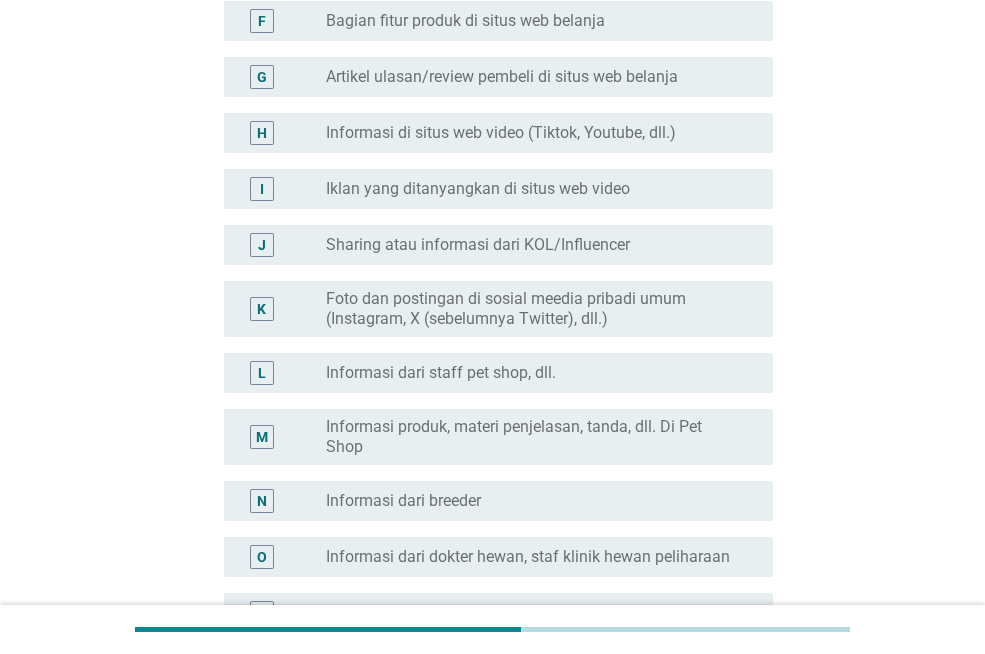scroll, scrollTop: 800, scrollLeft: 0, axis: vertical 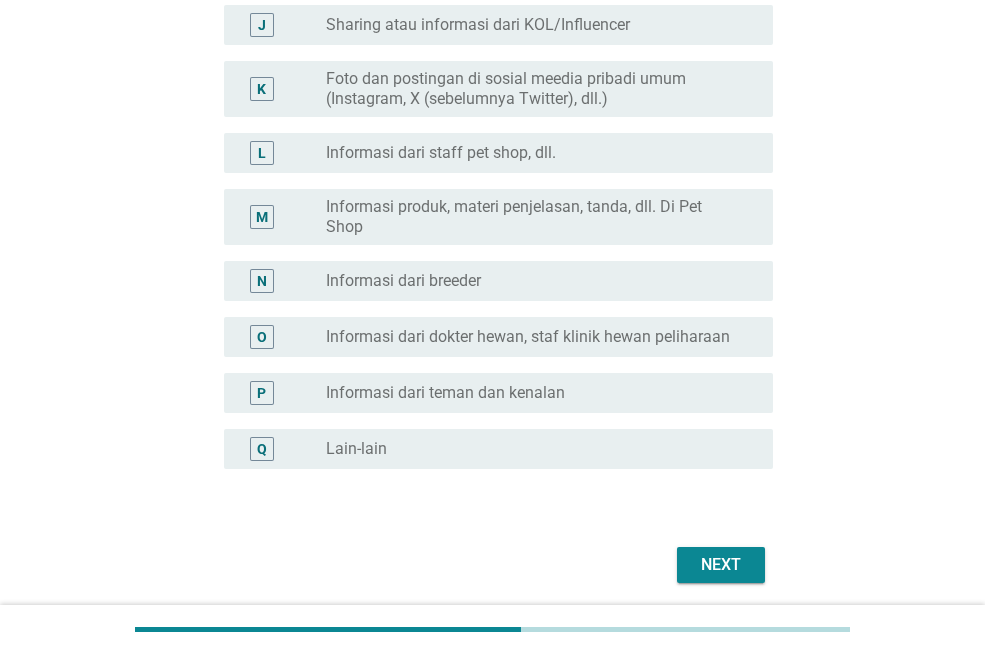 click on "Next" at bounding box center [721, 565] 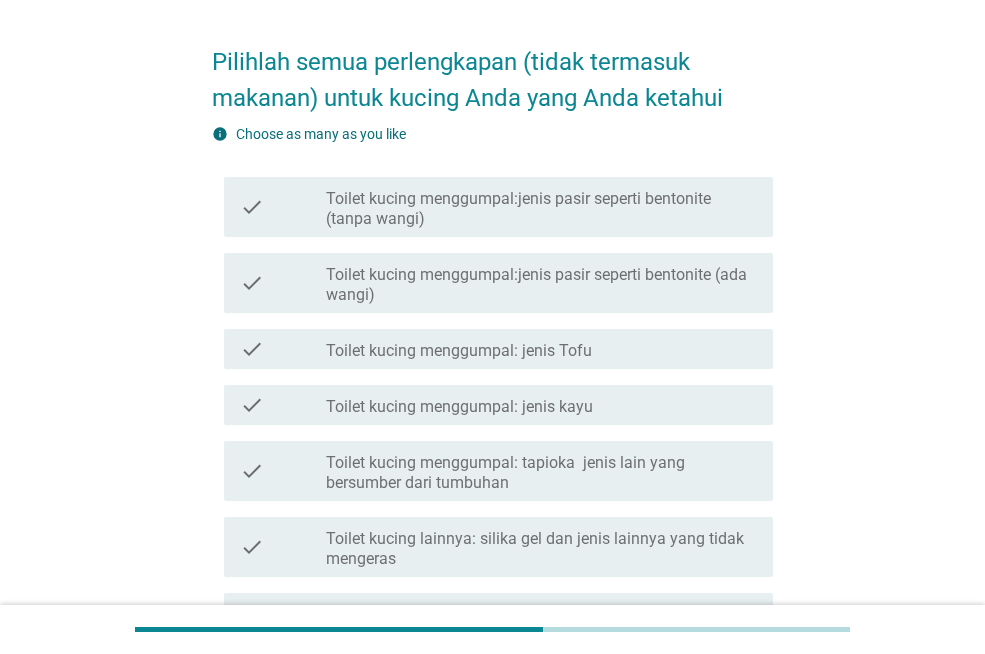 scroll, scrollTop: 100, scrollLeft: 0, axis: vertical 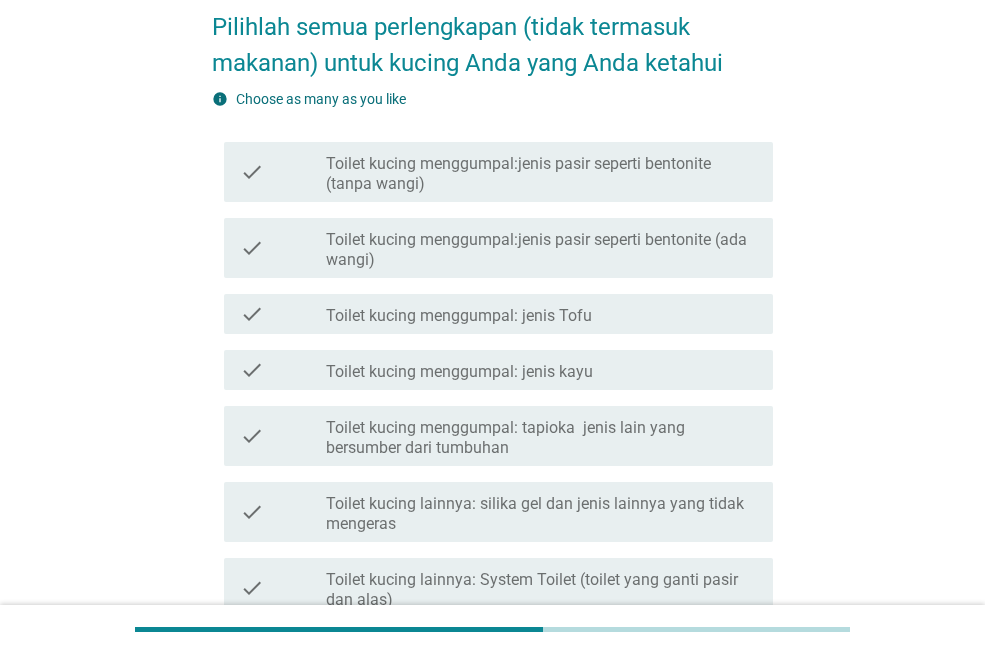 click on "Toilet kucing menggumpal:jenis pasir seperti bentonite (tanpa wangi)" at bounding box center (541, 174) 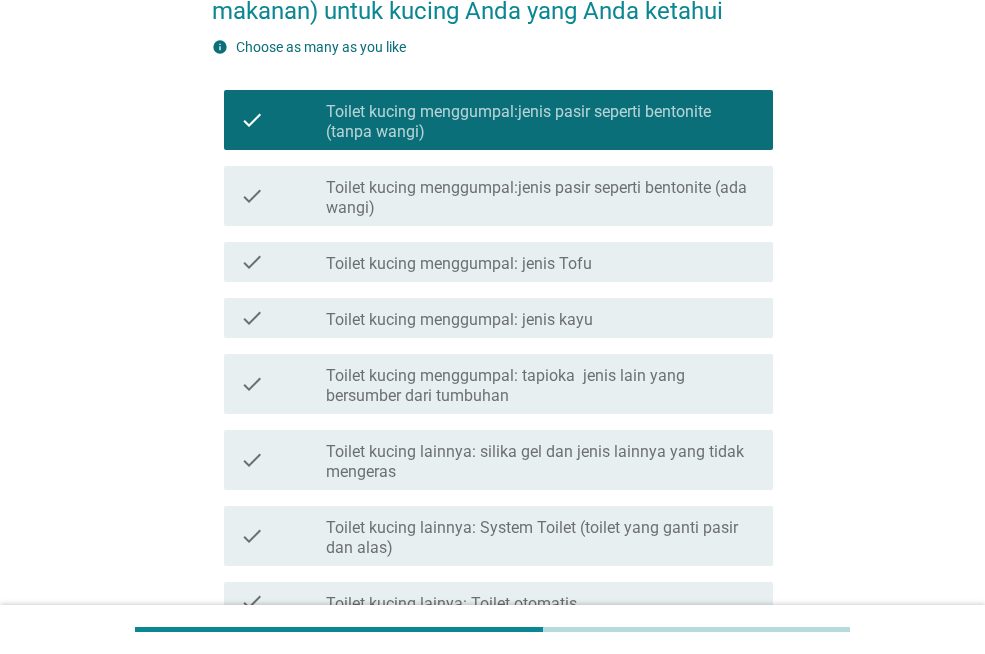 scroll, scrollTop: 200, scrollLeft: 0, axis: vertical 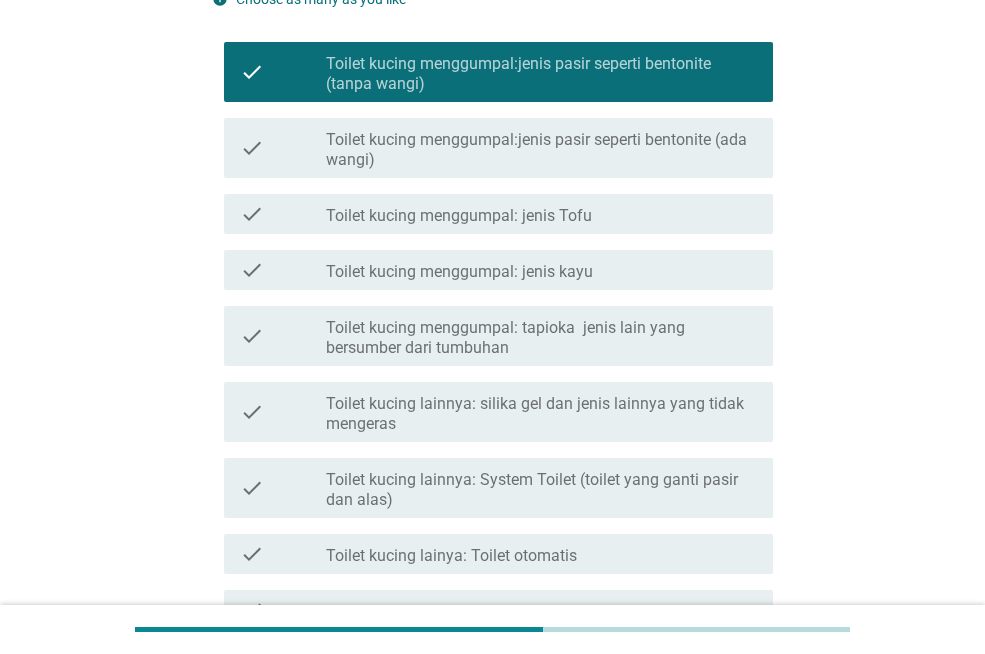 click on "check_box_outline_blank Toilet kucing menggumpal: jenis Tofu" at bounding box center [541, 214] 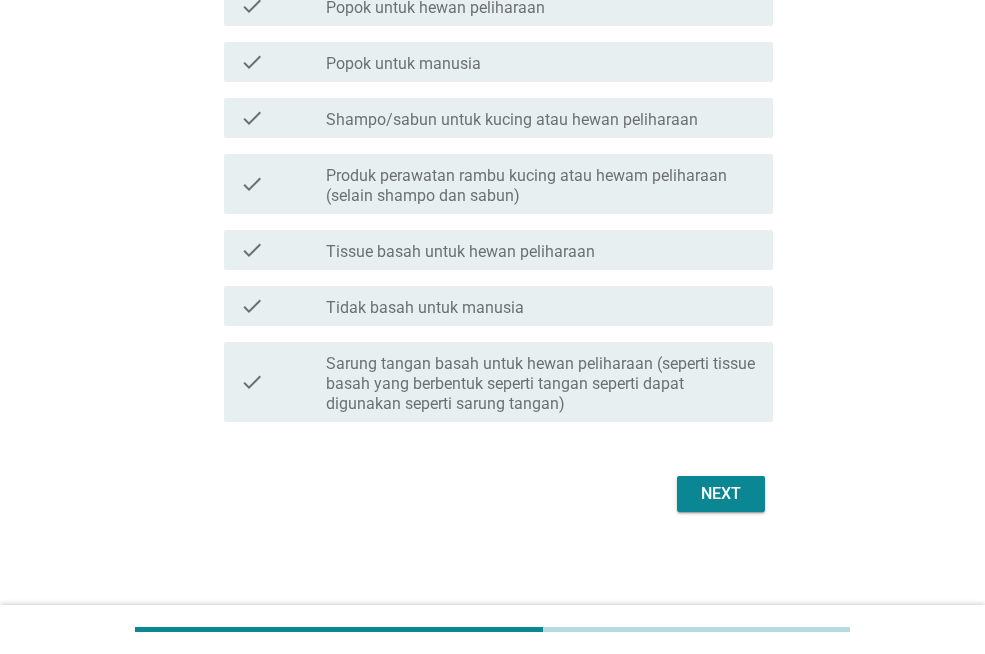 scroll, scrollTop: 917, scrollLeft: 0, axis: vertical 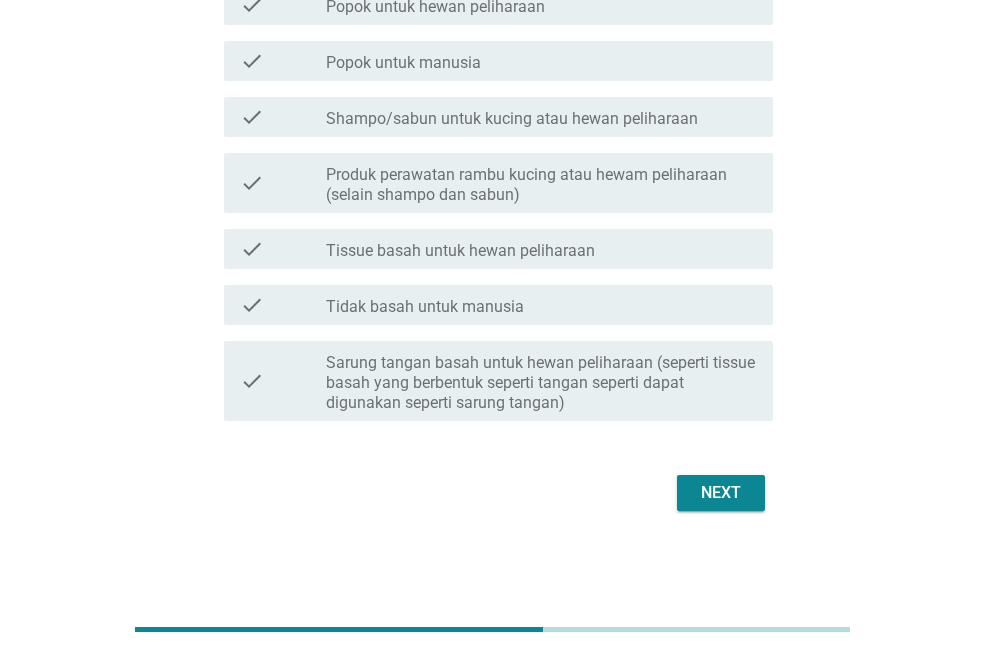 click on "Next" at bounding box center [721, 493] 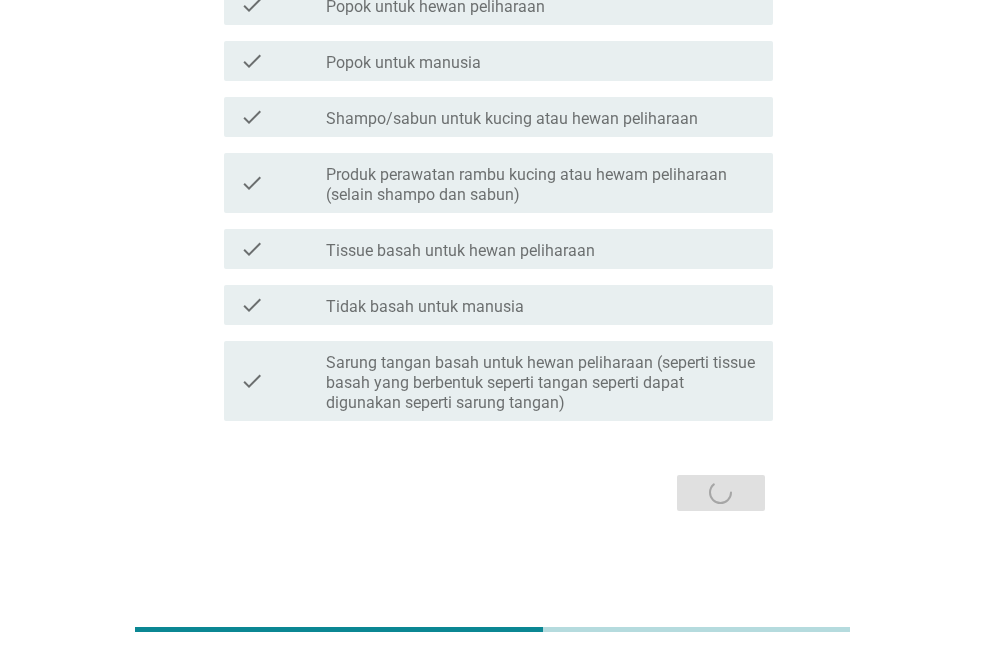 scroll, scrollTop: 0, scrollLeft: 0, axis: both 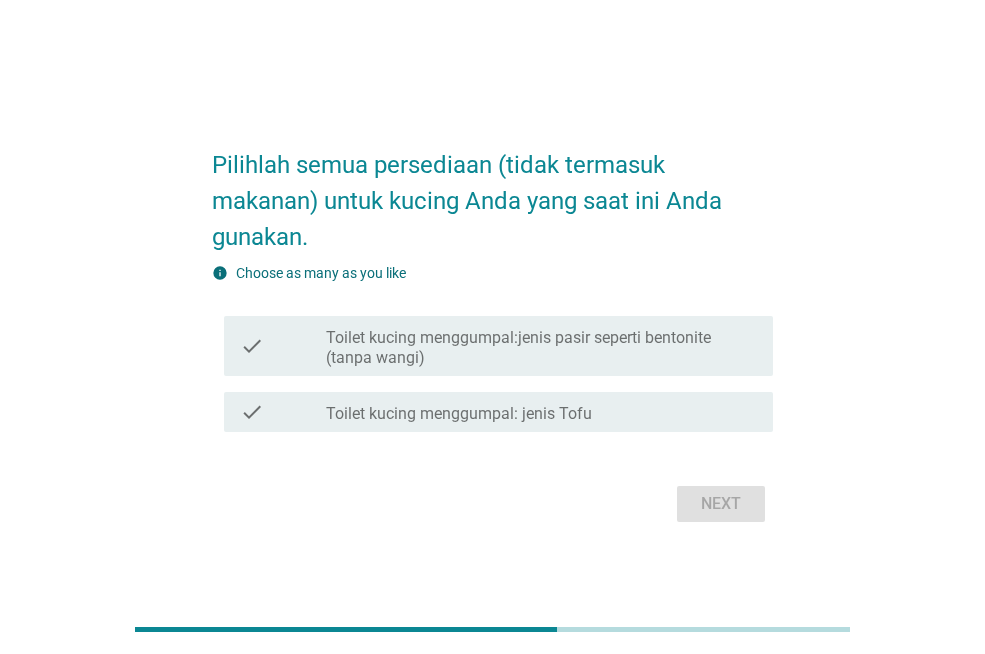 click on "Toilet kucing menggumpal:jenis pasir seperti bentonite (tanpa wangi)" at bounding box center [541, 348] 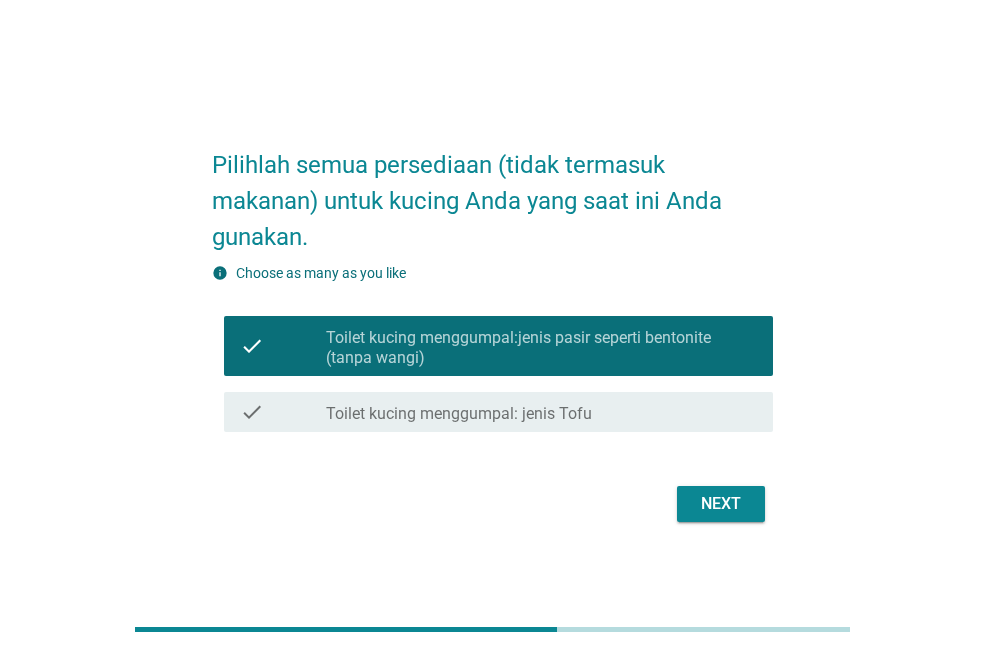 click on "check     check_box_outline_blank Toilet kucing menggumpal: jenis Tofu" at bounding box center [498, 412] 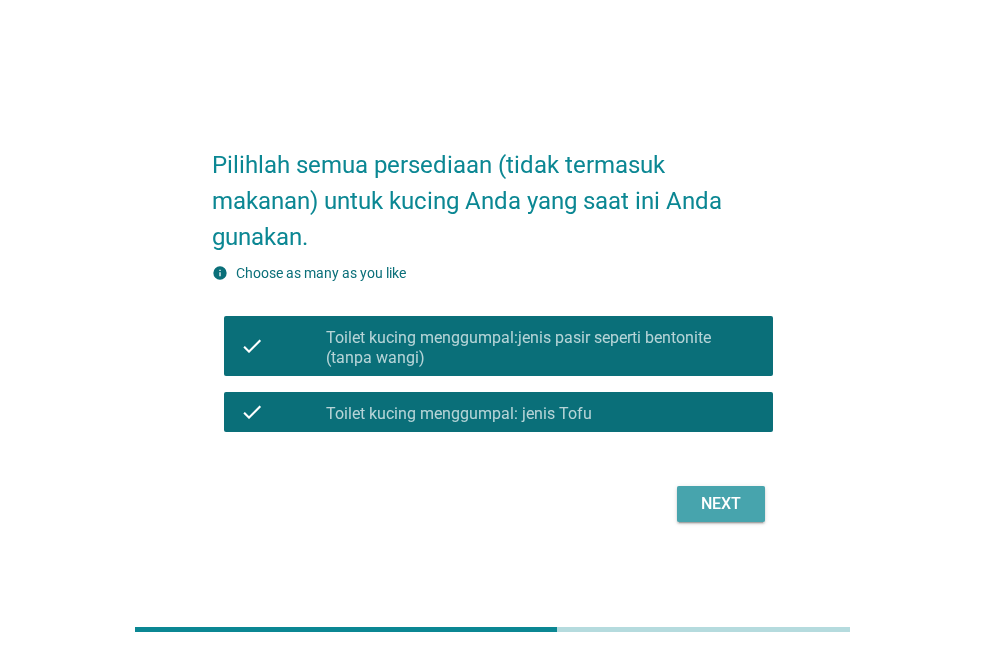 click on "Next" at bounding box center (721, 504) 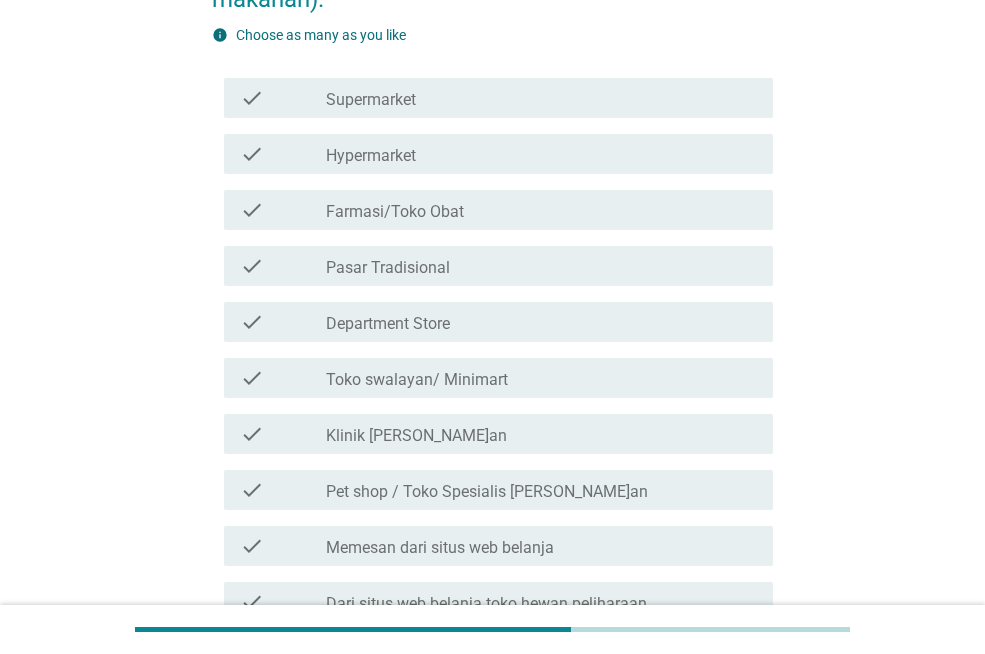 scroll, scrollTop: 400, scrollLeft: 0, axis: vertical 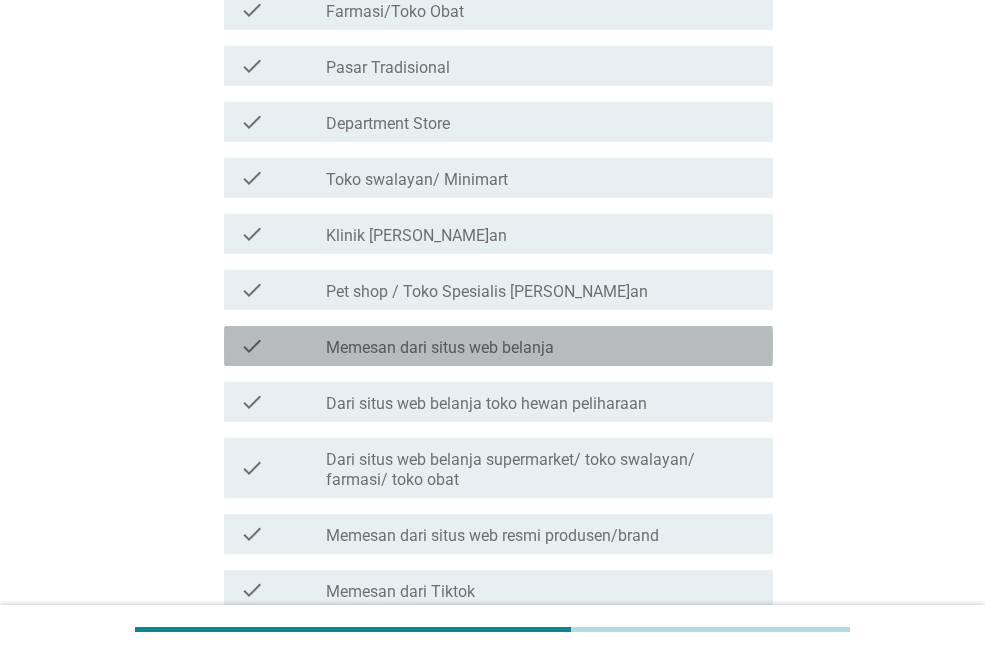 click on "check     check_box_outline_blank Memesan dari situs web belanja" at bounding box center (498, 346) 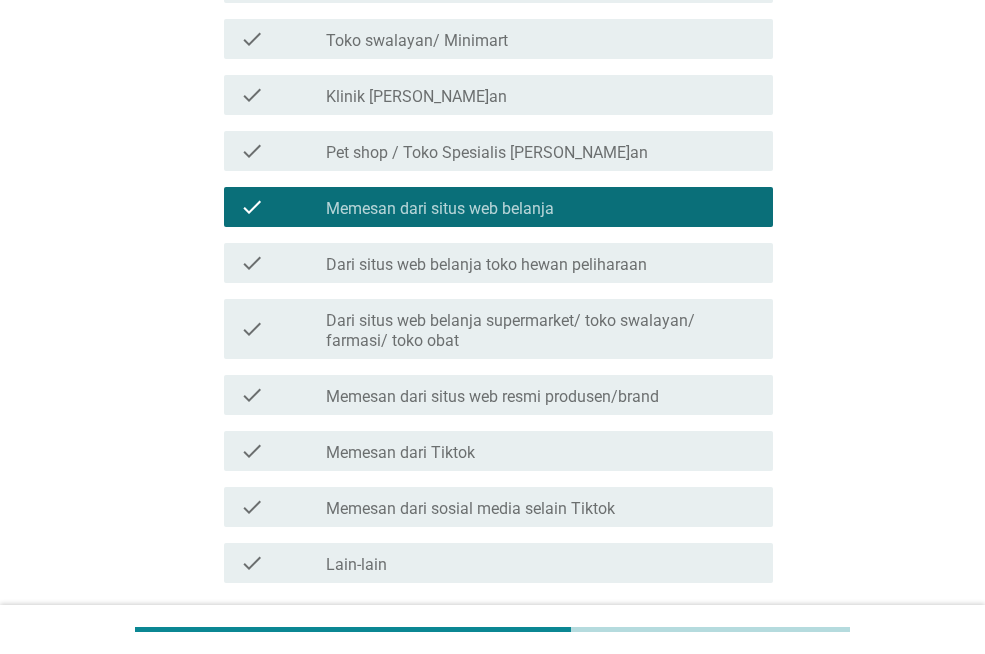 scroll, scrollTop: 701, scrollLeft: 0, axis: vertical 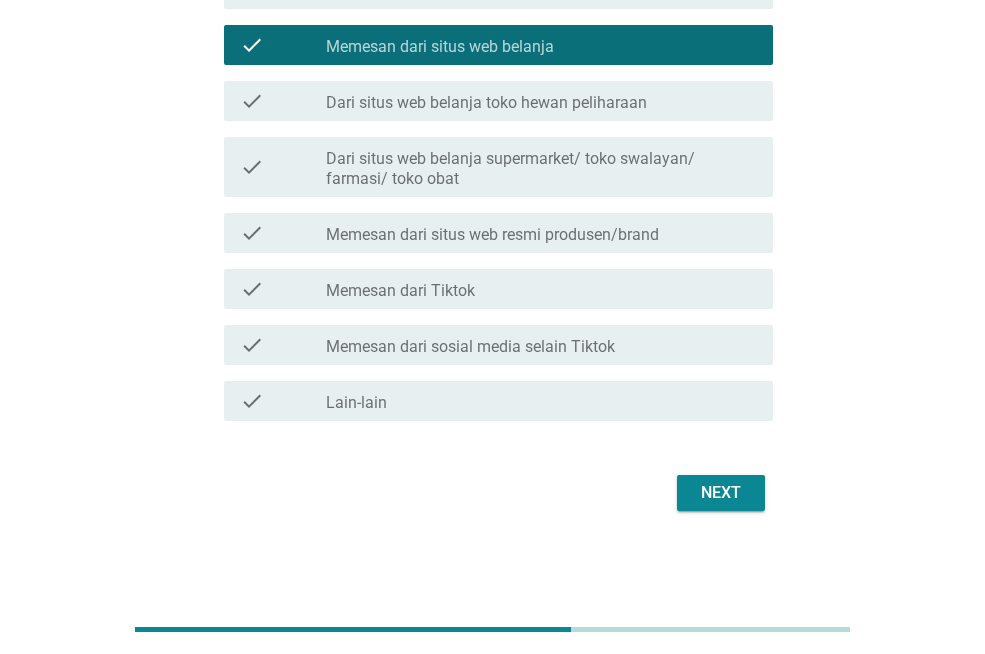 click on "Next" at bounding box center [721, 493] 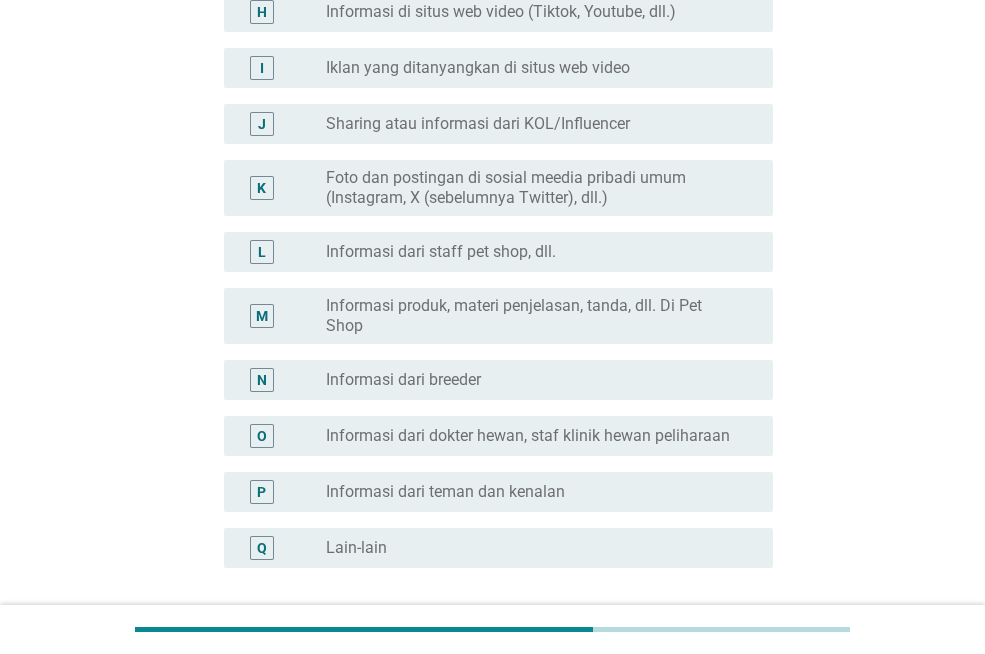 scroll, scrollTop: 0, scrollLeft: 0, axis: both 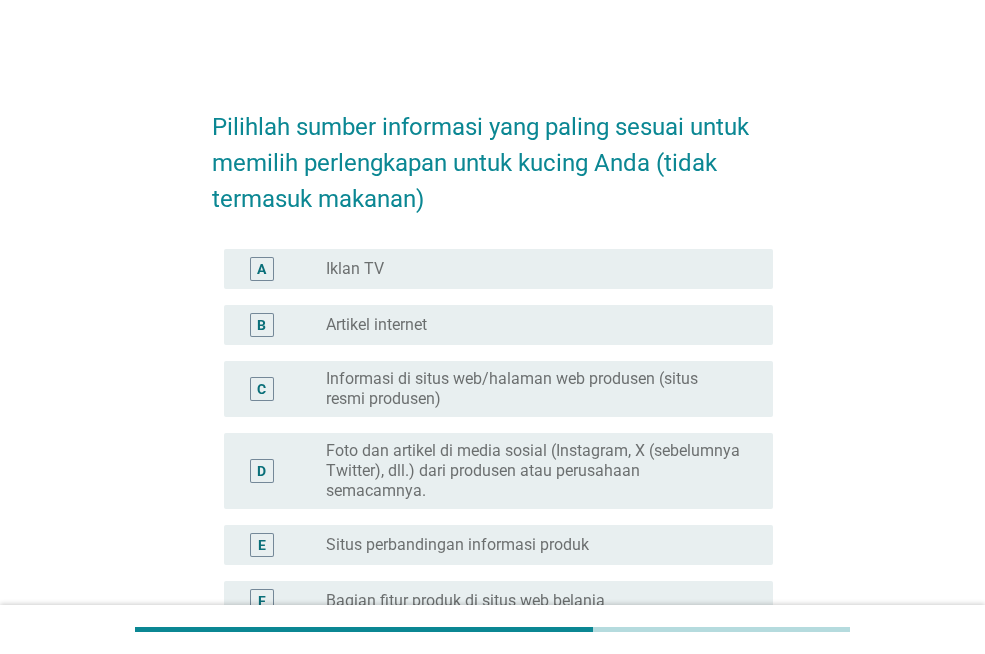 click on "Informasi di situs web/halaman web produsen (situs resmi produsen)" at bounding box center [533, 389] 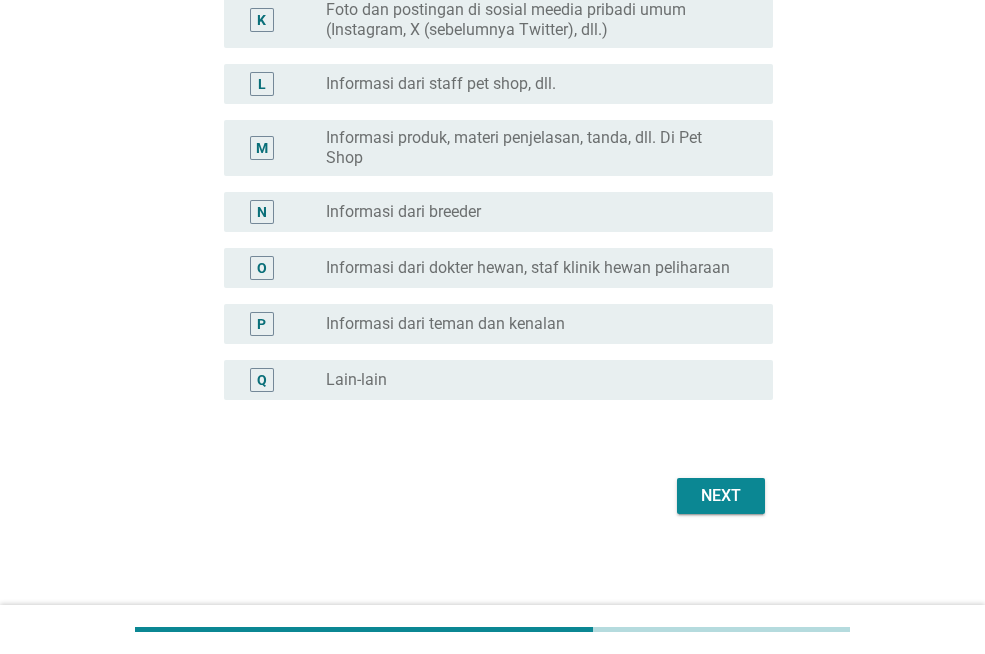scroll, scrollTop: 872, scrollLeft: 0, axis: vertical 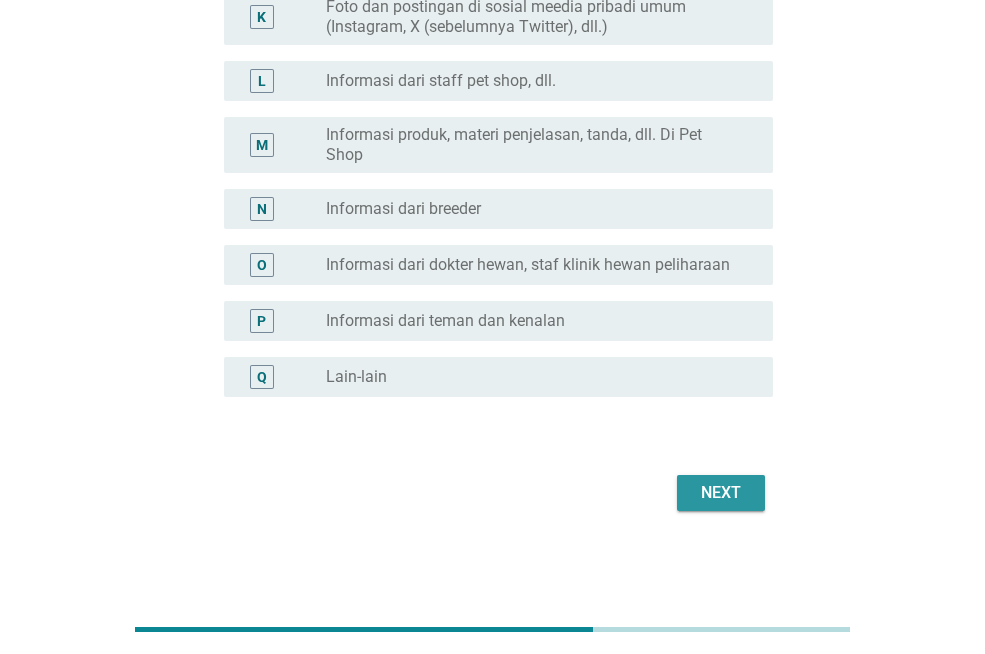 click on "Next" at bounding box center [721, 493] 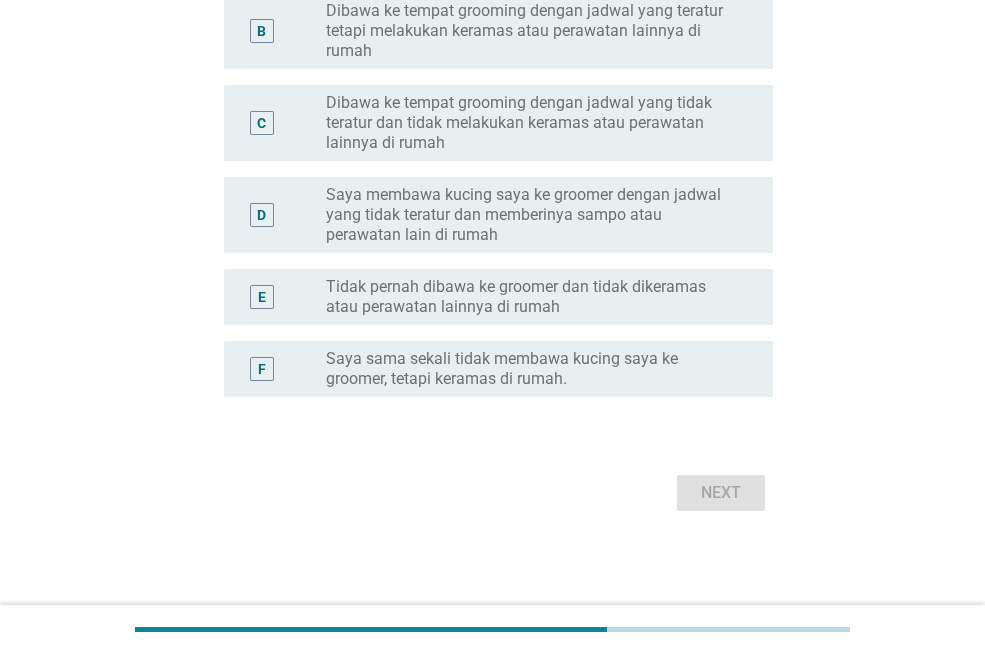 scroll, scrollTop: 0, scrollLeft: 0, axis: both 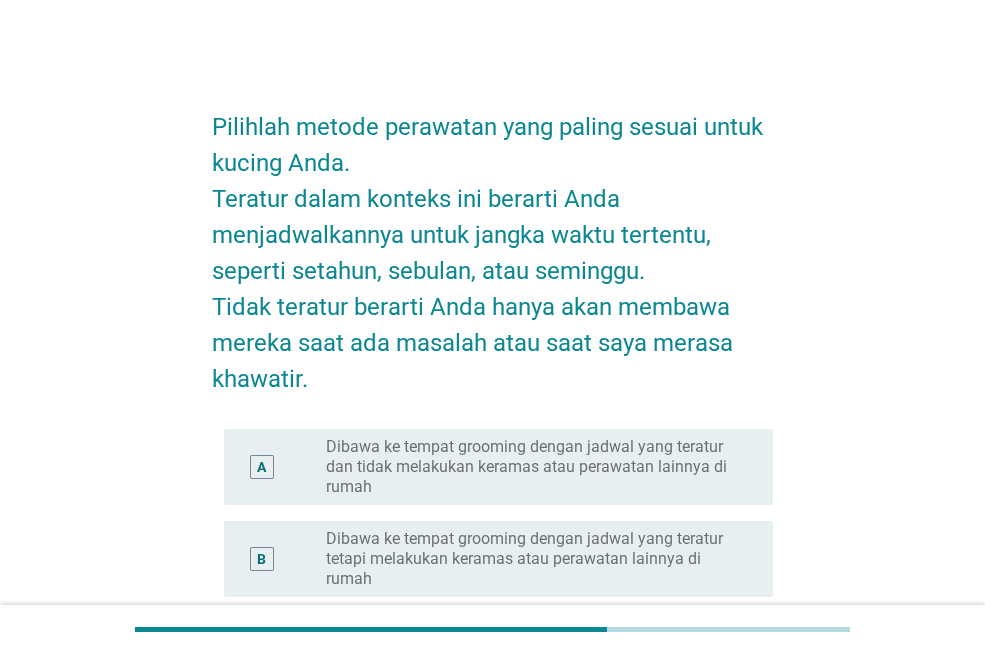 click on "Dibawa ke tempat grooming dengan jadwal yang teratur dan tidak melakukan keramas atau perawatan lainnya di rumah" at bounding box center (533, 467) 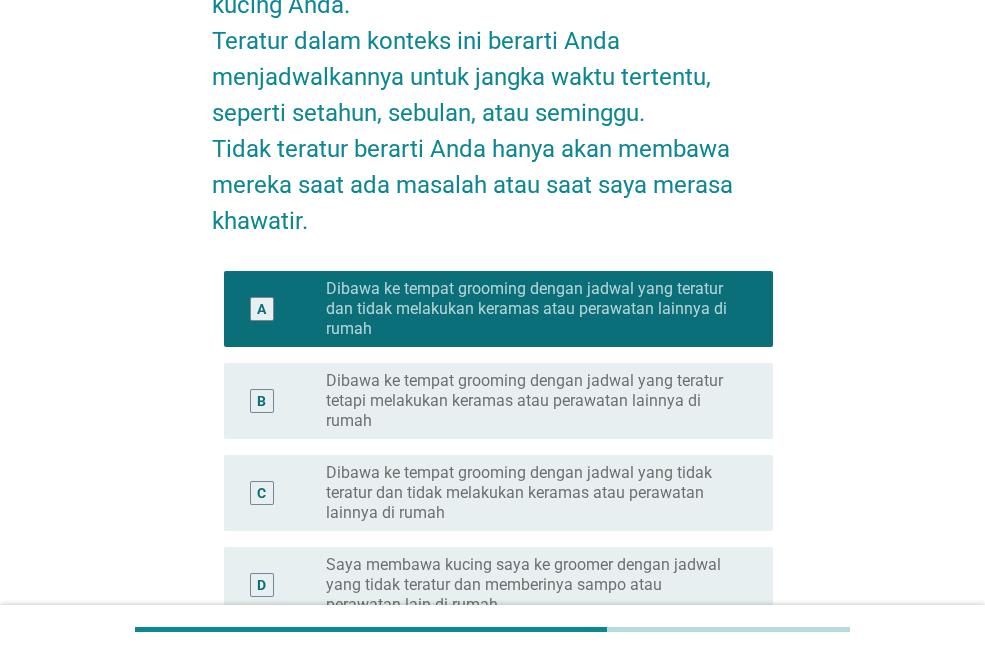 scroll, scrollTop: 200, scrollLeft: 0, axis: vertical 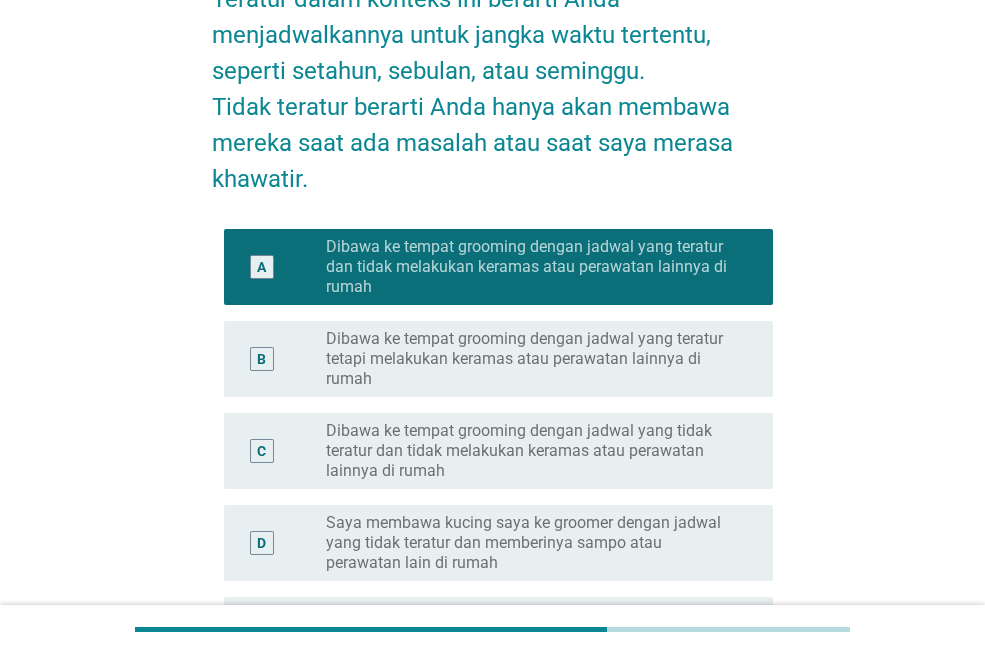click on "Dibawa ke tempat grooming dengan jadwal yang teratur tetapi melakukan keramas atau perawatan lainnya di rumah" at bounding box center [533, 359] 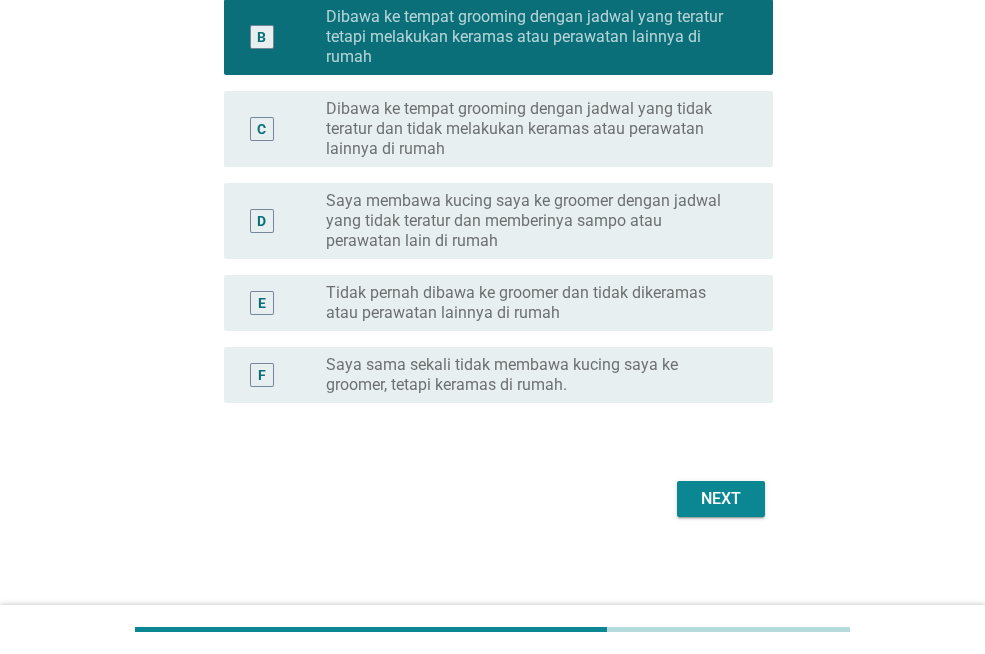 scroll, scrollTop: 528, scrollLeft: 0, axis: vertical 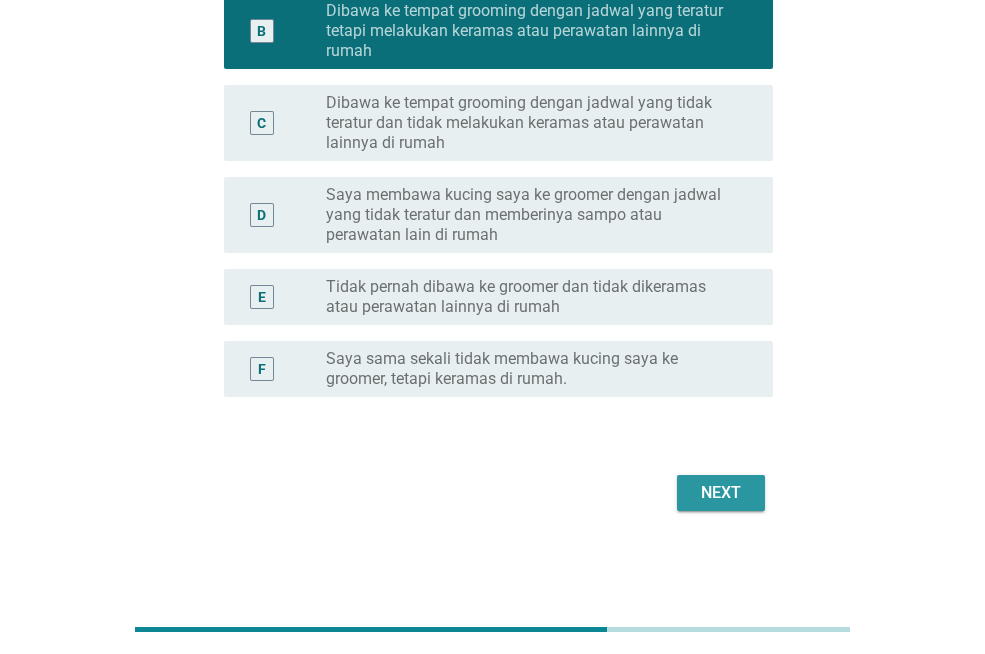 click on "Next" at bounding box center [721, 493] 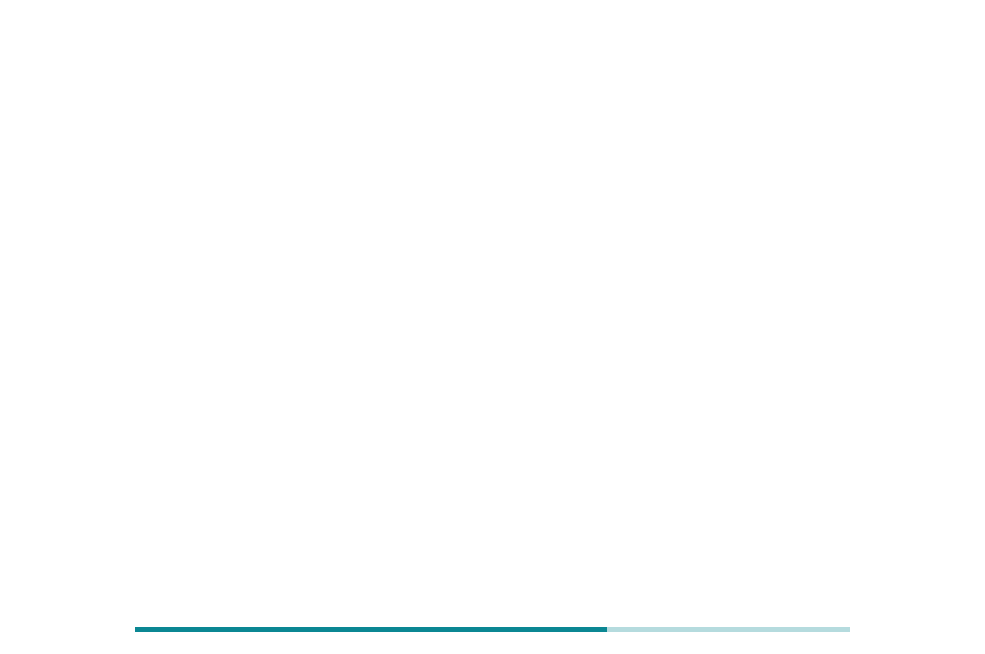 scroll, scrollTop: 0, scrollLeft: 0, axis: both 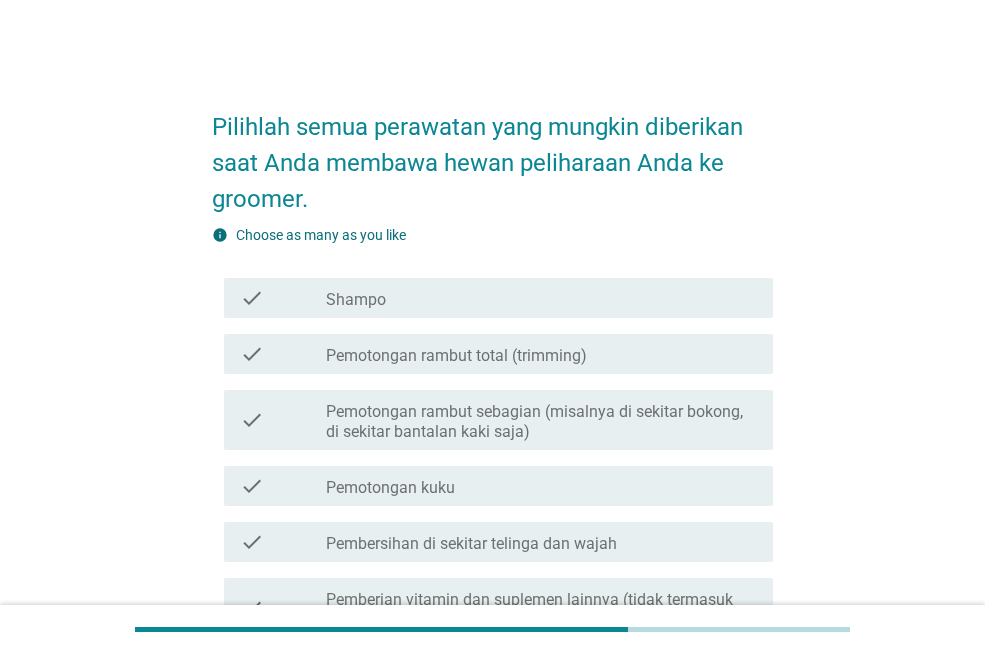 click on "check_box_outline_blank Shampo" at bounding box center (541, 298) 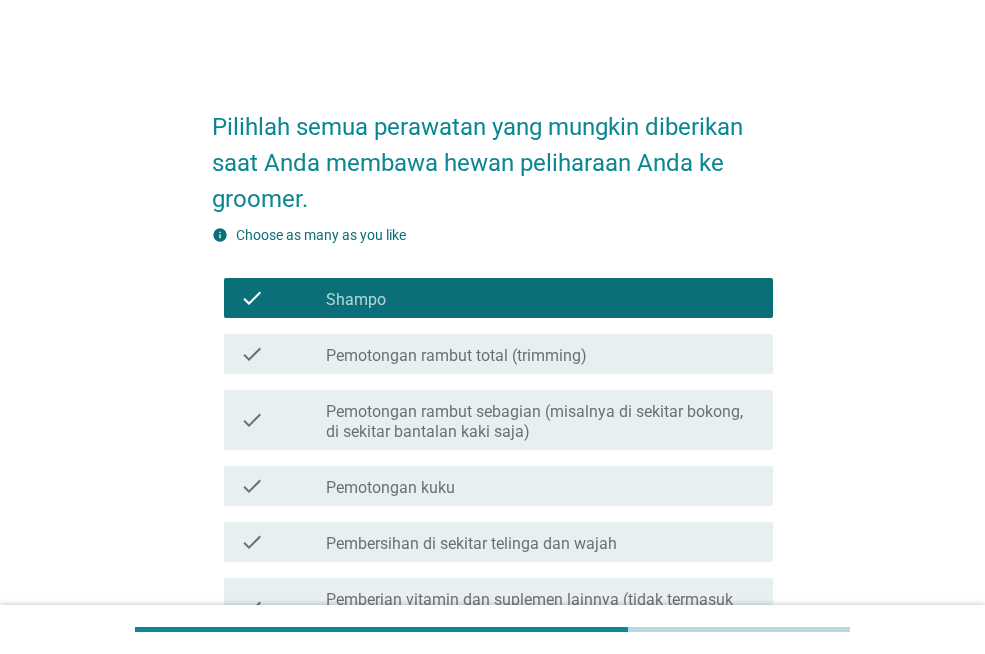 click on "check     check_box_outline_blank Pemotongan rambut total (trimming)" at bounding box center (498, 354) 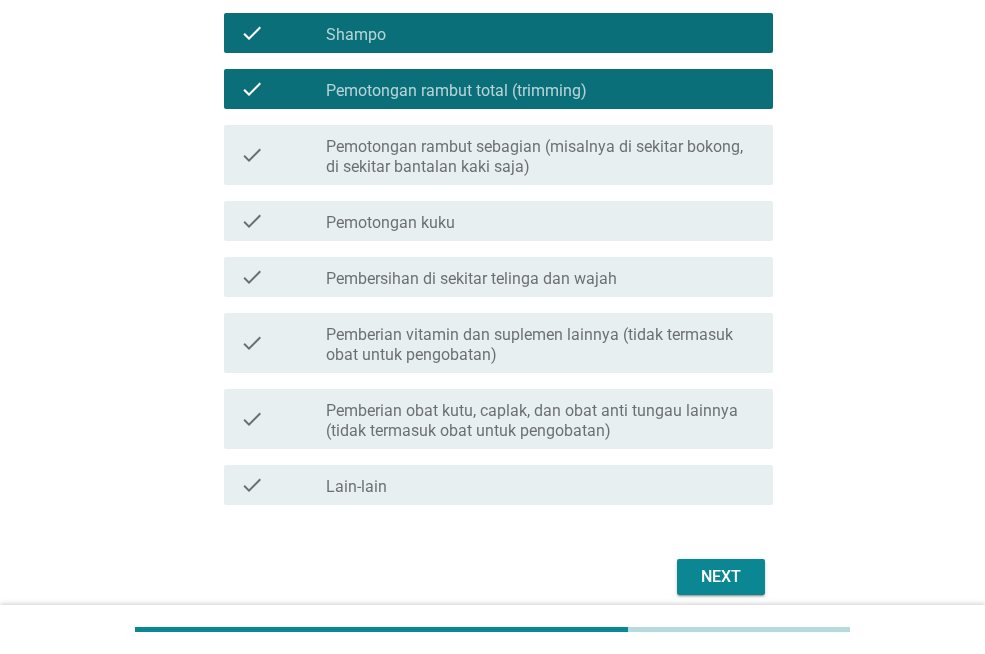 scroll, scrollTop: 300, scrollLeft: 0, axis: vertical 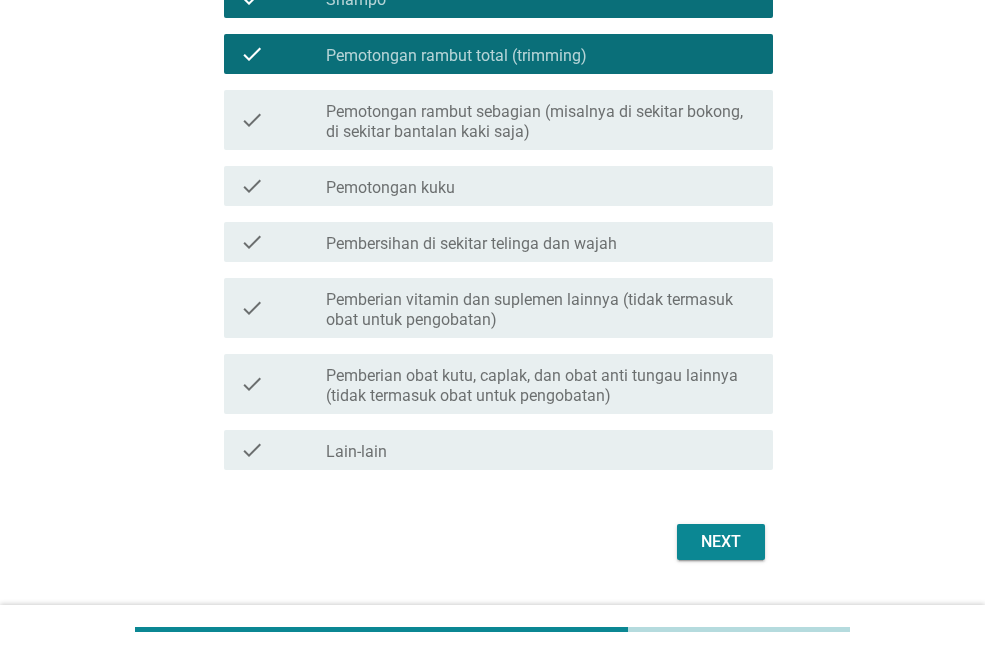 click on "check_box_outline_blank Pembersihan di sekitar telinga dan wajah" at bounding box center (541, 242) 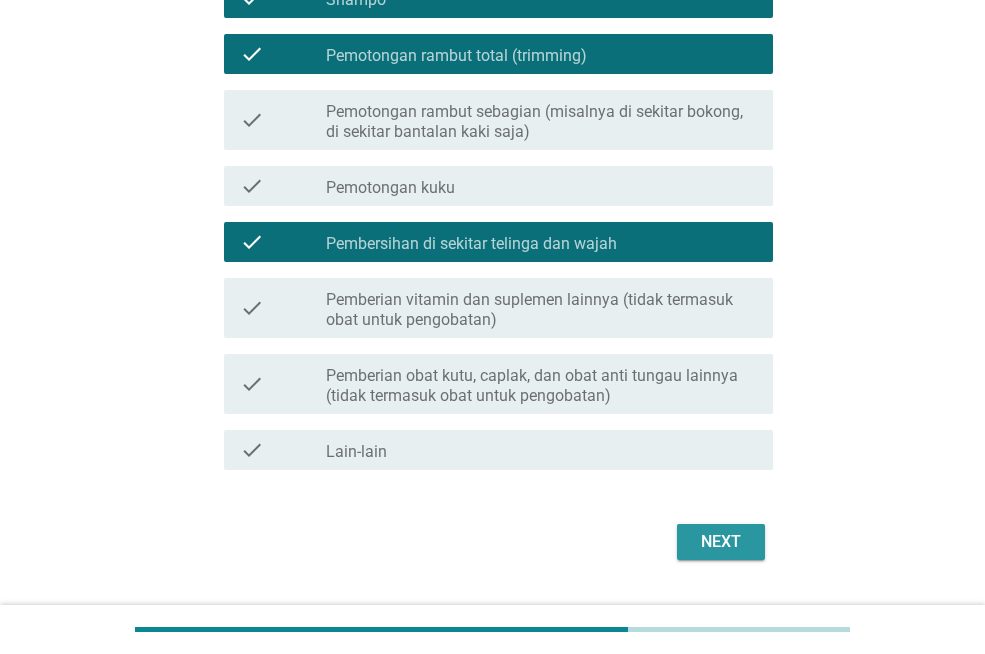 click on "Next" at bounding box center [721, 542] 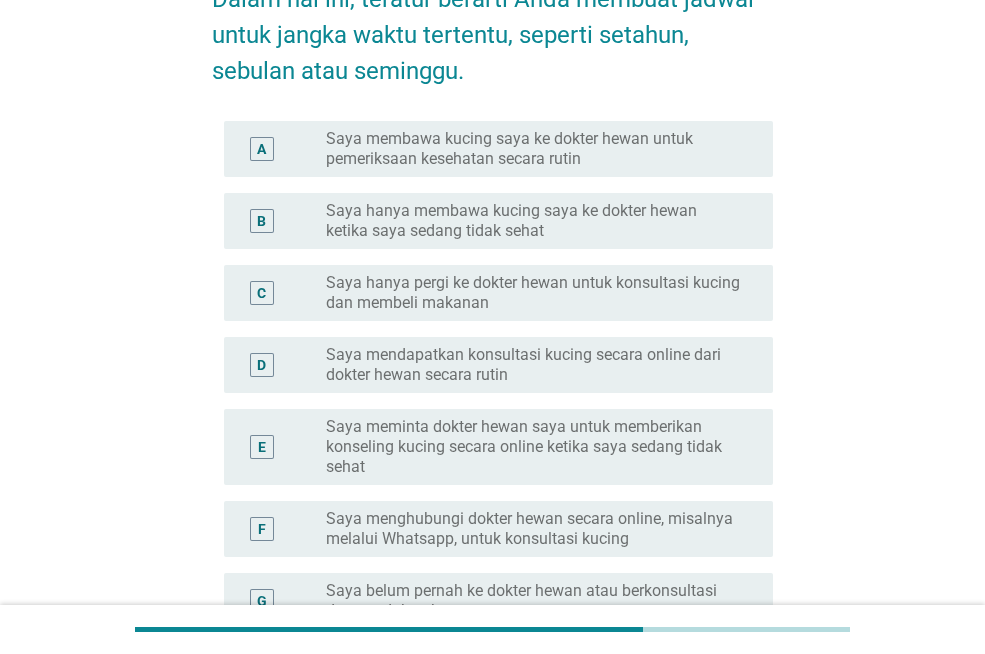 scroll, scrollTop: 300, scrollLeft: 0, axis: vertical 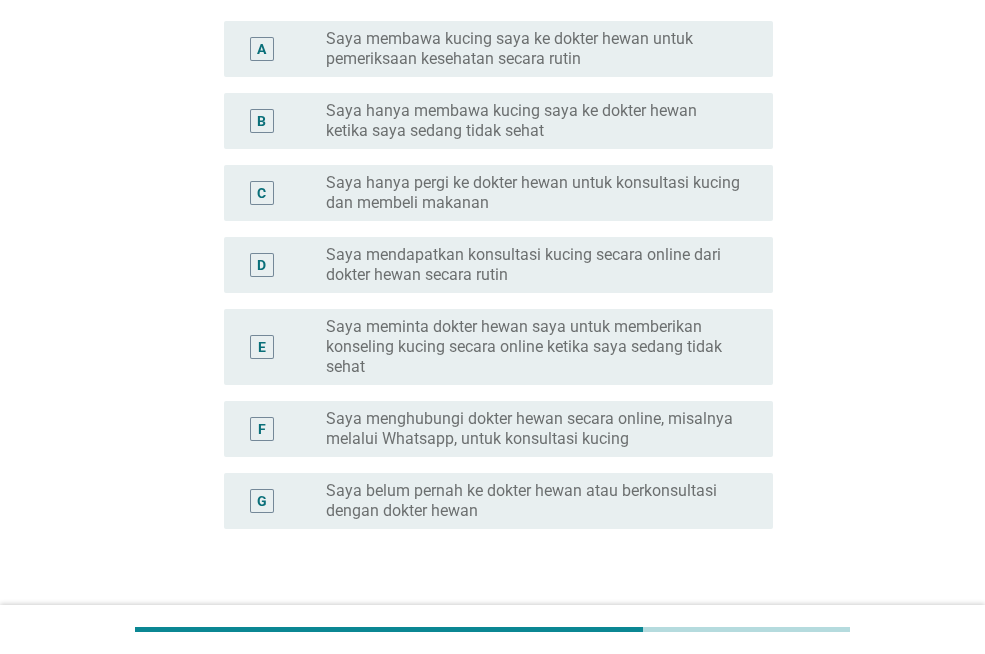 click on "Saya hanya membawa kucing saya ke dokter hewan ketika saya sedang tidak sehat" at bounding box center (533, 121) 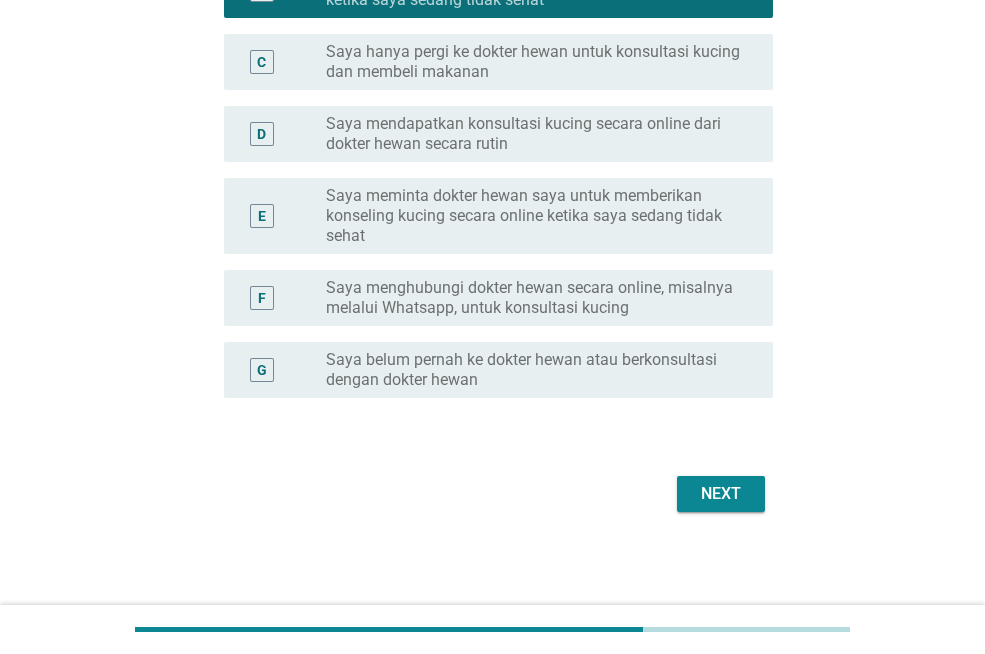 scroll, scrollTop: 432, scrollLeft: 0, axis: vertical 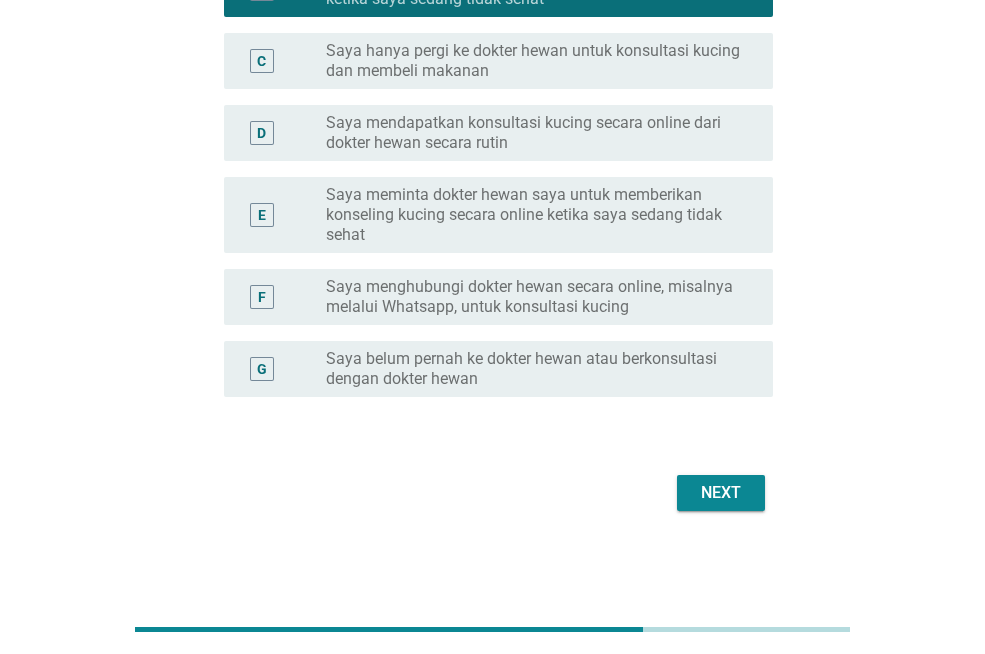 click on "Next" at bounding box center (721, 493) 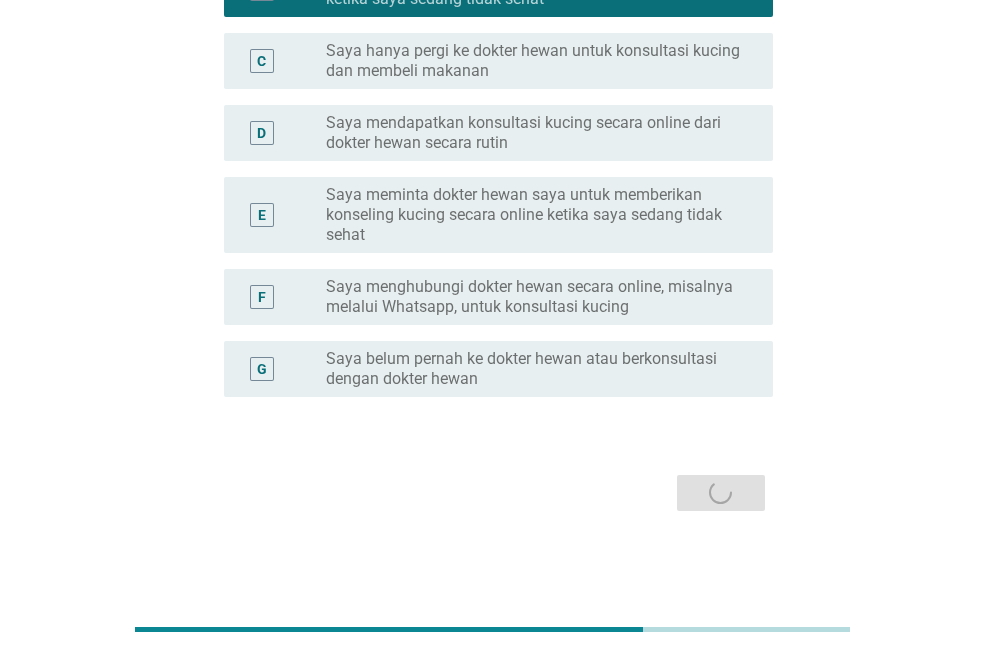 scroll, scrollTop: 0, scrollLeft: 0, axis: both 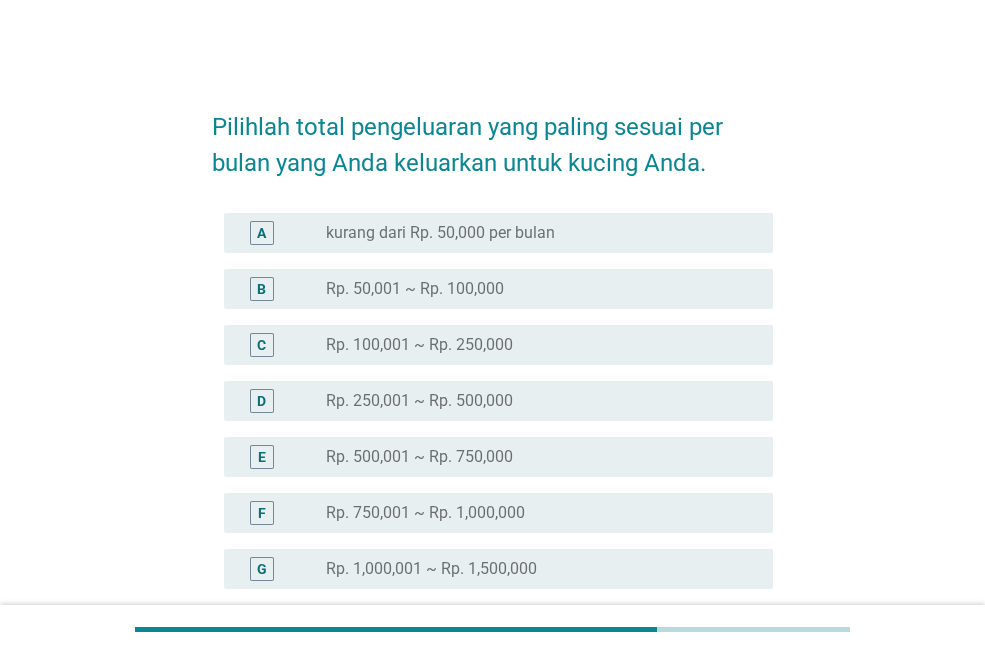 click on "radio_button_unchecked Rp. 100,001 ~ Rp. 250,000" at bounding box center (533, 345) 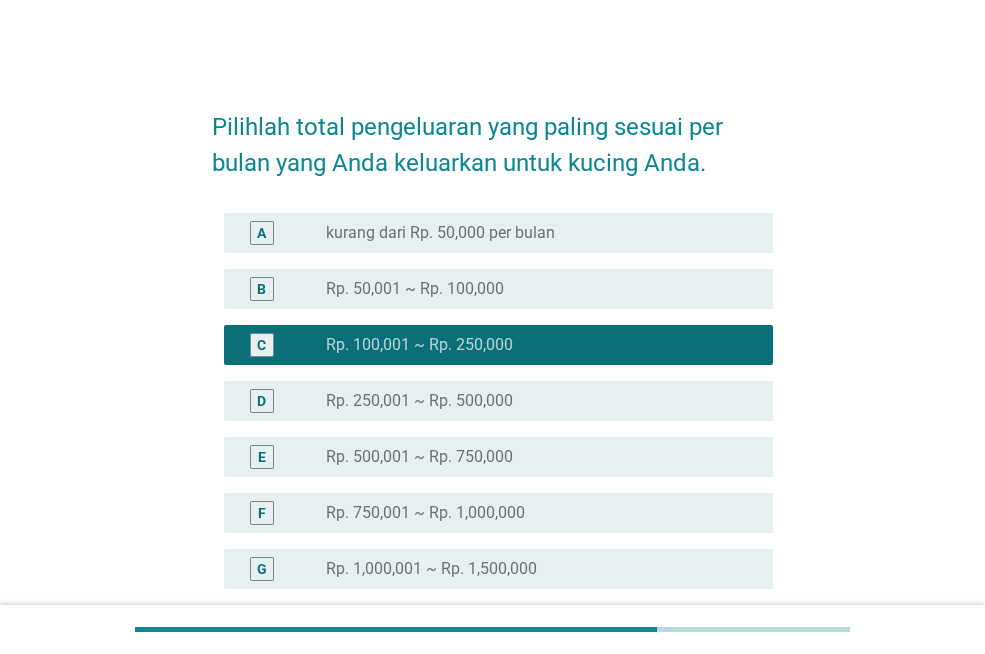 scroll, scrollTop: 400, scrollLeft: 0, axis: vertical 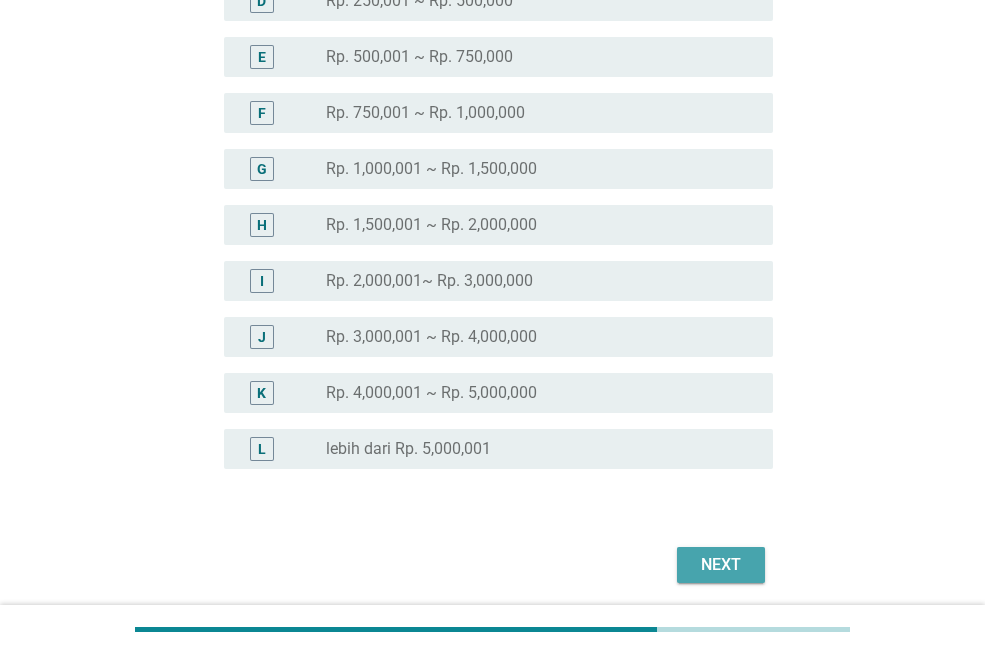 click on "Next" at bounding box center [721, 565] 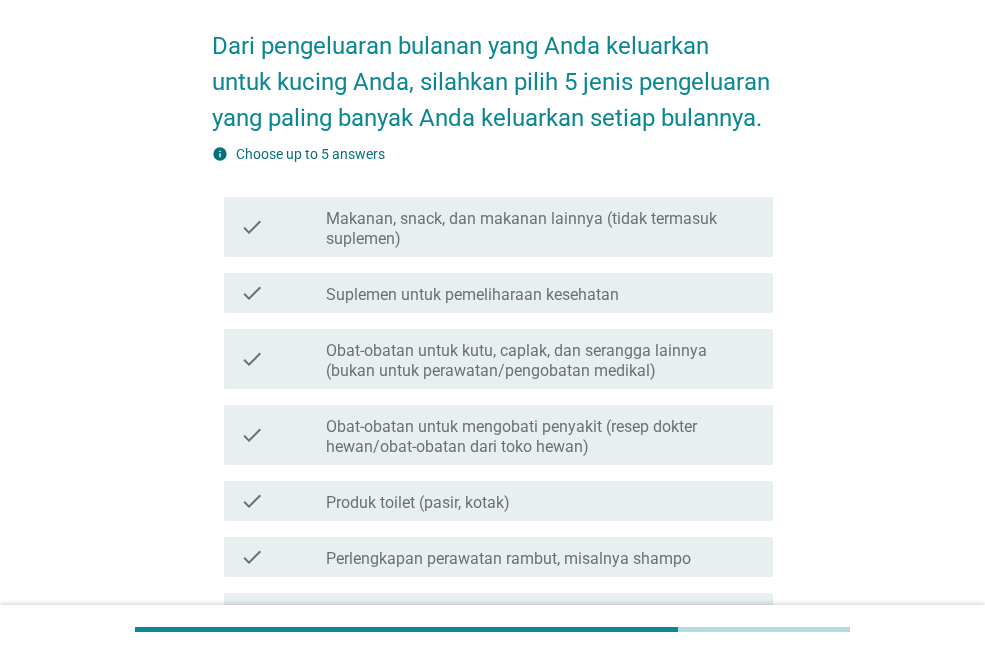 scroll, scrollTop: 200, scrollLeft: 0, axis: vertical 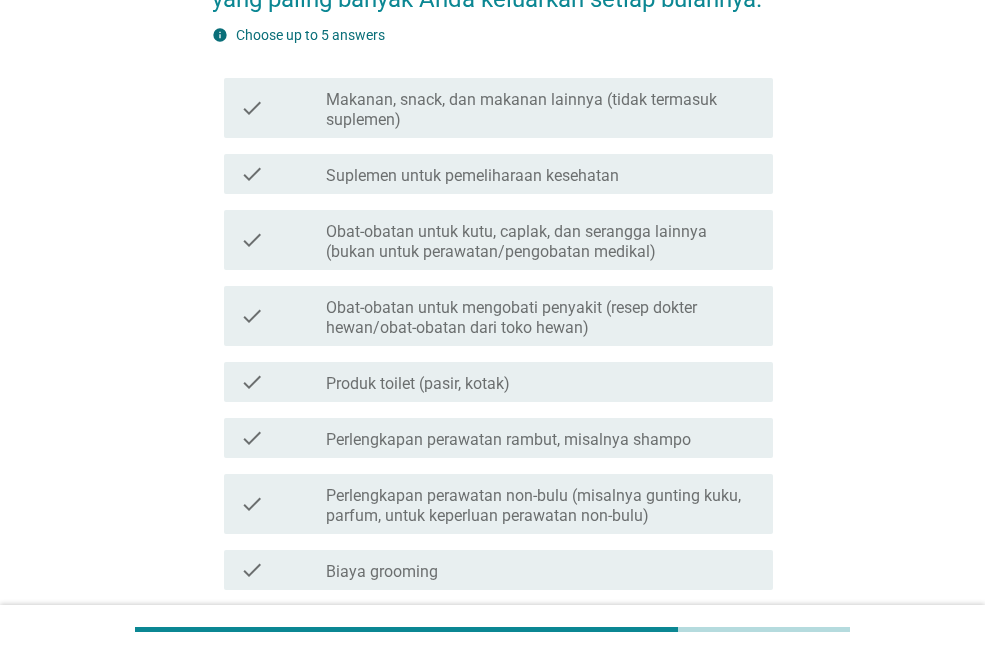 click on "check_box_outline_blank Perlengkapan perawatan rambut, misalnya shampo" at bounding box center [541, 438] 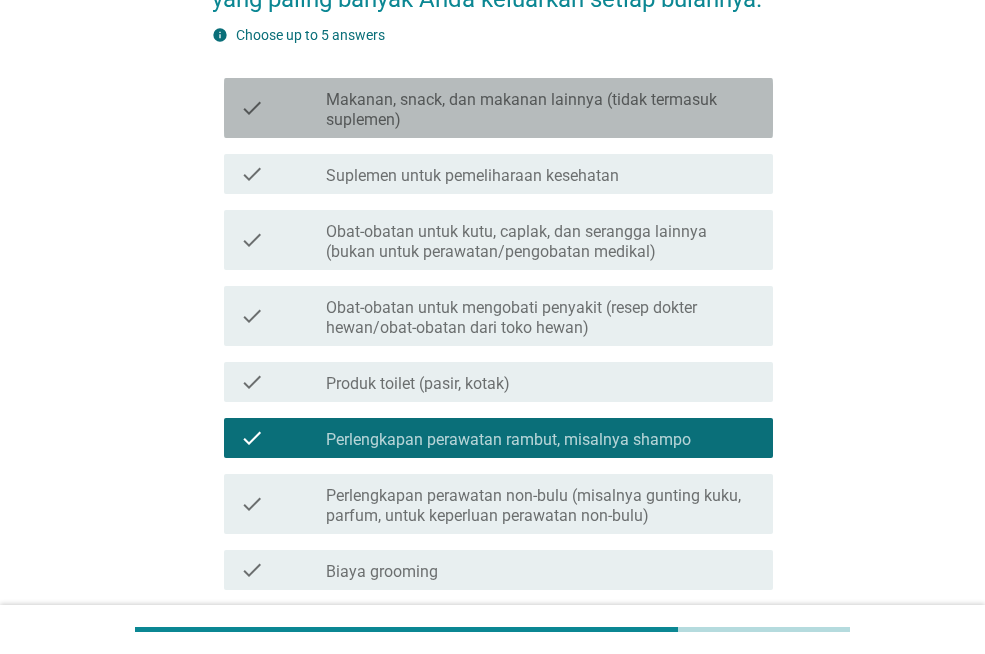 click on "Makanan, snack, dan makanan lainnya (tidak termasuk suplemen)" at bounding box center [541, 110] 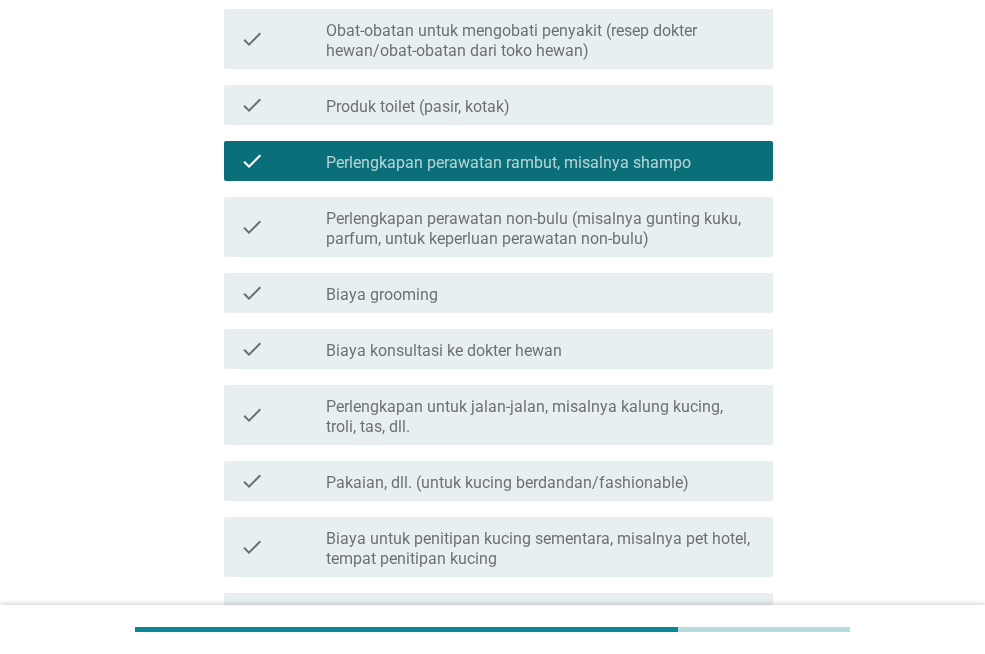 scroll, scrollTop: 500, scrollLeft: 0, axis: vertical 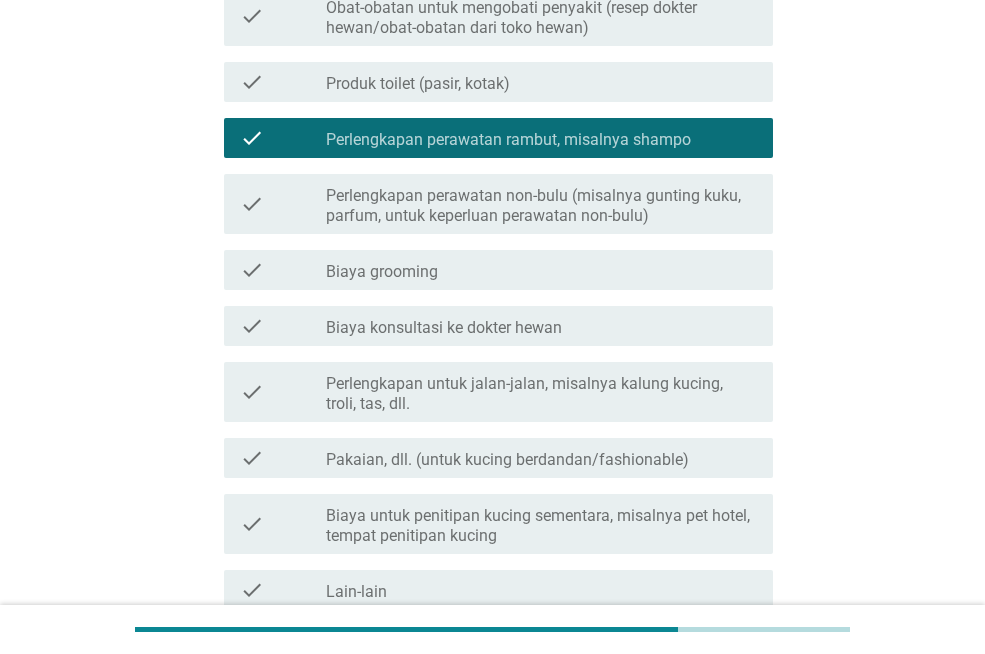 click on "check_box_outline_blank Biaya grooming" at bounding box center (541, 270) 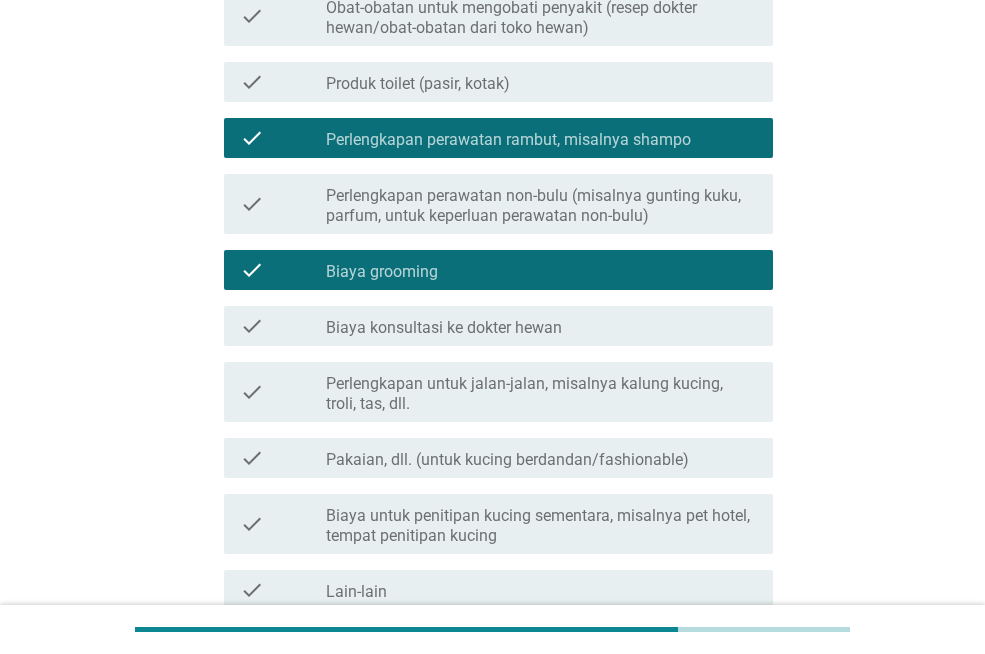 click on "check_box_outline_blank Biaya konsultasi ke dokter hewan" at bounding box center (541, 326) 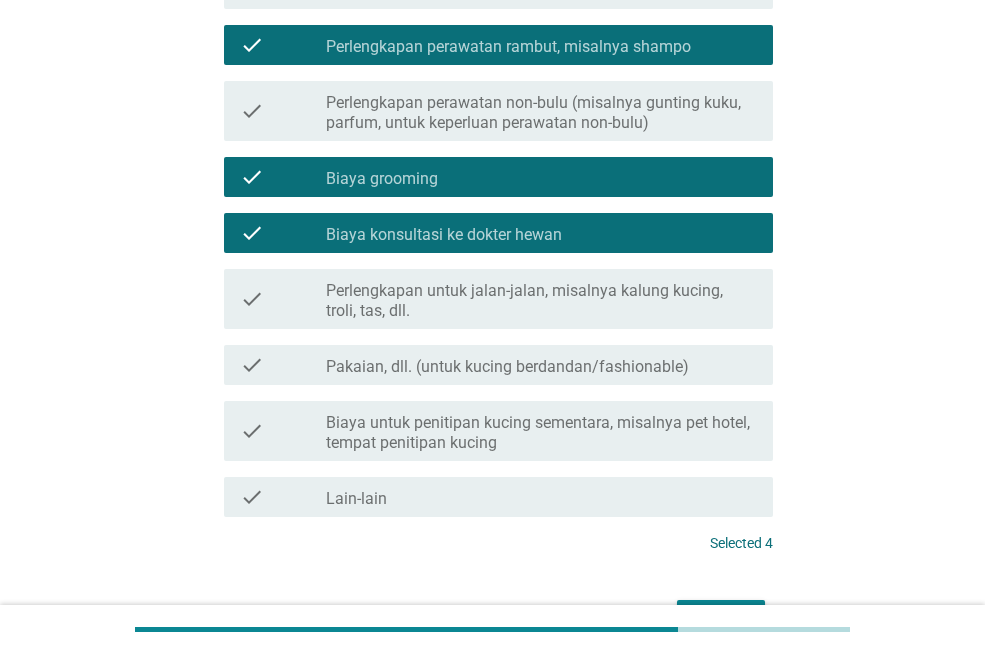 scroll, scrollTop: 700, scrollLeft: 0, axis: vertical 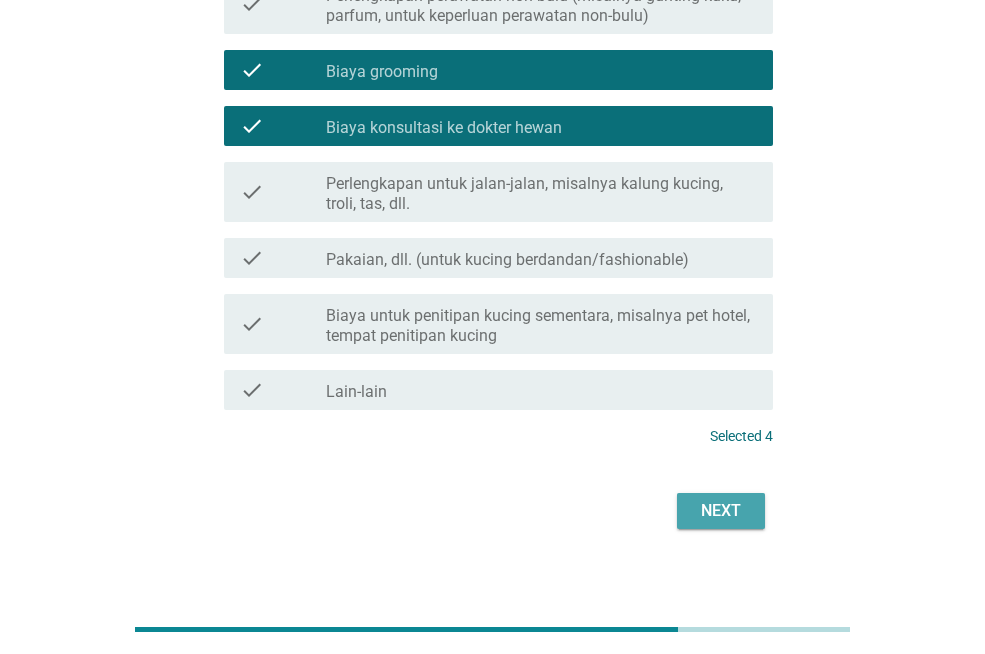 click on "Next" at bounding box center (721, 511) 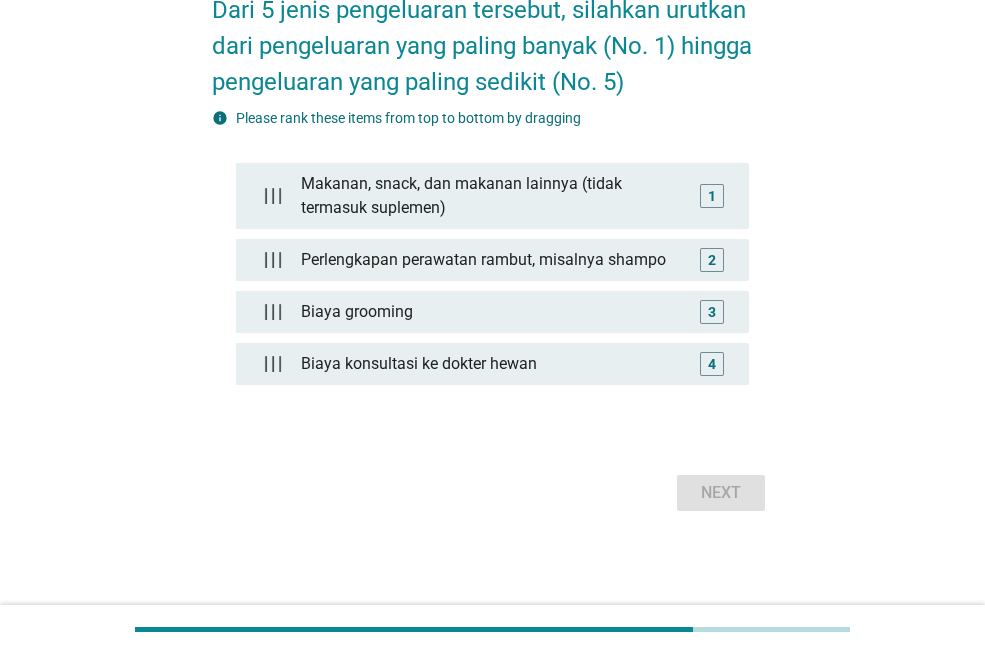 scroll, scrollTop: 0, scrollLeft: 0, axis: both 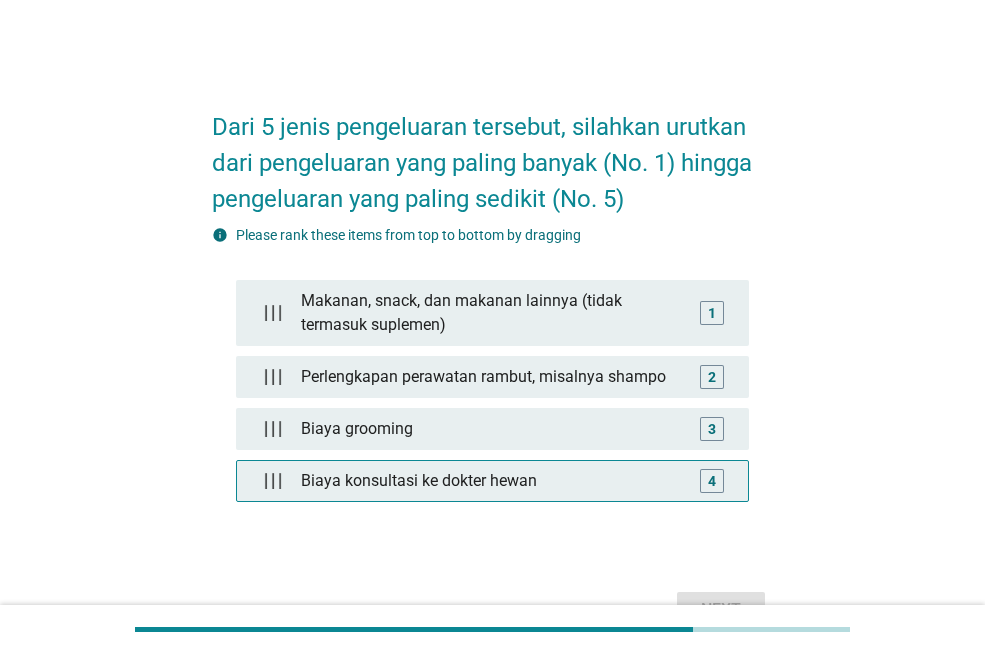 click on "Biaya konsultasi ke dokter hewan" at bounding box center [492, 481] 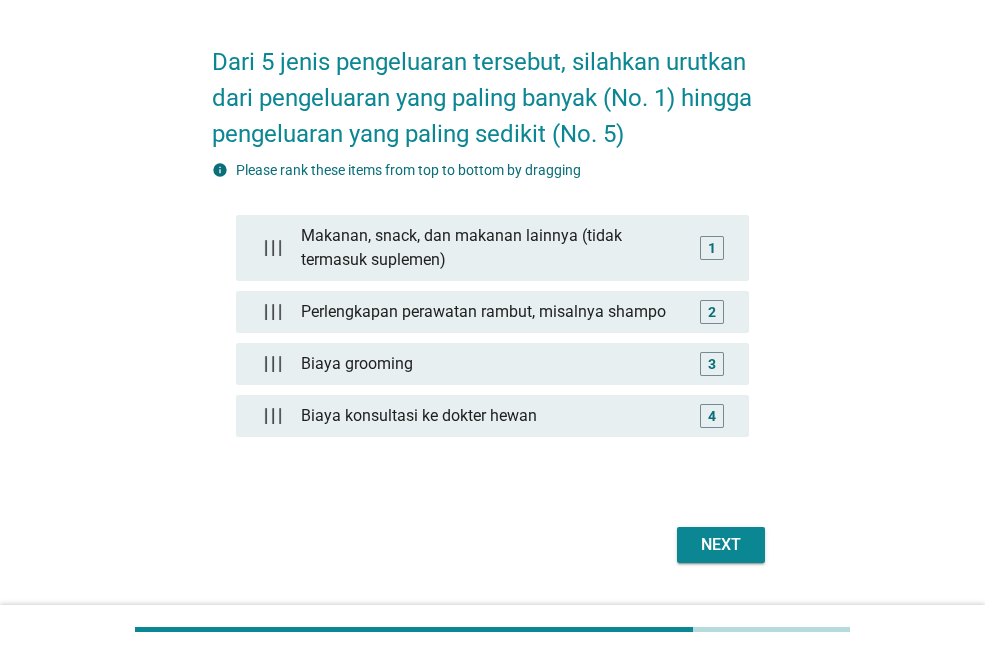 scroll, scrollTop: 100, scrollLeft: 0, axis: vertical 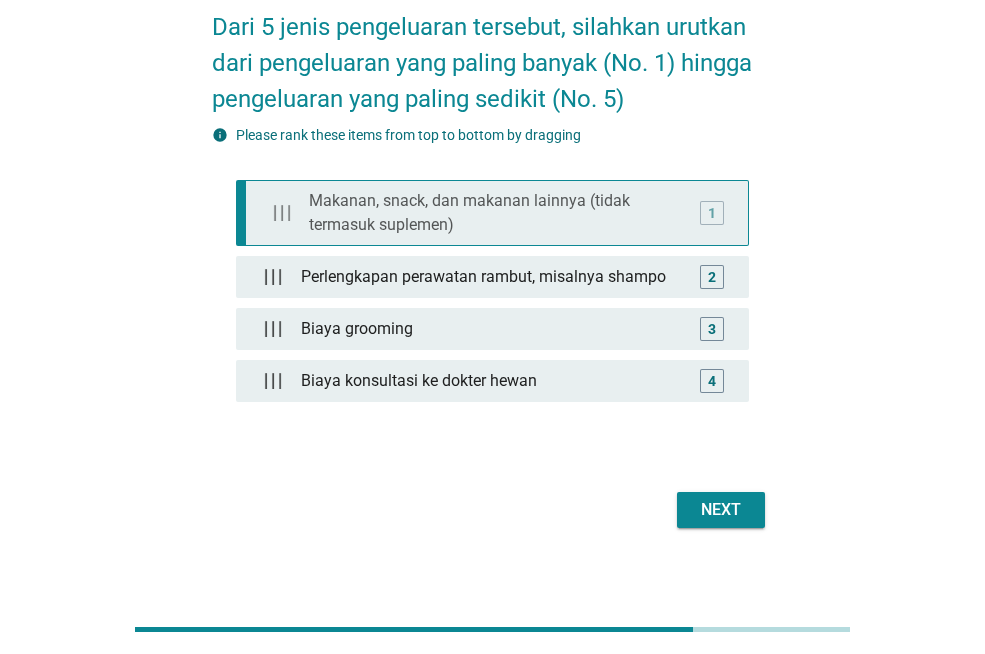 type 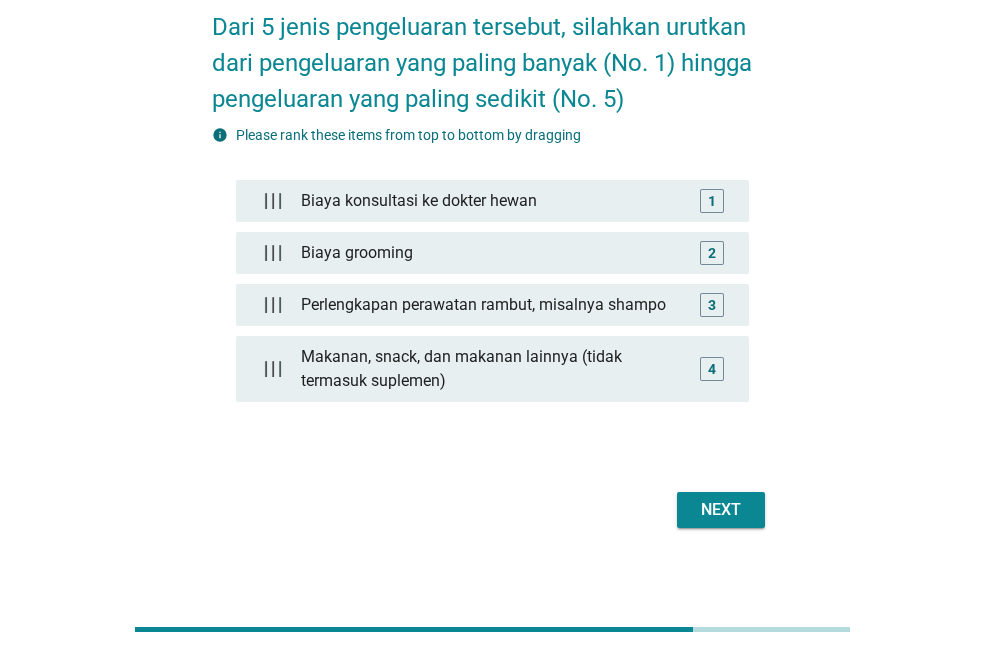 click on "Next" at bounding box center (721, 510) 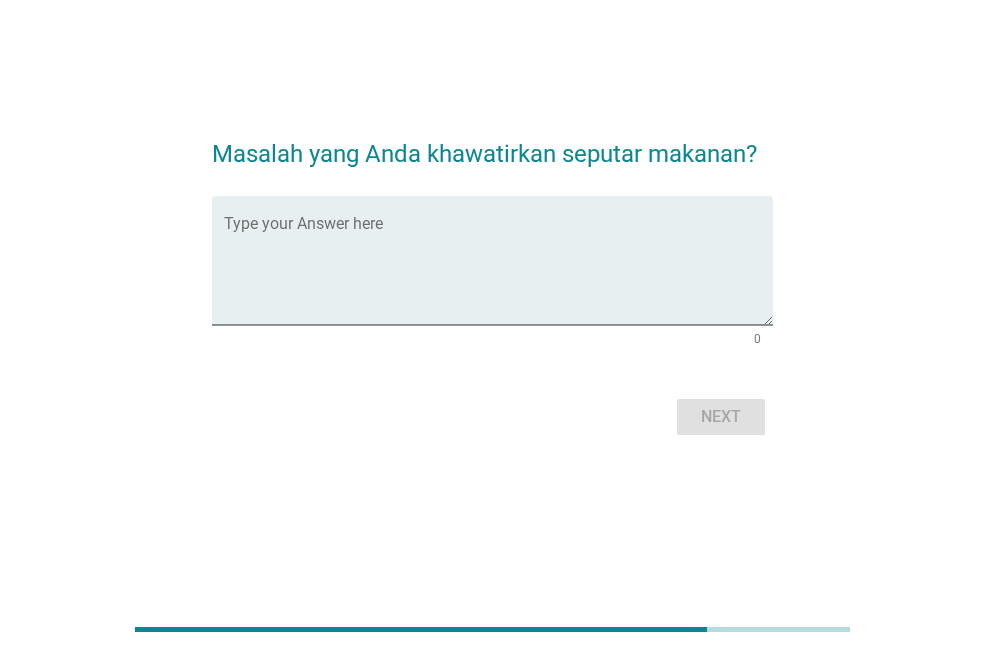 scroll, scrollTop: 0, scrollLeft: 0, axis: both 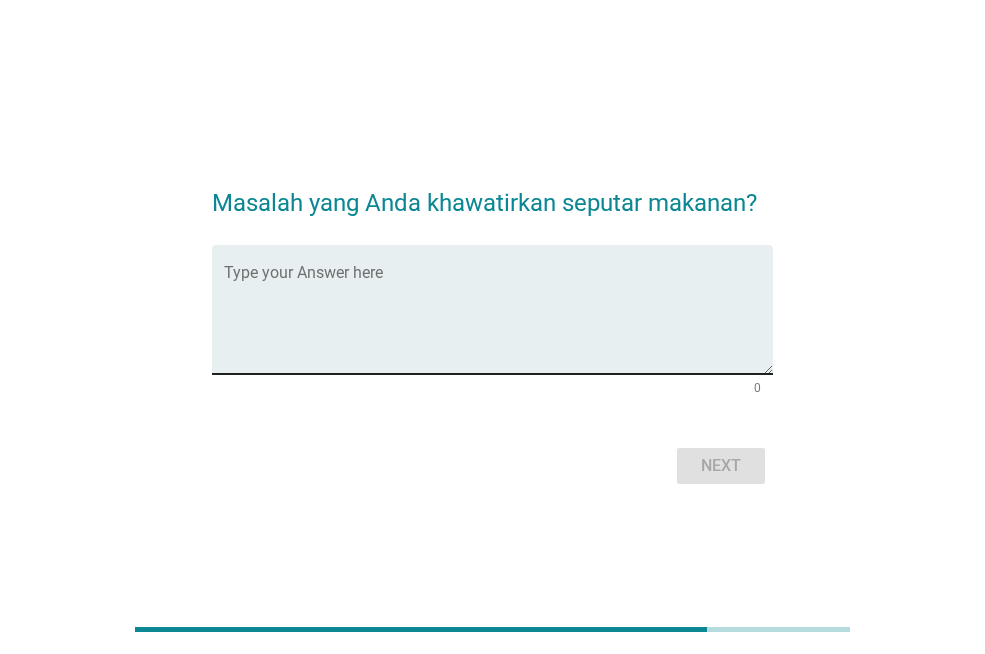 click at bounding box center (498, 321) 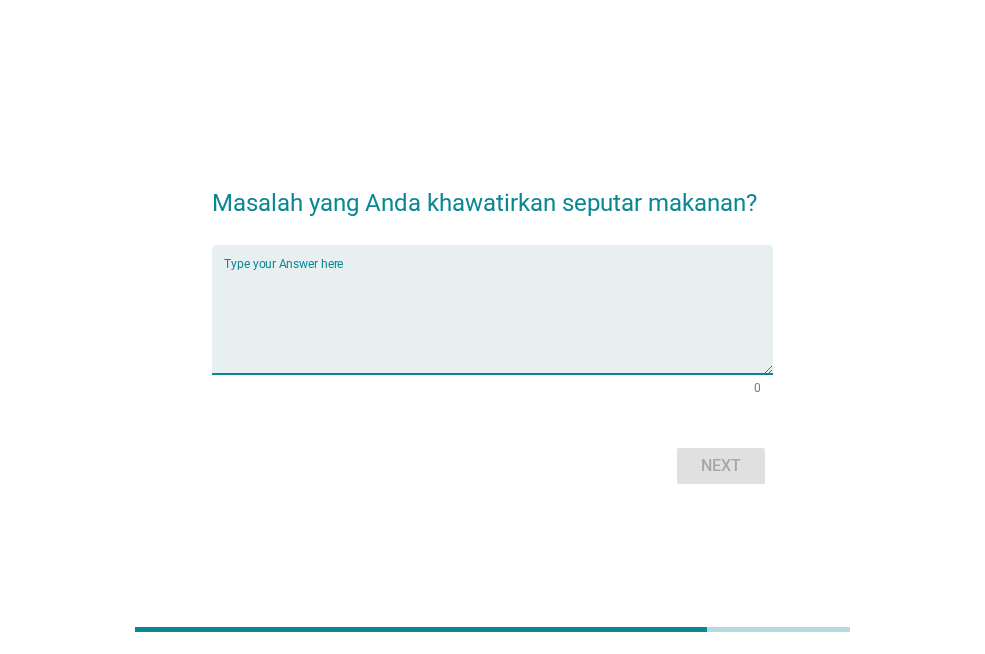 paste on "Makanan kucing yang terkontaminasi bakteri seperti [MEDICAL_DATA] atau [MEDICAL_DATA], terutama jika tidak disimpan dengan benar, dapat menyebabkan infeksi pada kucing dan manusia." 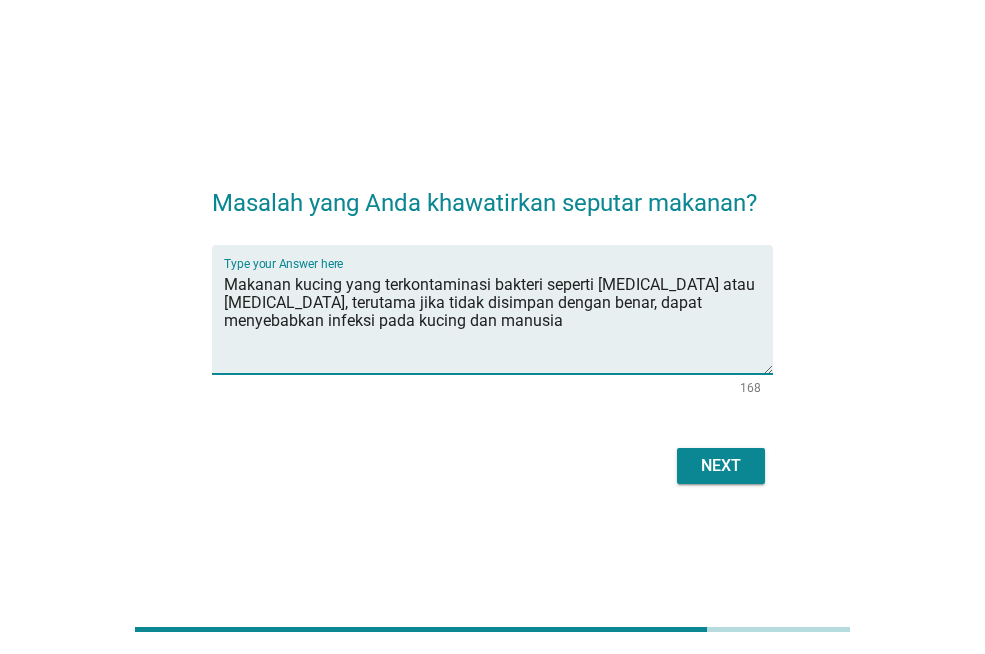 type on "Makanan kucing yang terkontaminasi bakteri seperti [MEDICAL_DATA] atau [MEDICAL_DATA], terutama jika tidak disimpan dengan benar, dapat menyebabkan infeksi pada kucing dan manusia" 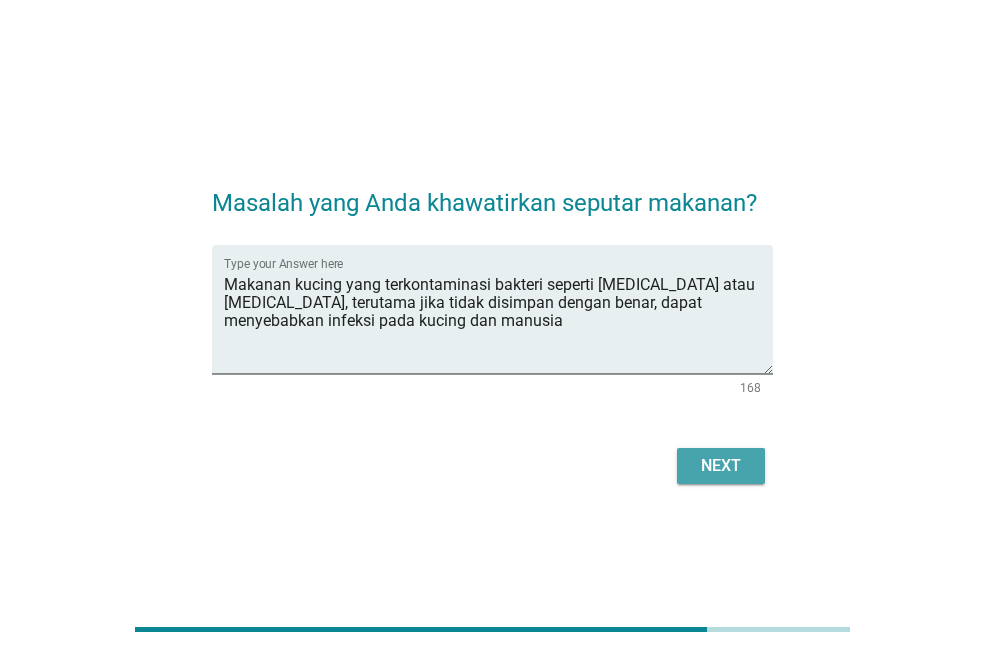 click on "Next" at bounding box center (721, 466) 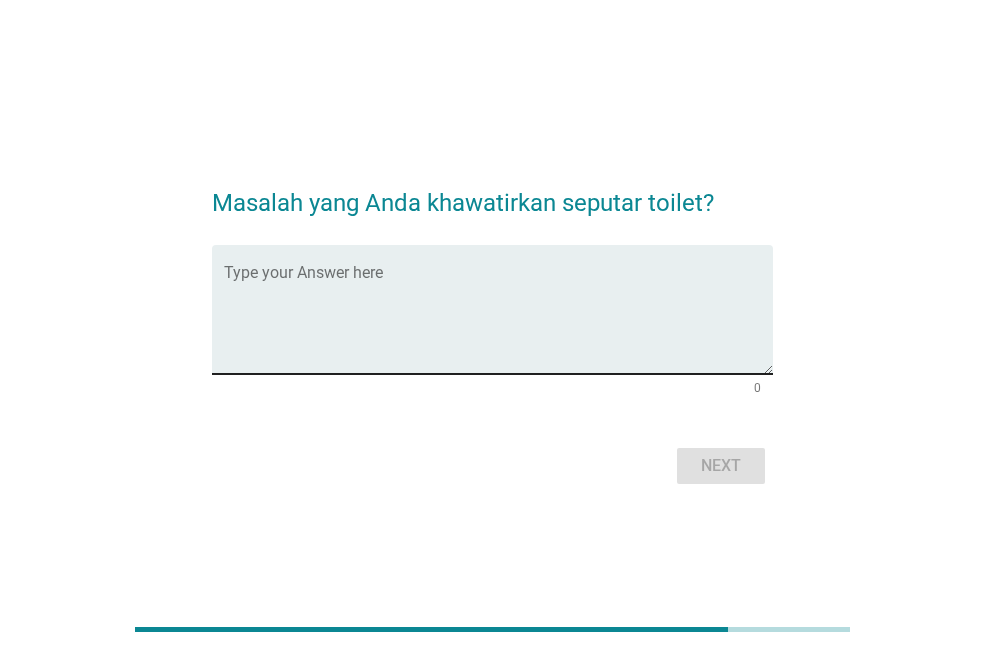click at bounding box center (498, 321) 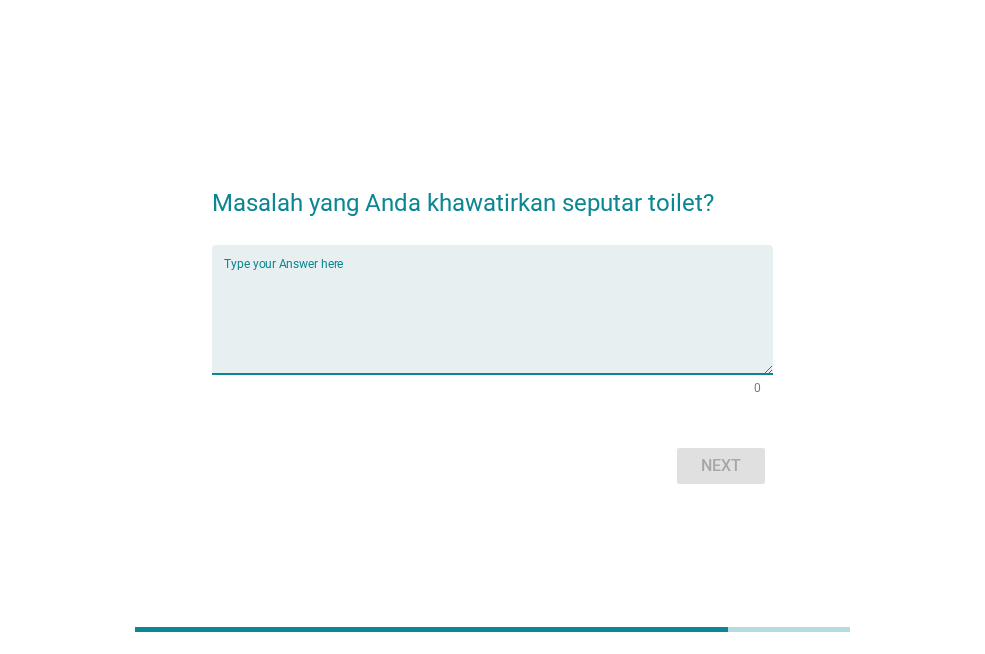 paste on "Kucing cenderung menghindari kotak pasir yang kotor. Kotoran yang menumpuk dapat menyebabkan infeksi saluran kemih, stres, dan kucing mungkin akan buang air sembarangan di tempat lain" 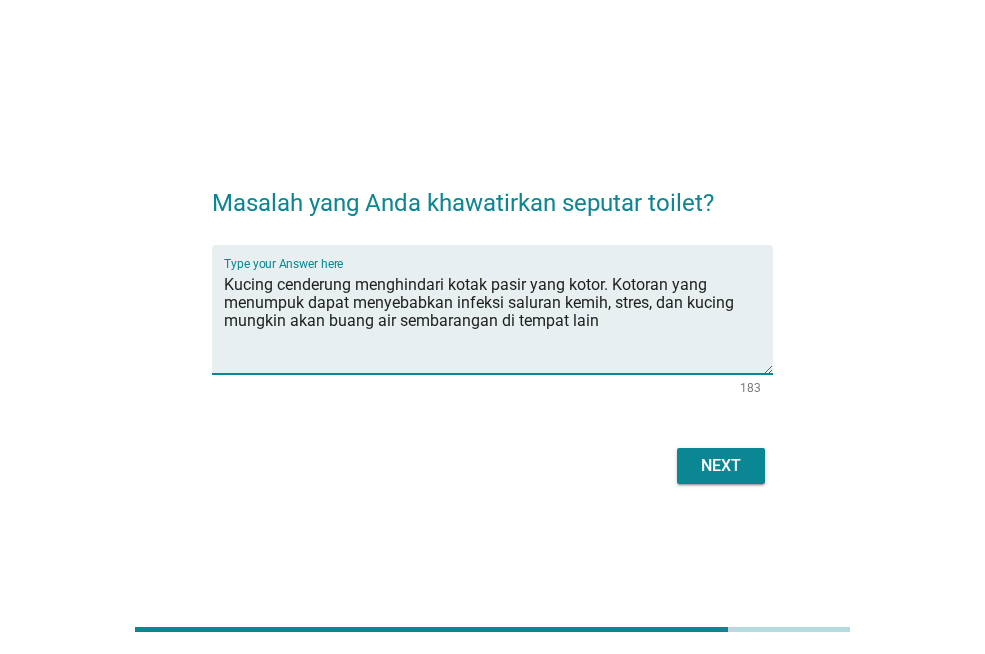 type on "Kucing cenderung menghindari kotak pasir yang kotor. Kotoran yang menumpuk dapat menyebabkan infeksi saluran kemih, stres, dan kucing mungkin akan buang air sembarangan di tempat lain" 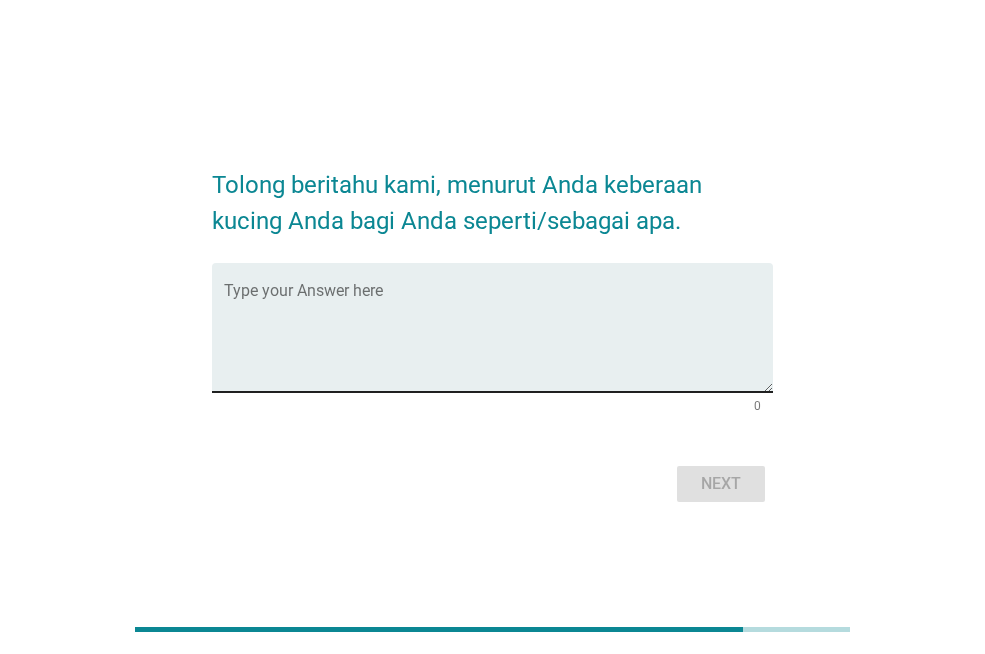 click at bounding box center (498, 339) 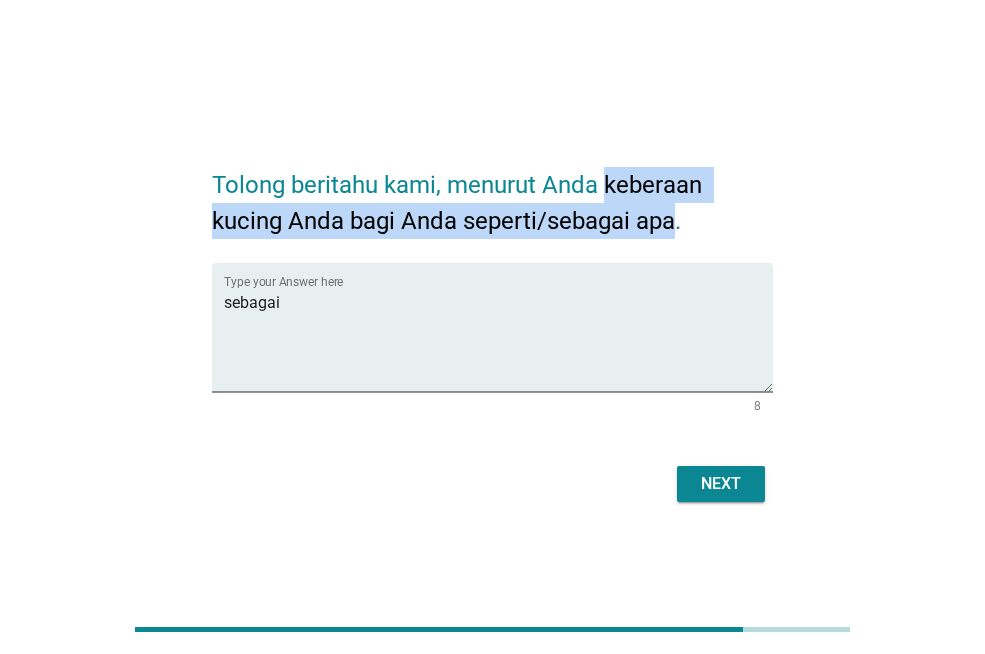 drag, startPoint x: 609, startPoint y: 181, endPoint x: 675, endPoint y: 228, distance: 81.02469 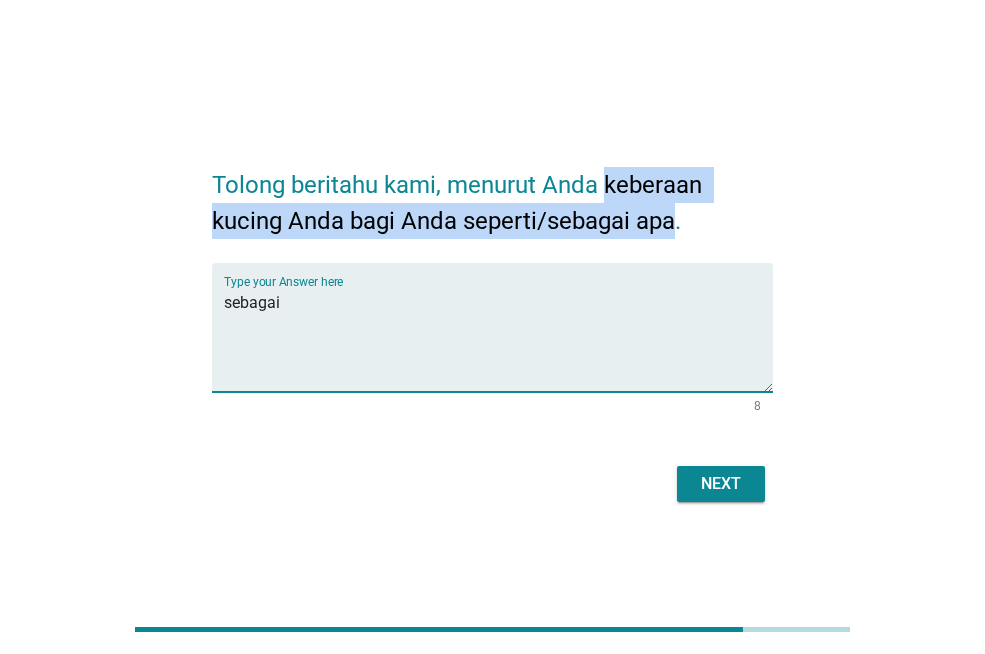 click on "sebagai" at bounding box center (498, 339) 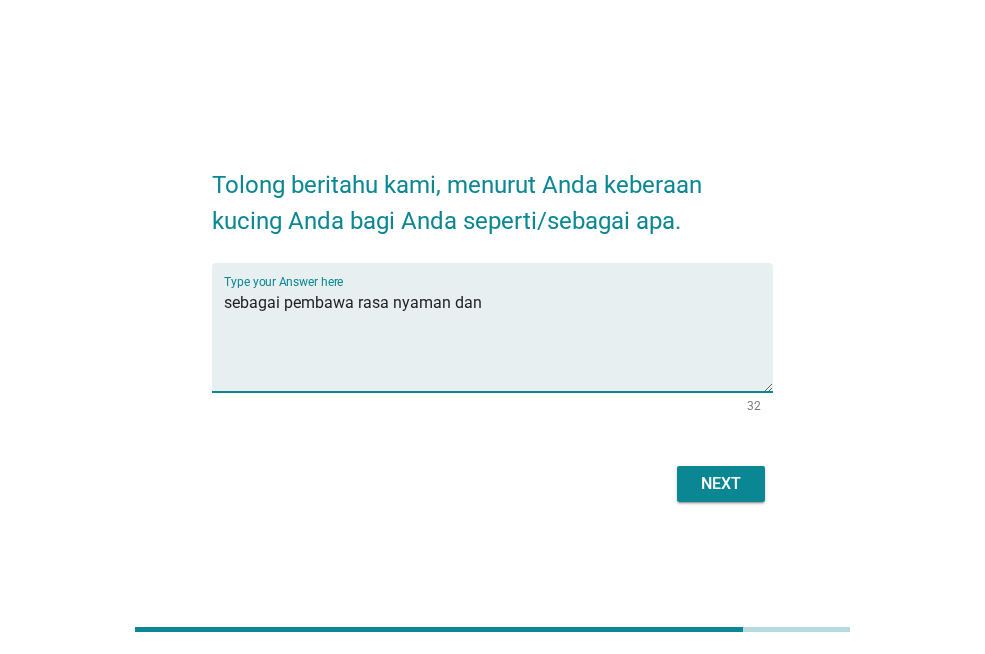 paste on "mengatasi rasa kesepian" 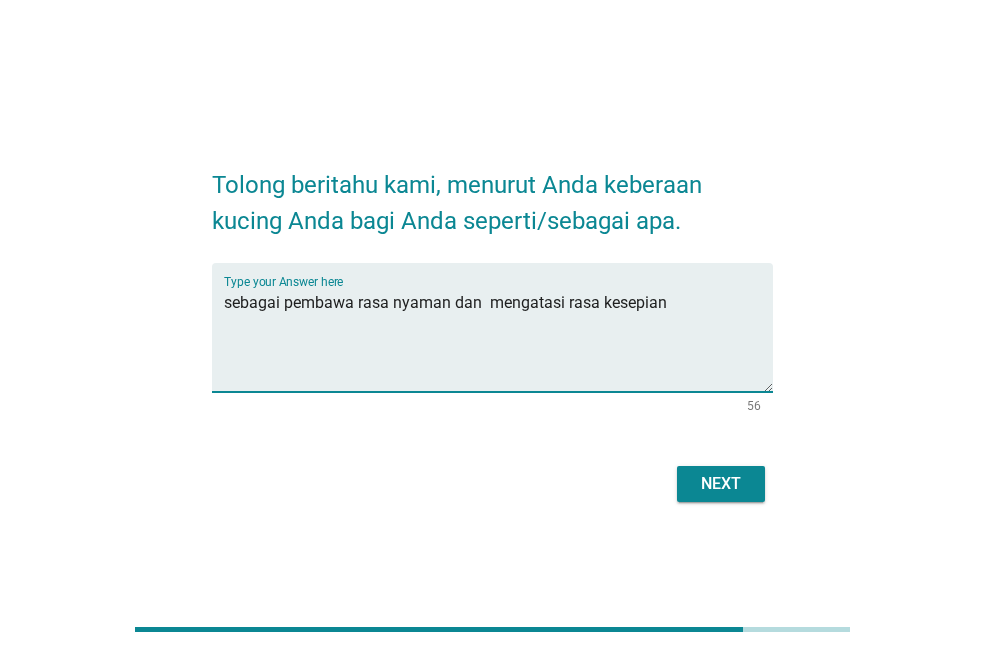 type on "sebagai pembawa rasa nyaman dan  mengatasi rasa kesepian" 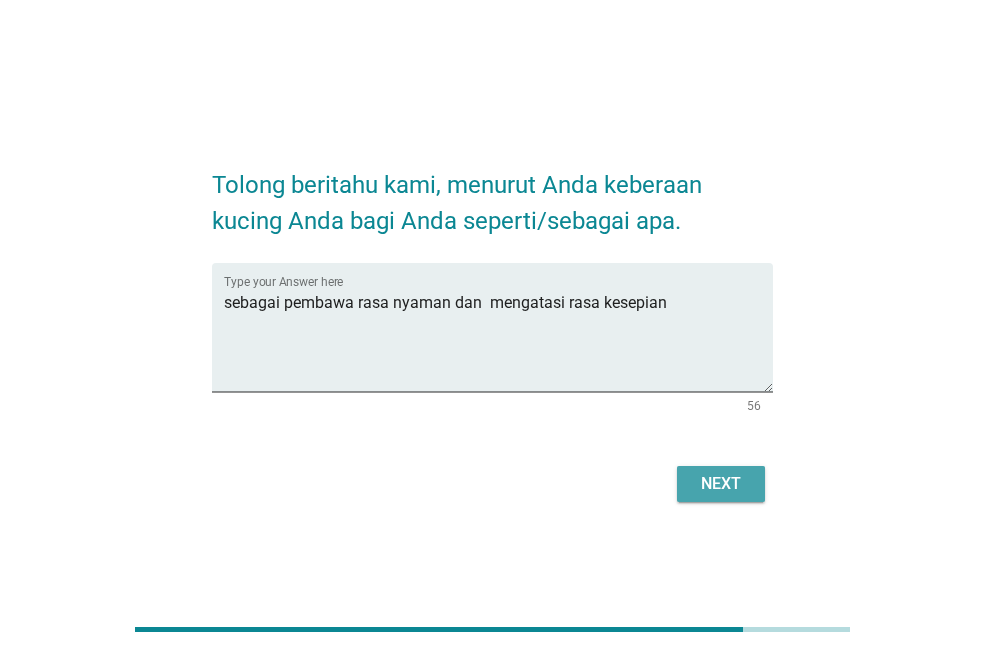 click on "Next" at bounding box center (721, 484) 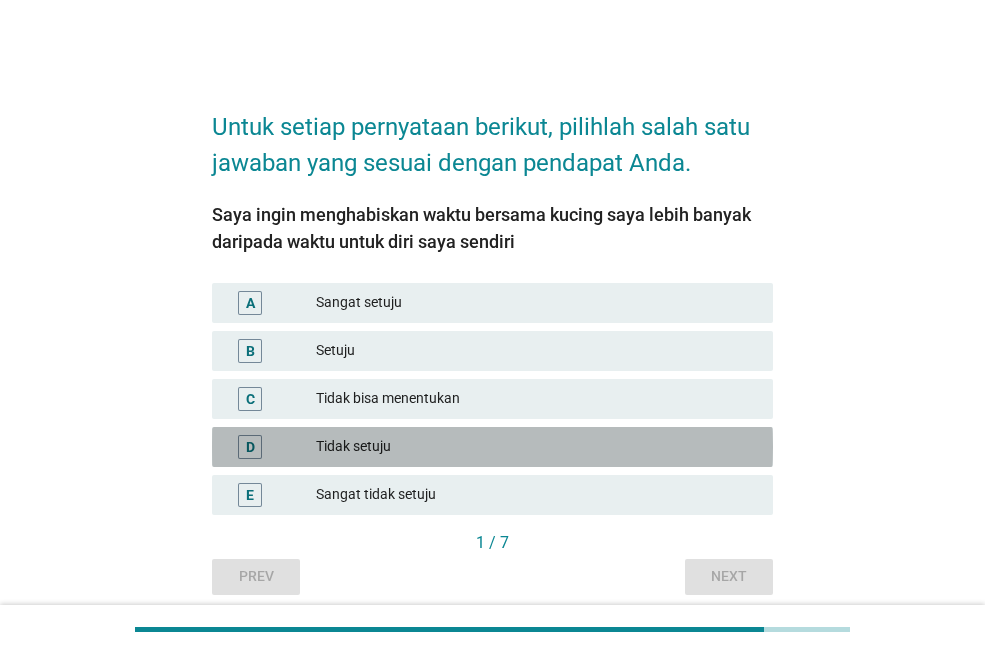 click on "Tidak setuju" at bounding box center (536, 447) 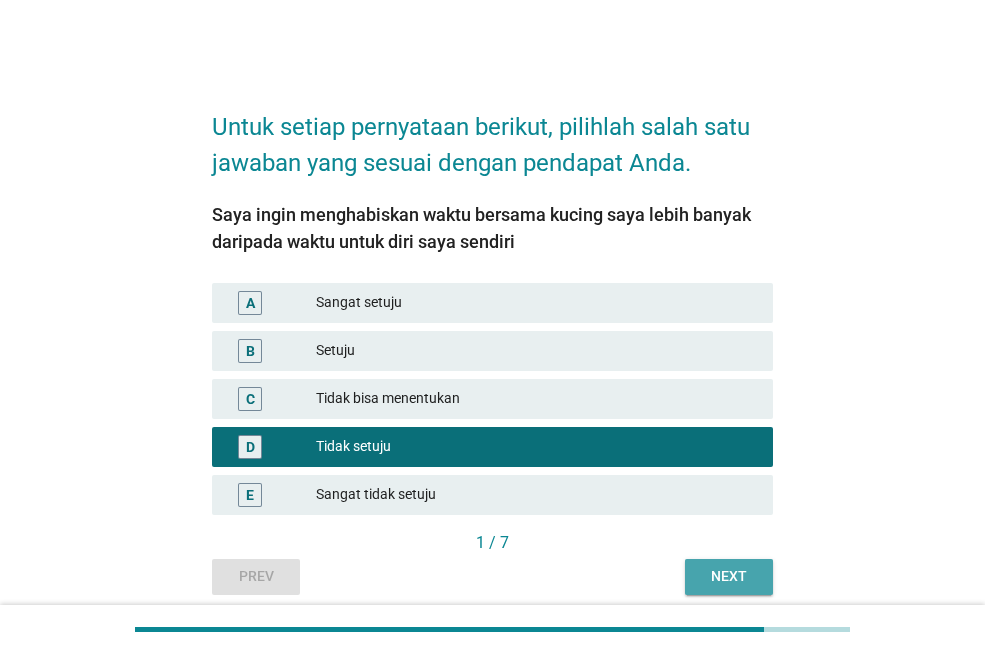 click on "Next" at bounding box center (729, 576) 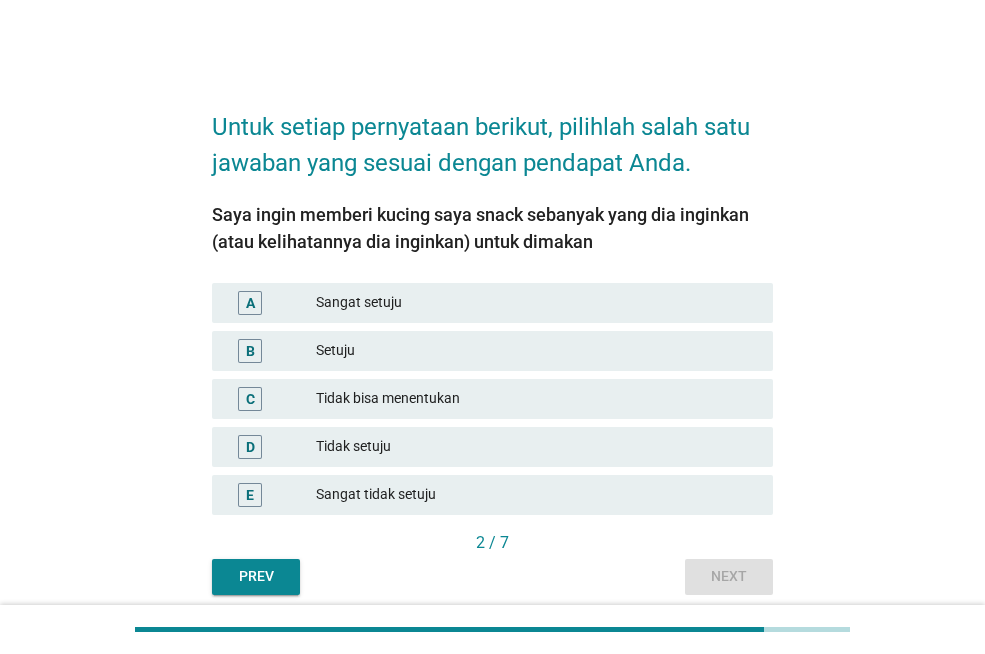 click on "Setuju" at bounding box center (536, 351) 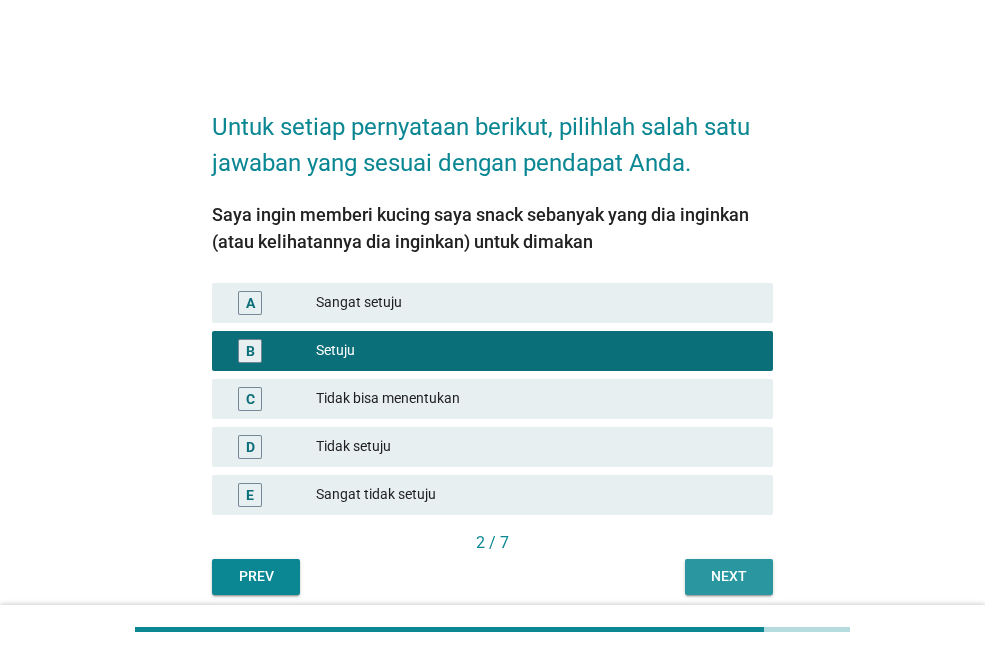 click on "Next" at bounding box center (729, 577) 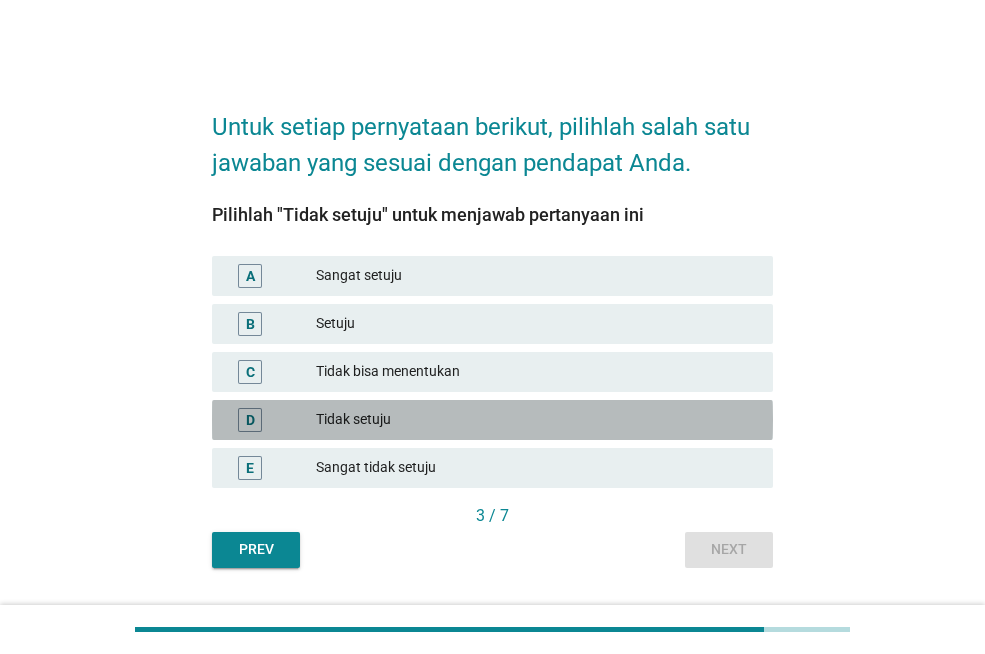 click on "Tidak setuju" at bounding box center (536, 420) 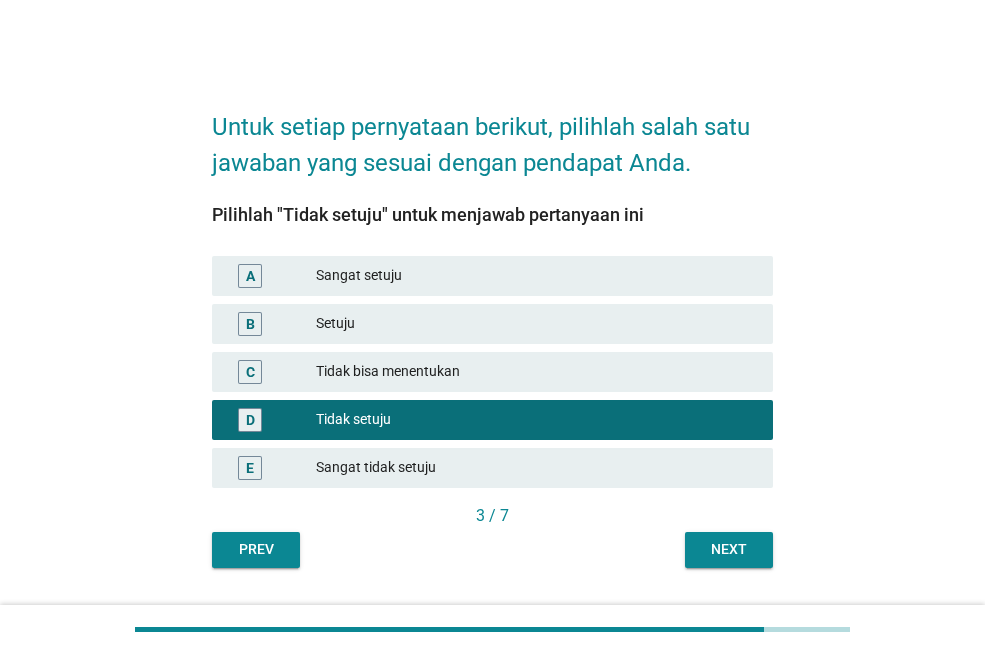 click on "Next" at bounding box center (729, 549) 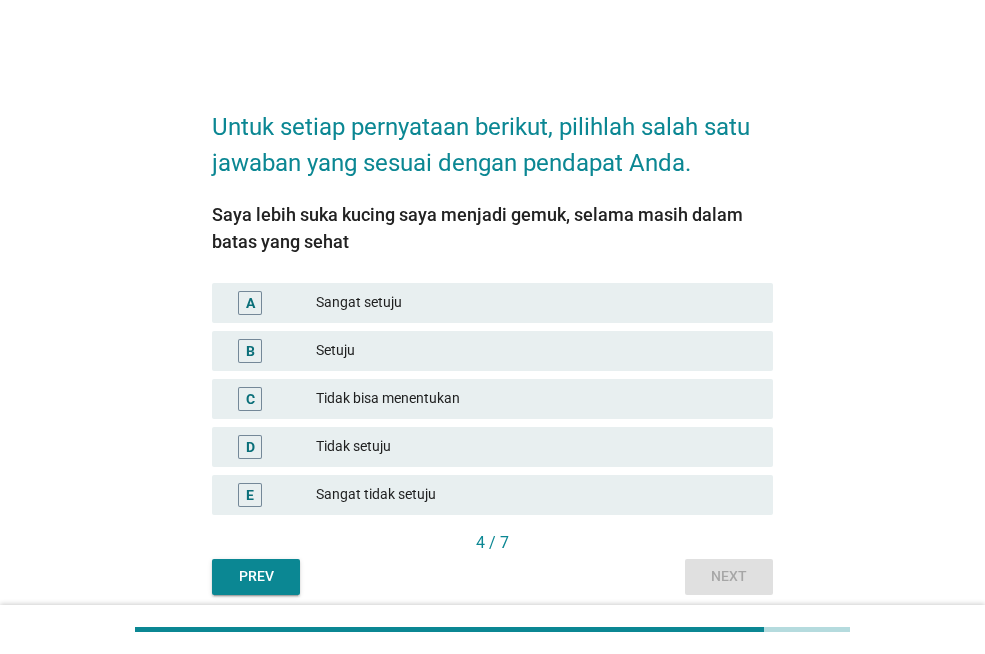click on "Setuju" at bounding box center [536, 351] 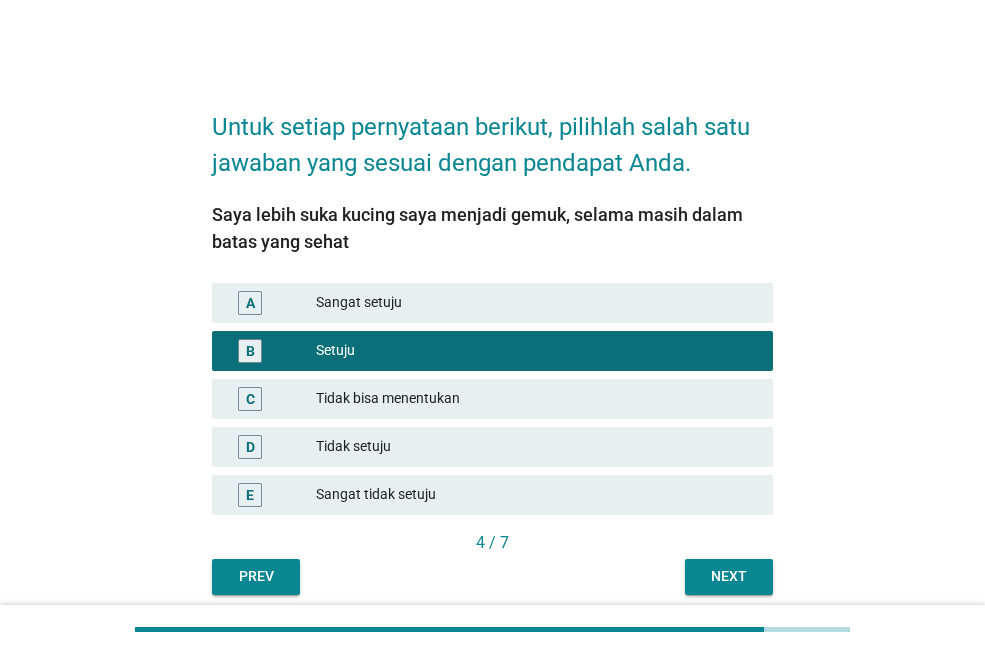 click on "Next" at bounding box center (729, 577) 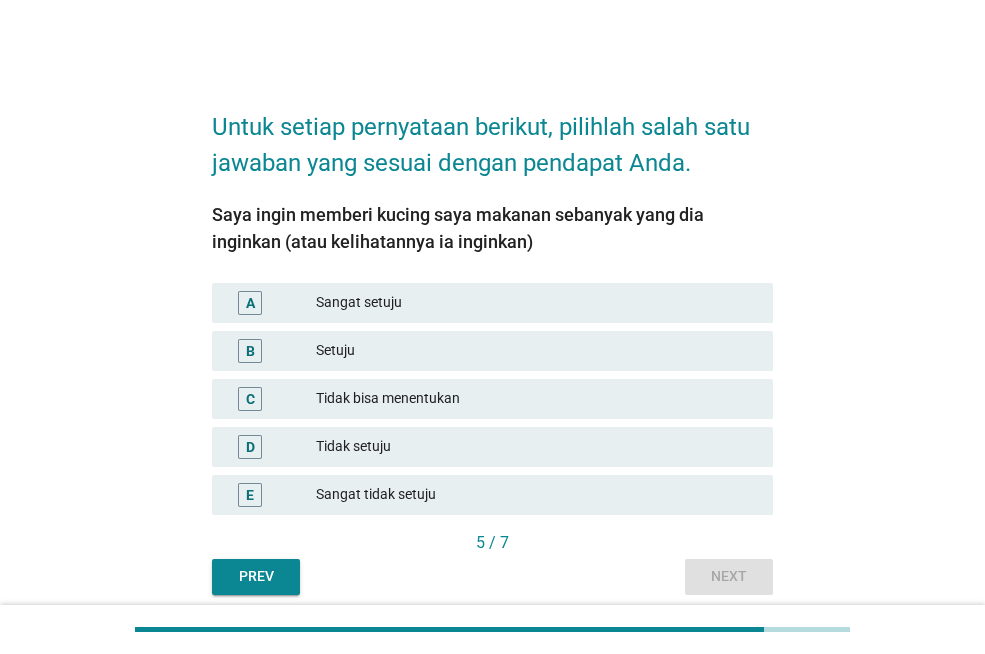 click on "Setuju" at bounding box center [536, 351] 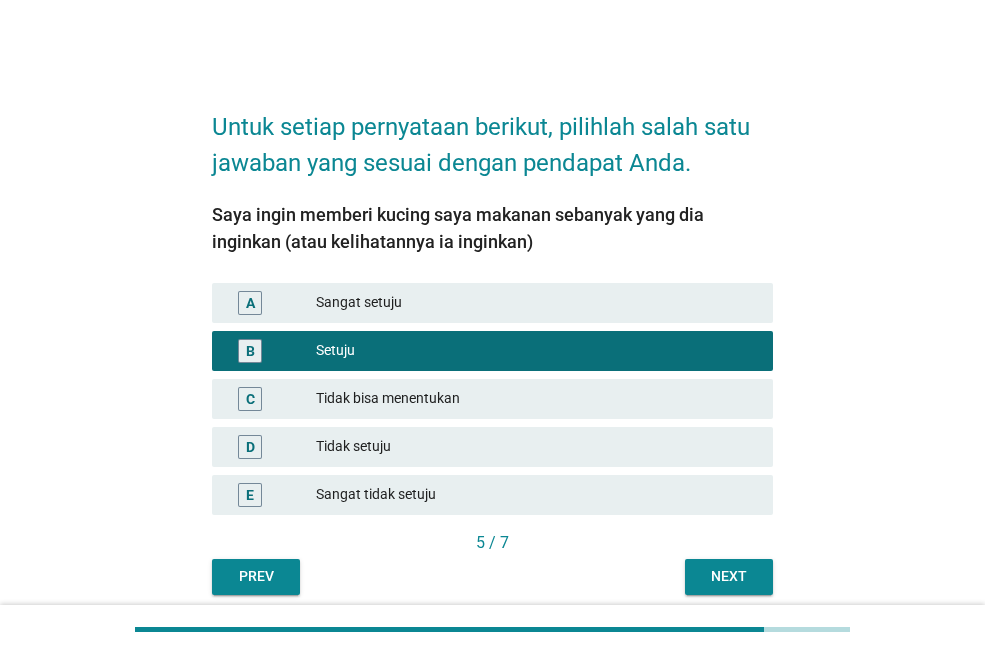 click on "Tidak setuju" at bounding box center (536, 447) 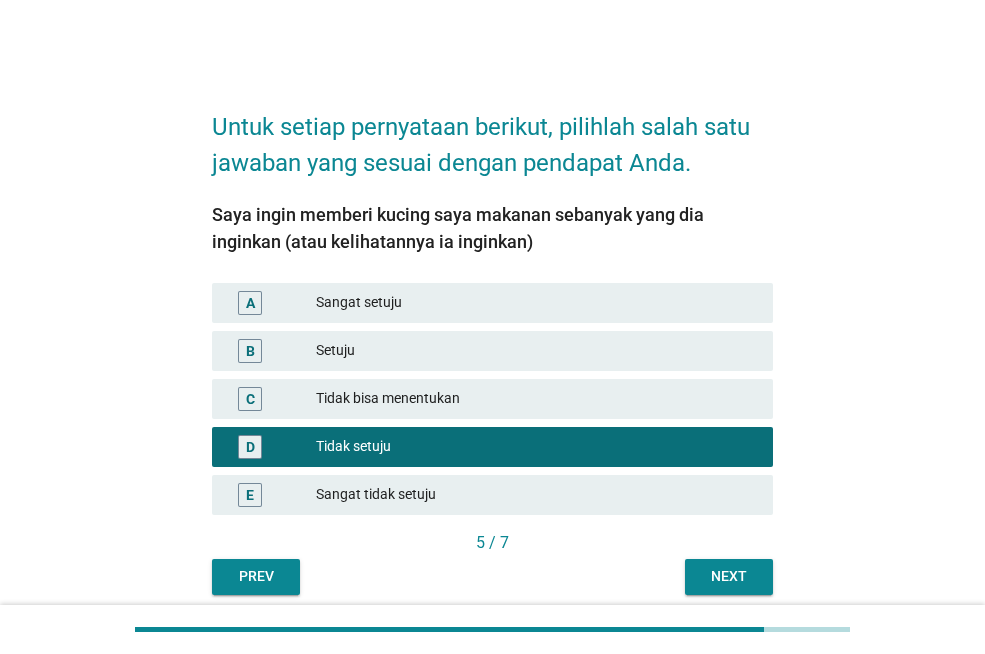 click on "Next" at bounding box center [729, 576] 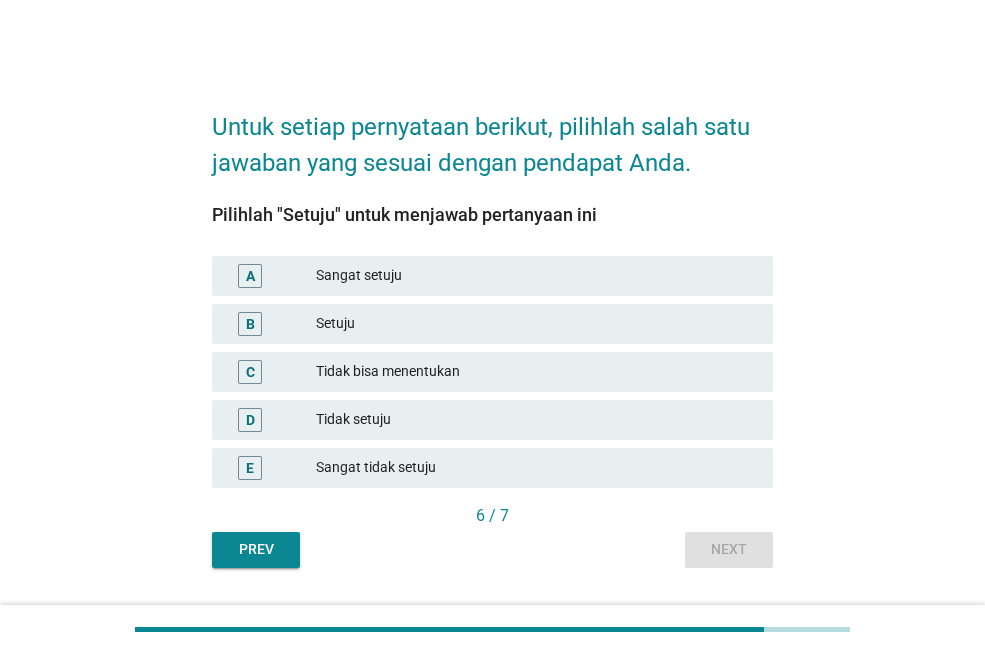 click on "Setuju" at bounding box center (536, 324) 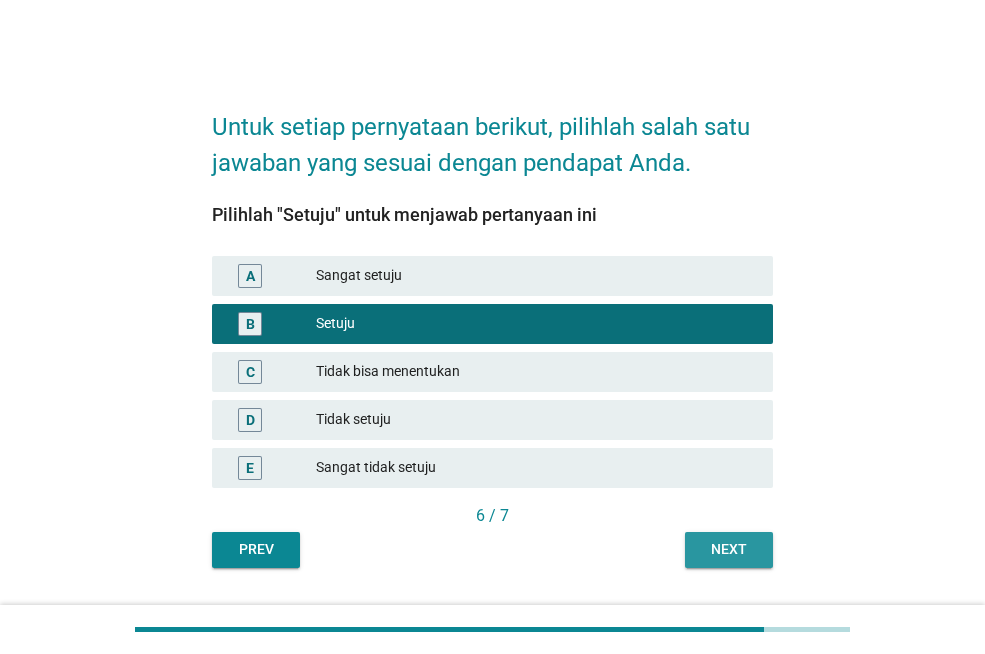 click on "Next" at bounding box center [729, 549] 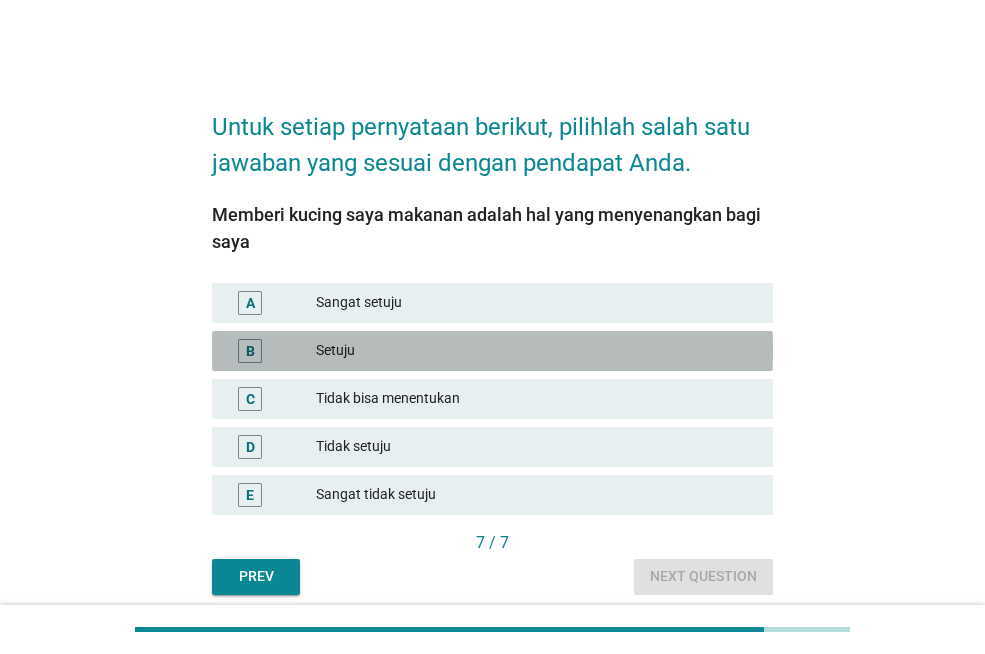 click on "Setuju" at bounding box center (536, 351) 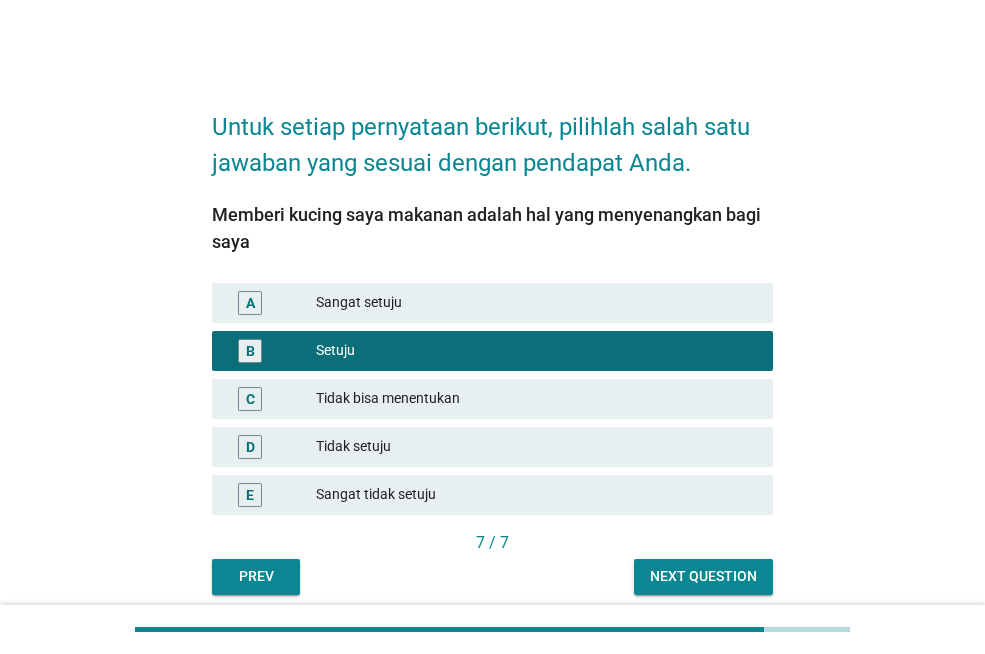 click on "Next question" at bounding box center [703, 576] 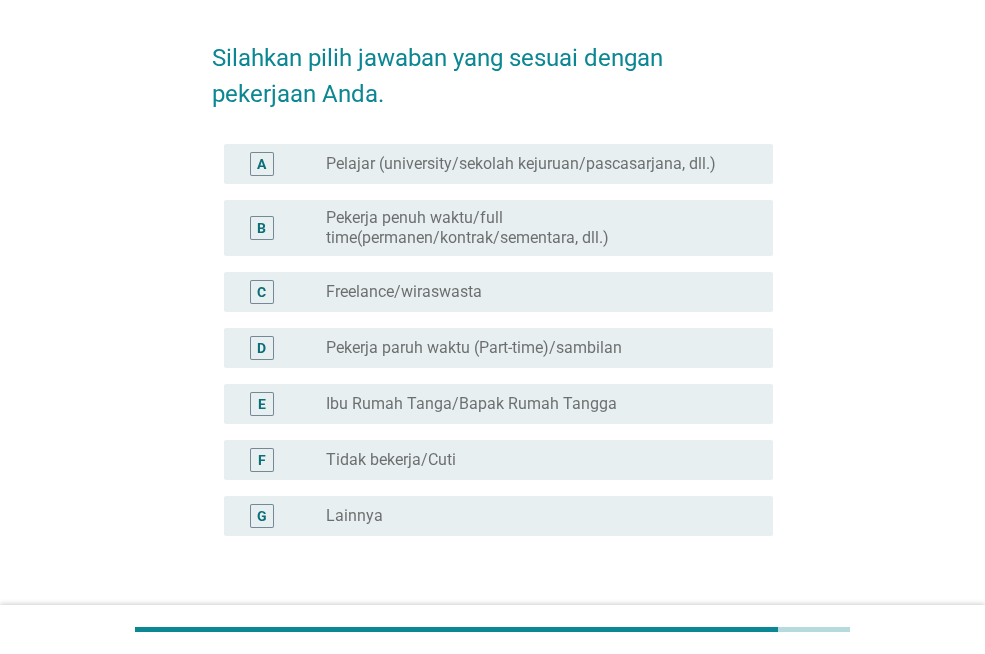 scroll, scrollTop: 100, scrollLeft: 0, axis: vertical 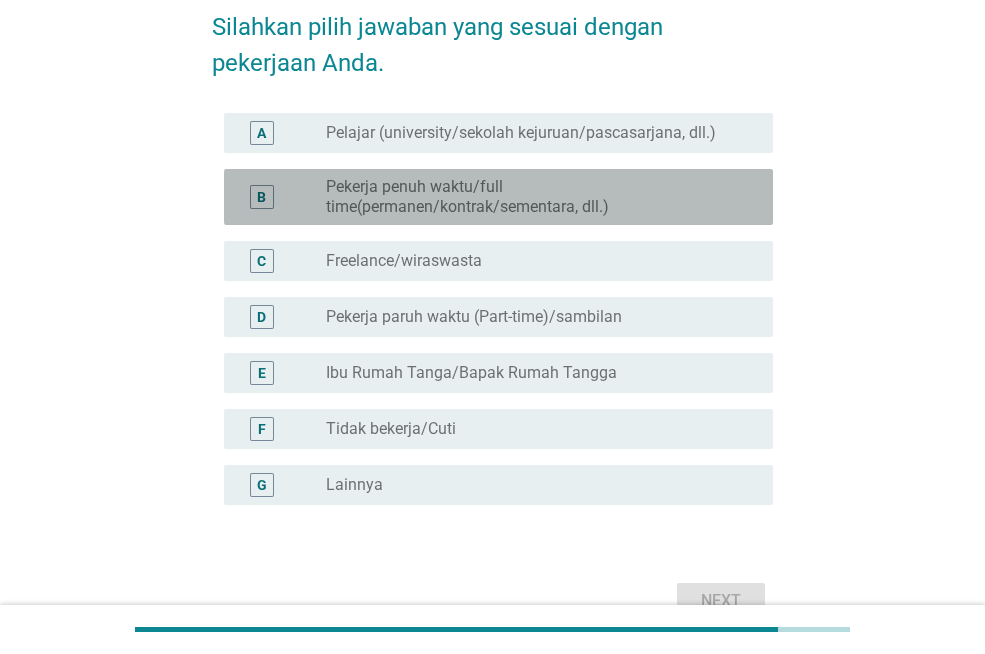 click on "Pekerja penuh waktu/full time(permanen/kontrak/sementara, dll.)" at bounding box center [533, 197] 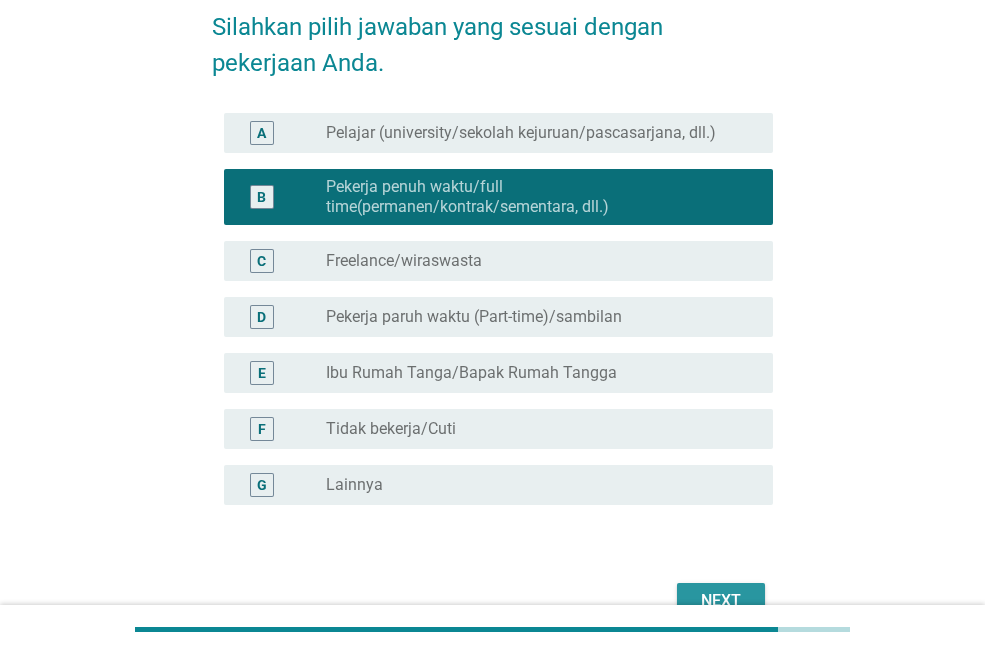 click on "Next" at bounding box center (721, 601) 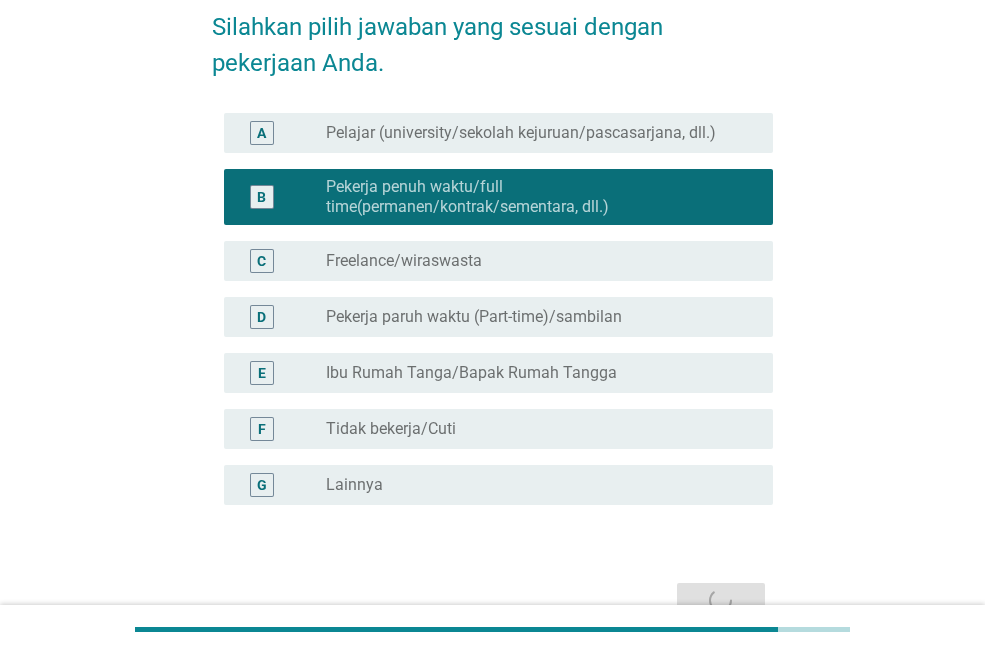 scroll, scrollTop: 0, scrollLeft: 0, axis: both 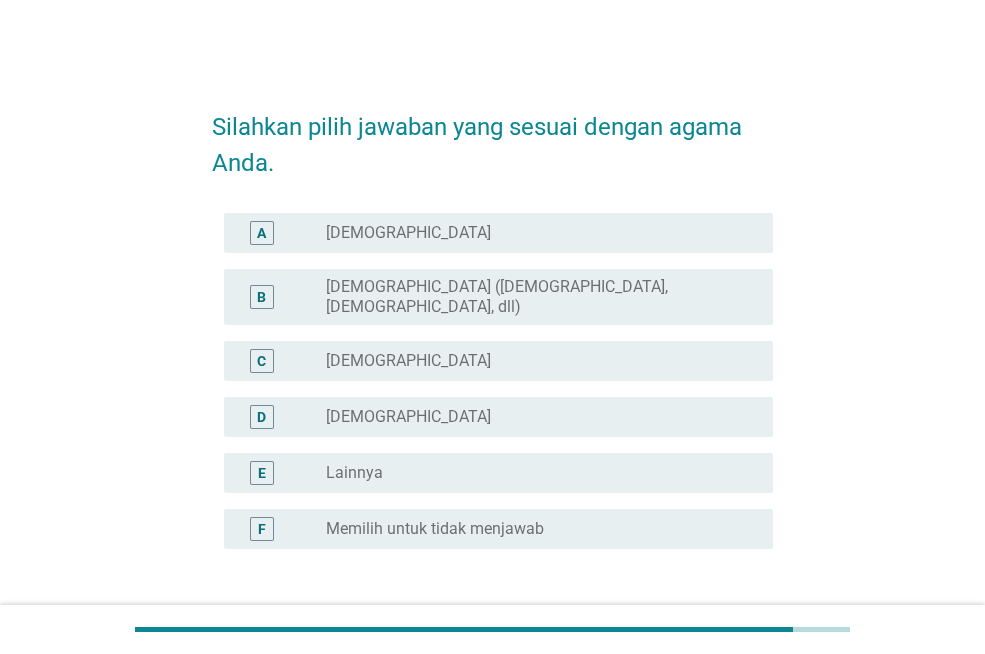 click on "radio_button_unchecked [DEMOGRAPHIC_DATA]" at bounding box center [533, 361] 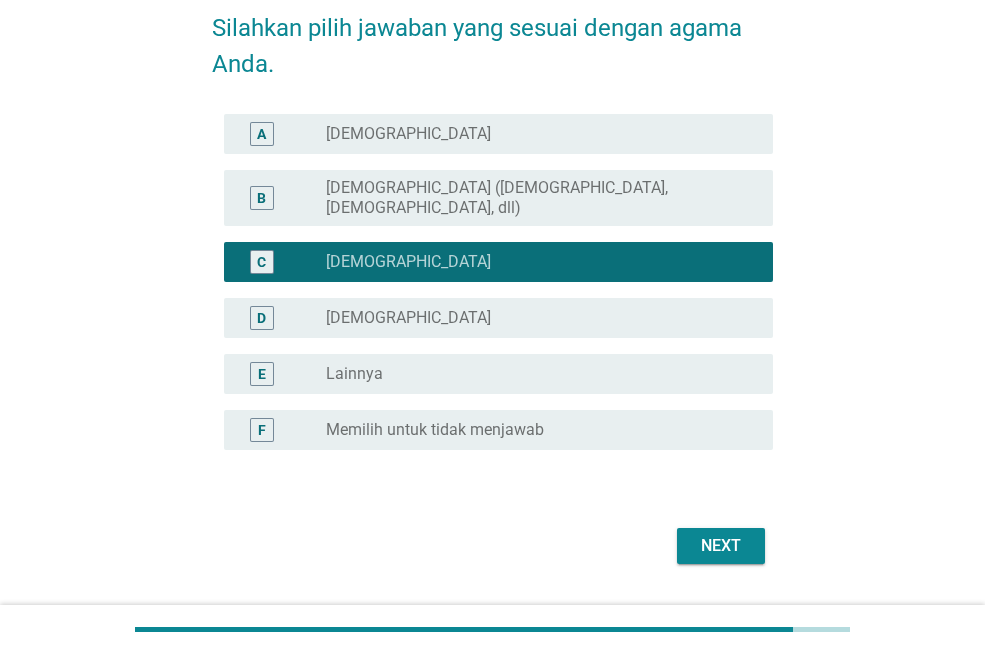 scroll, scrollTop: 100, scrollLeft: 0, axis: vertical 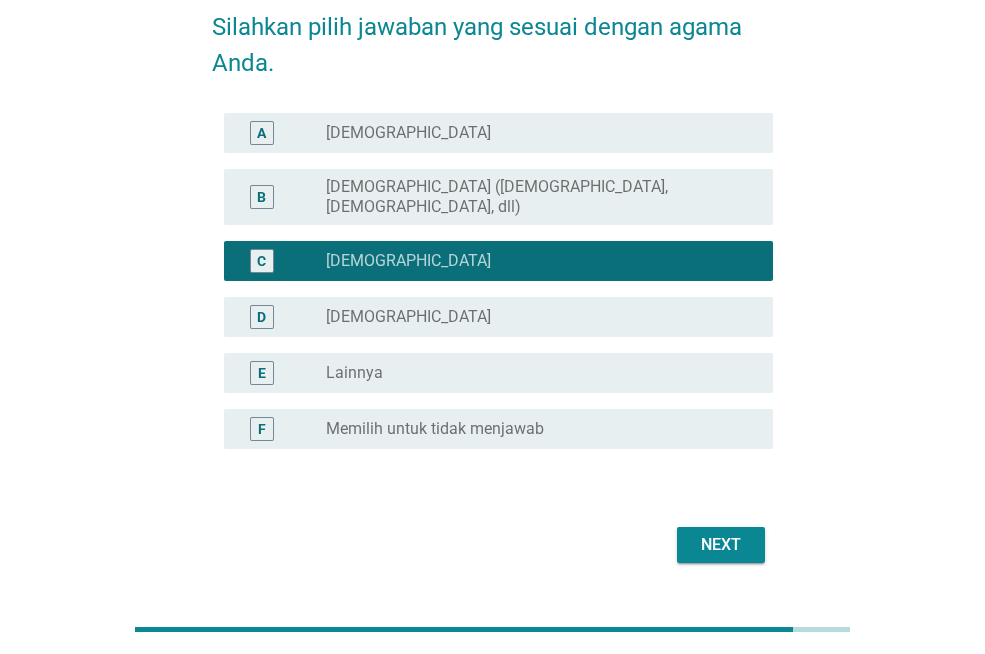 click on "Next" at bounding box center [721, 545] 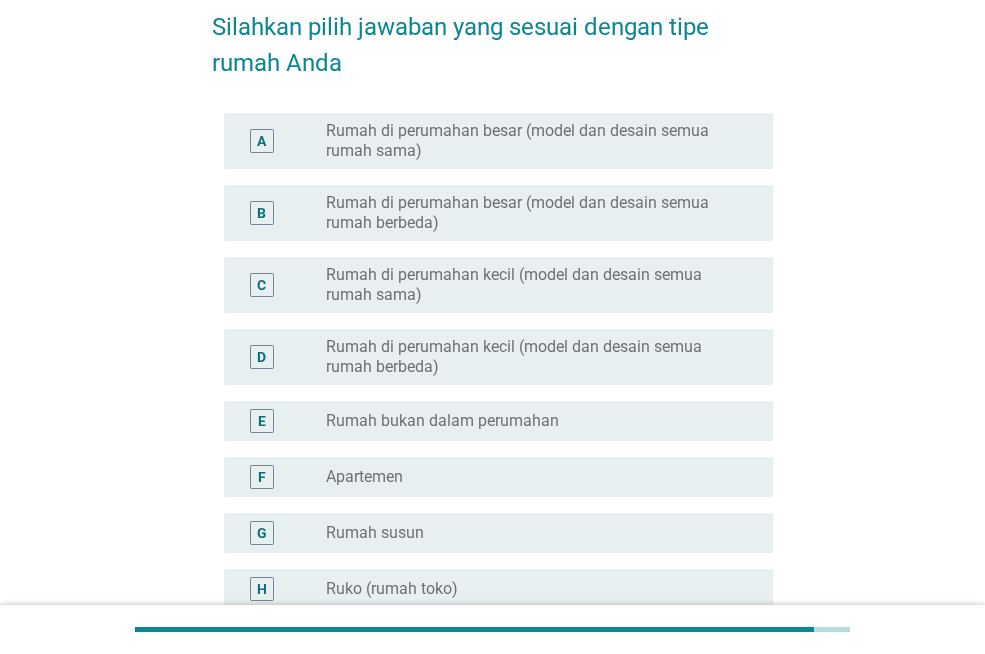 scroll, scrollTop: 0, scrollLeft: 0, axis: both 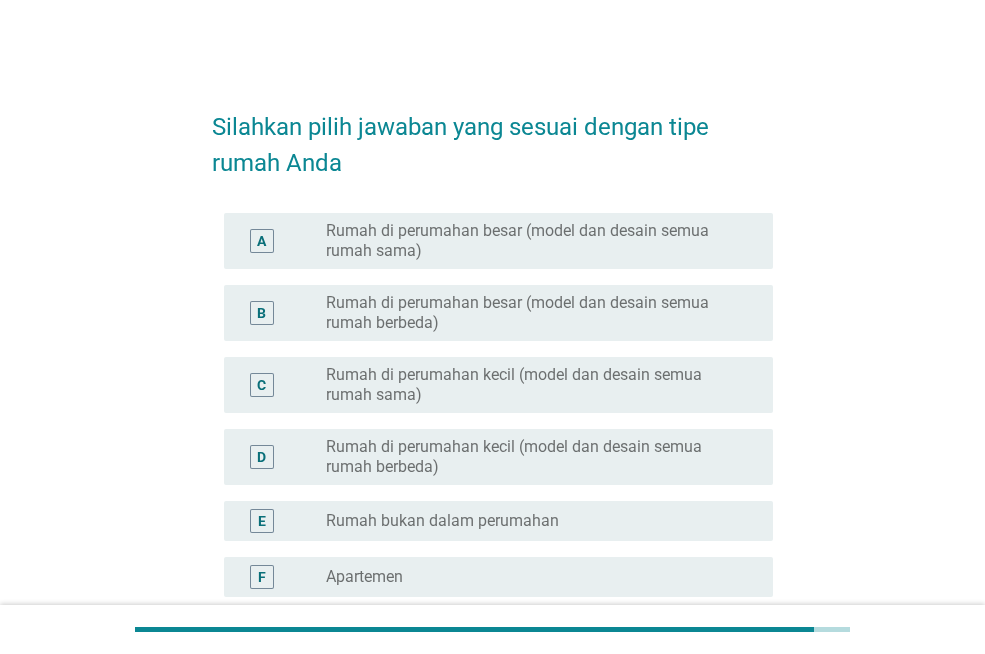 click on "radio_button_unchecked Rumah bukan dalam perumahan" at bounding box center [533, 521] 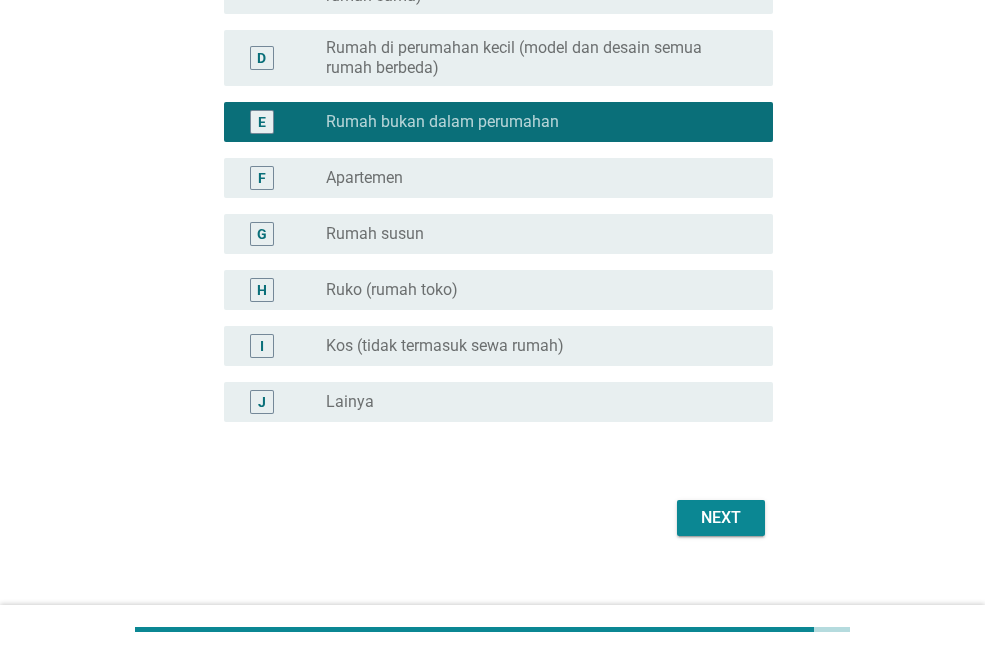 scroll, scrollTop: 400, scrollLeft: 0, axis: vertical 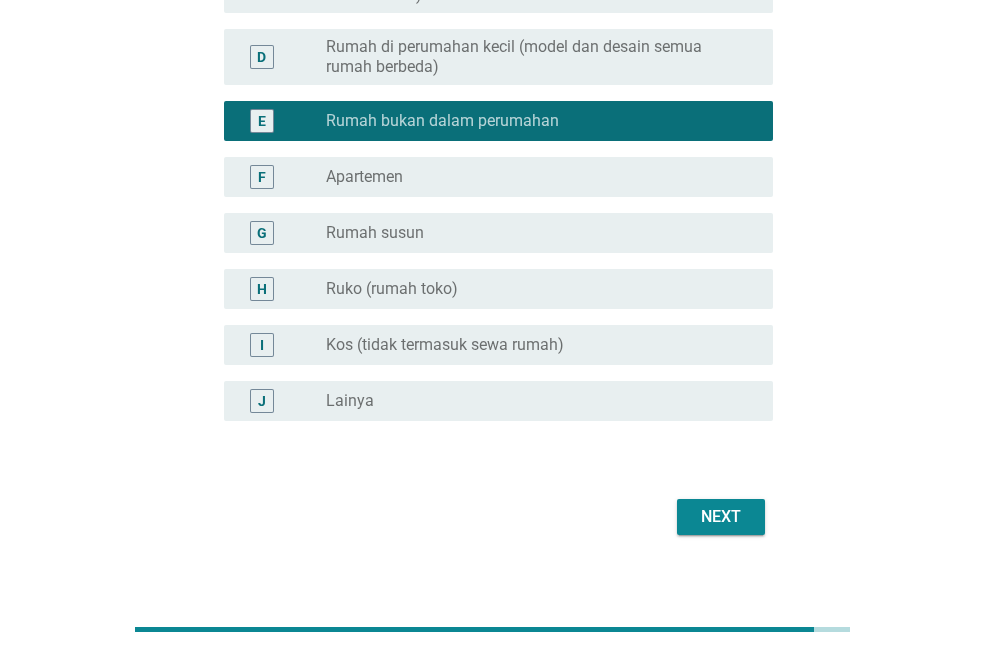 click on "Next" at bounding box center (721, 517) 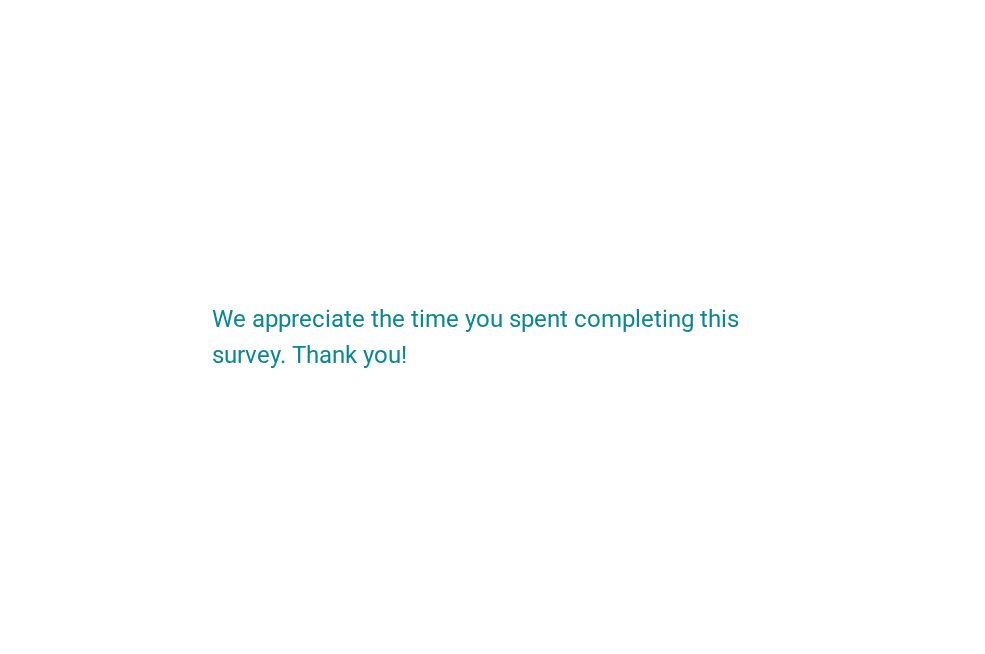 scroll, scrollTop: 0, scrollLeft: 0, axis: both 